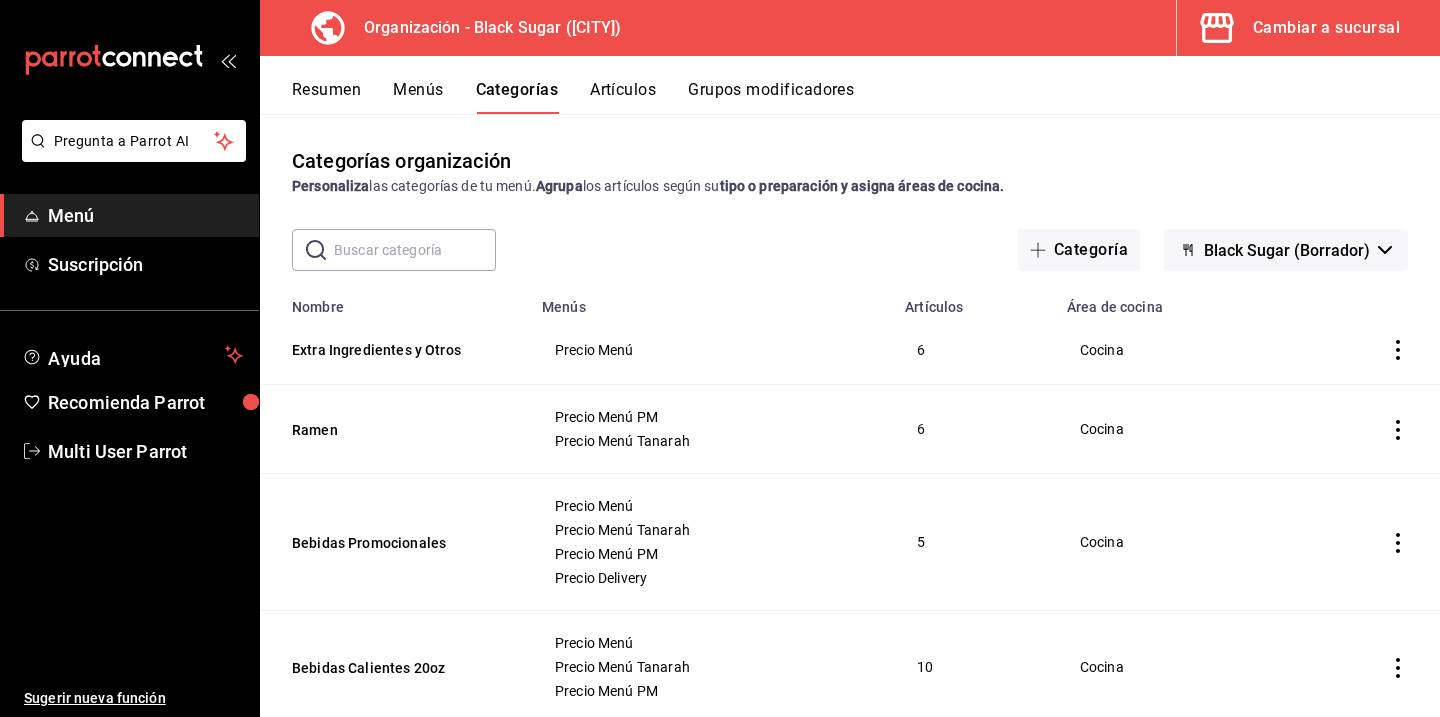 scroll, scrollTop: 0, scrollLeft: 0, axis: both 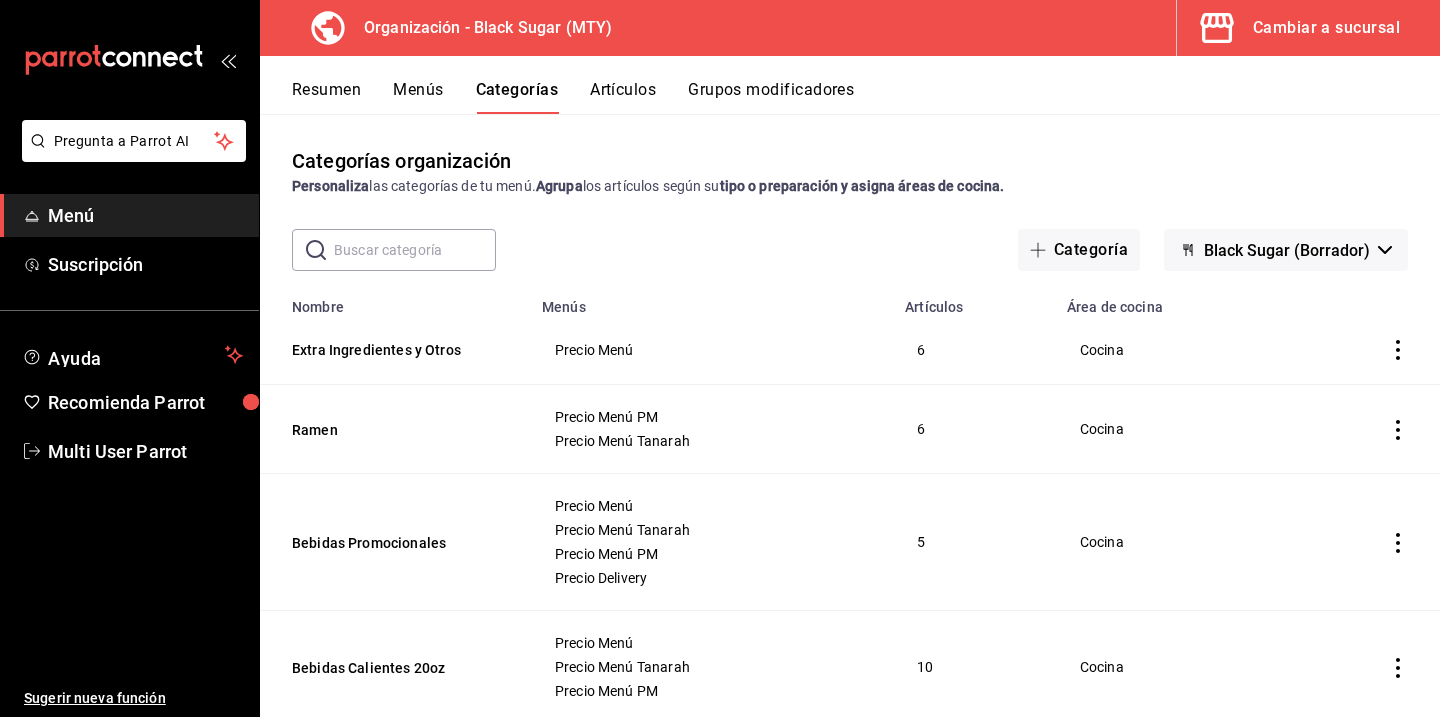 click on "Menús" at bounding box center (418, 97) 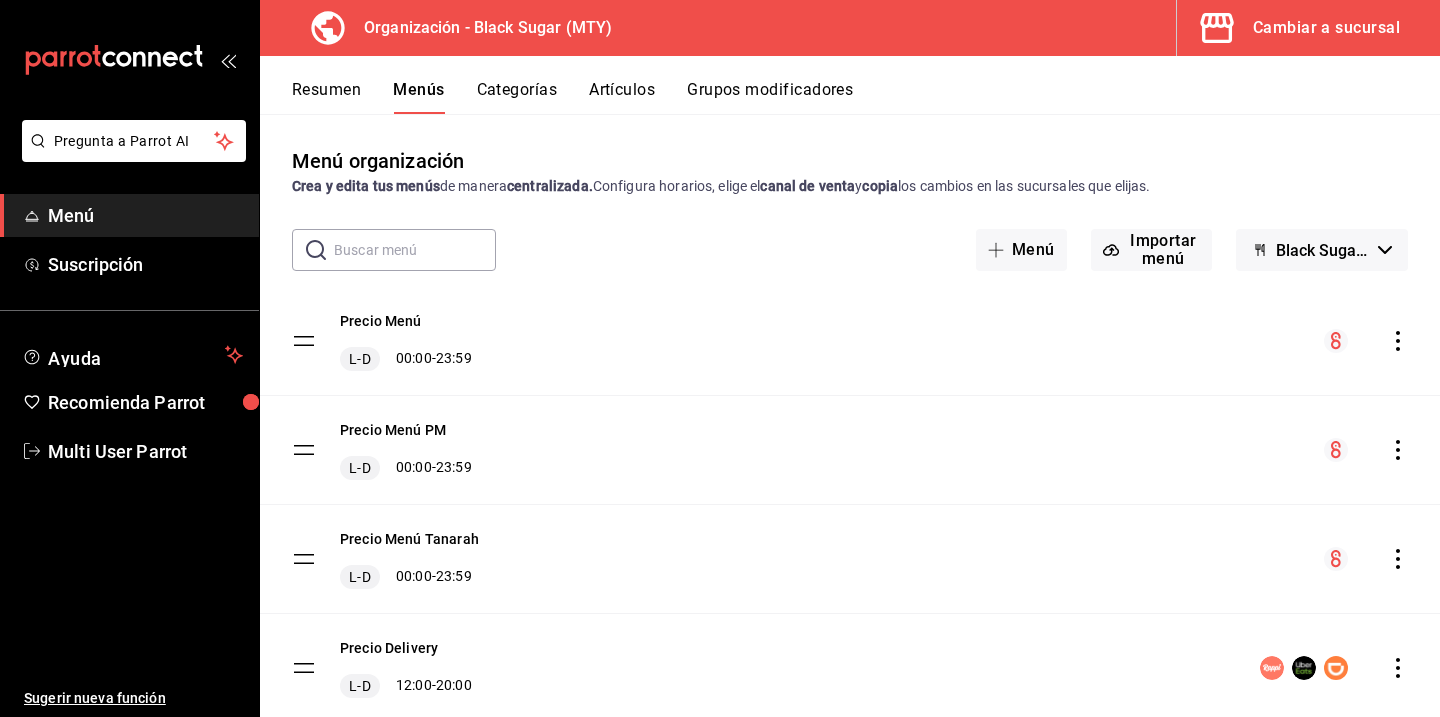 scroll, scrollTop: 63, scrollLeft: 0, axis: vertical 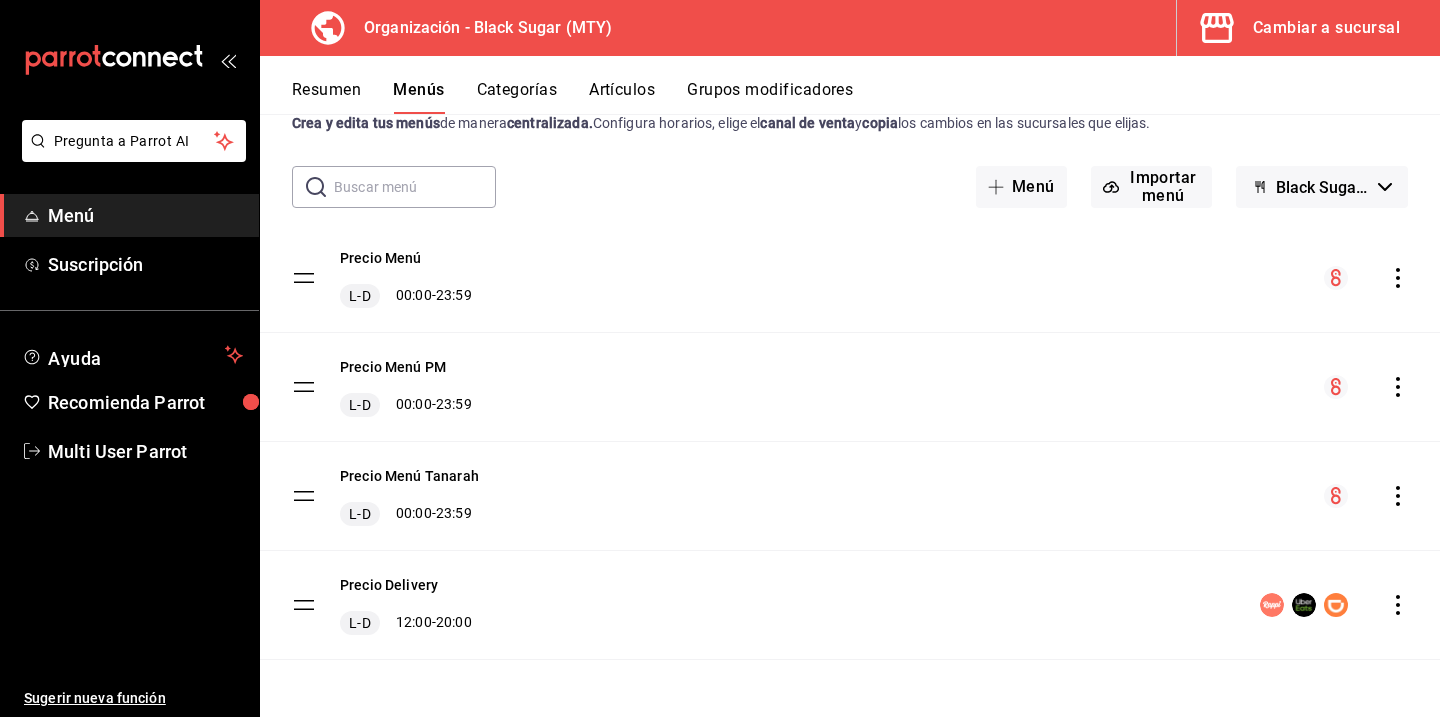 click on "Resumen" at bounding box center (326, 97) 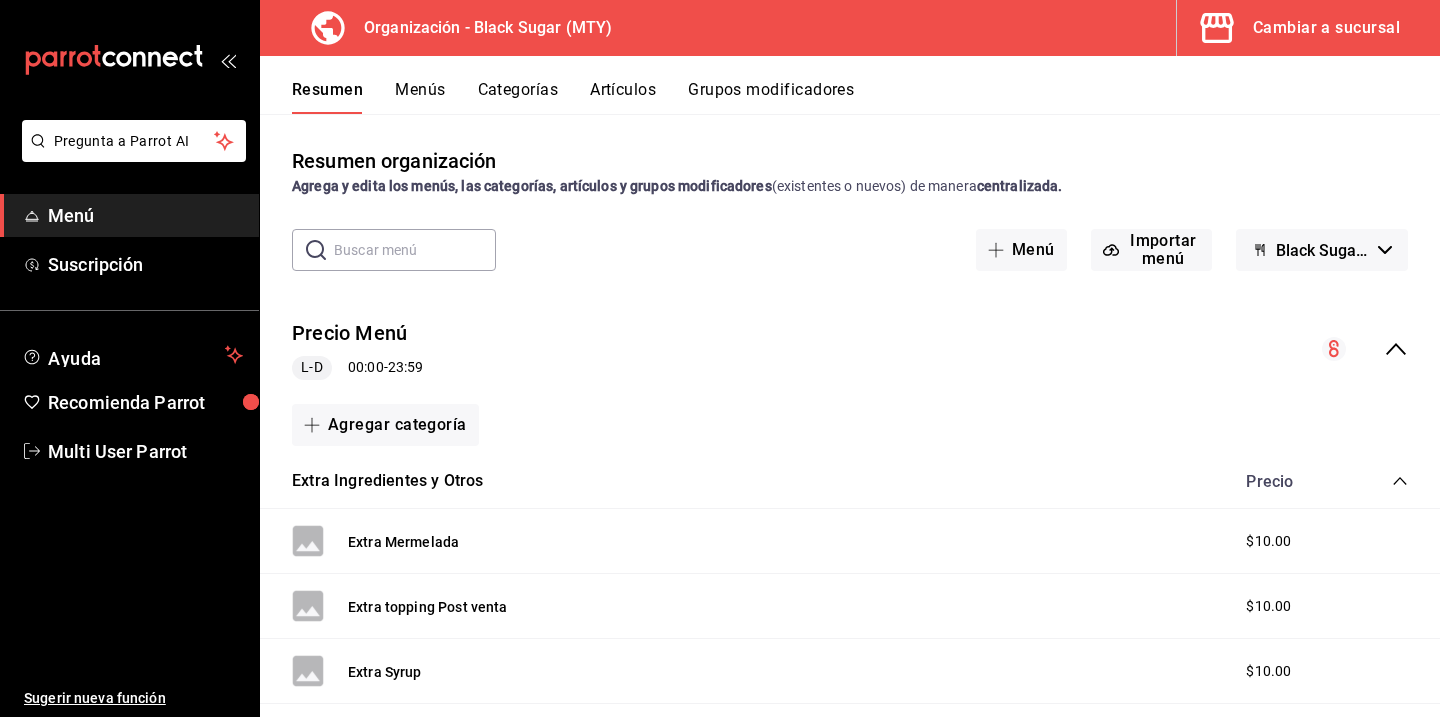 click at bounding box center [415, 250] 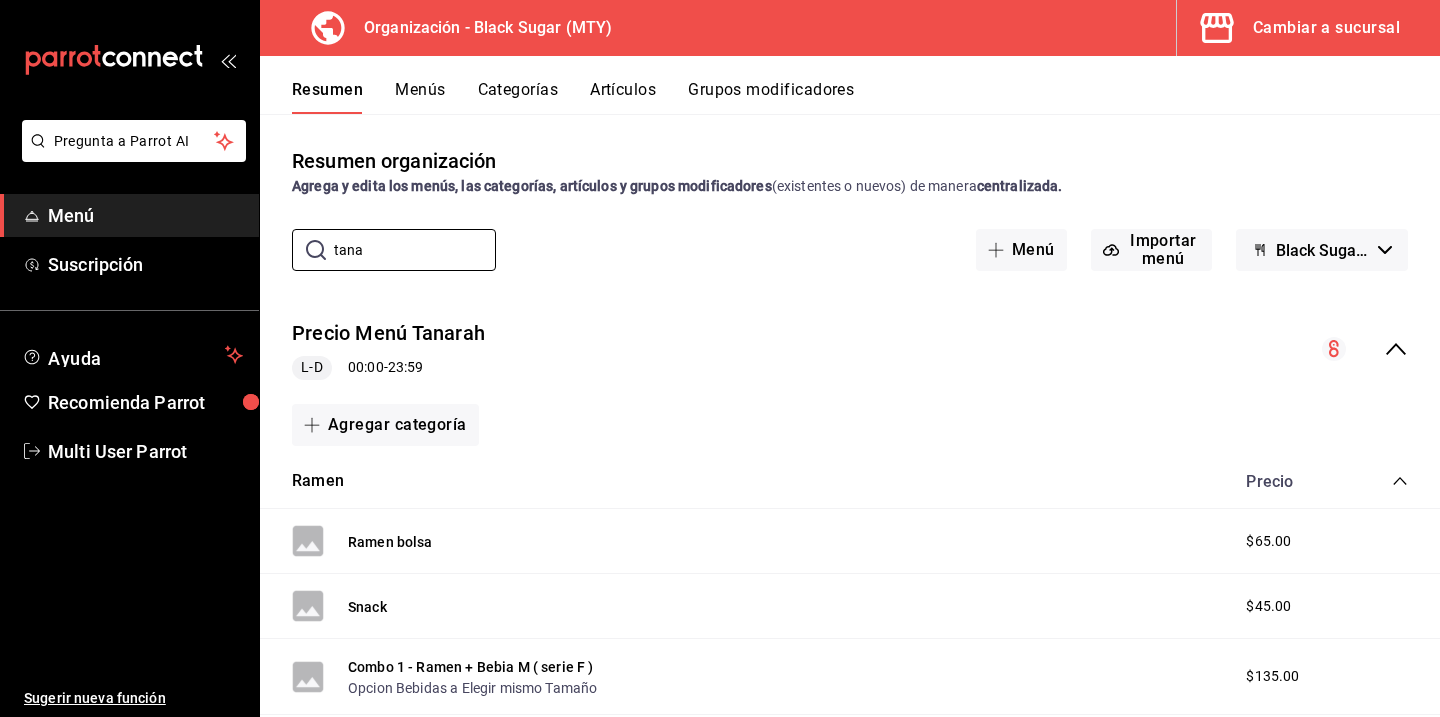 scroll, scrollTop: 194, scrollLeft: 0, axis: vertical 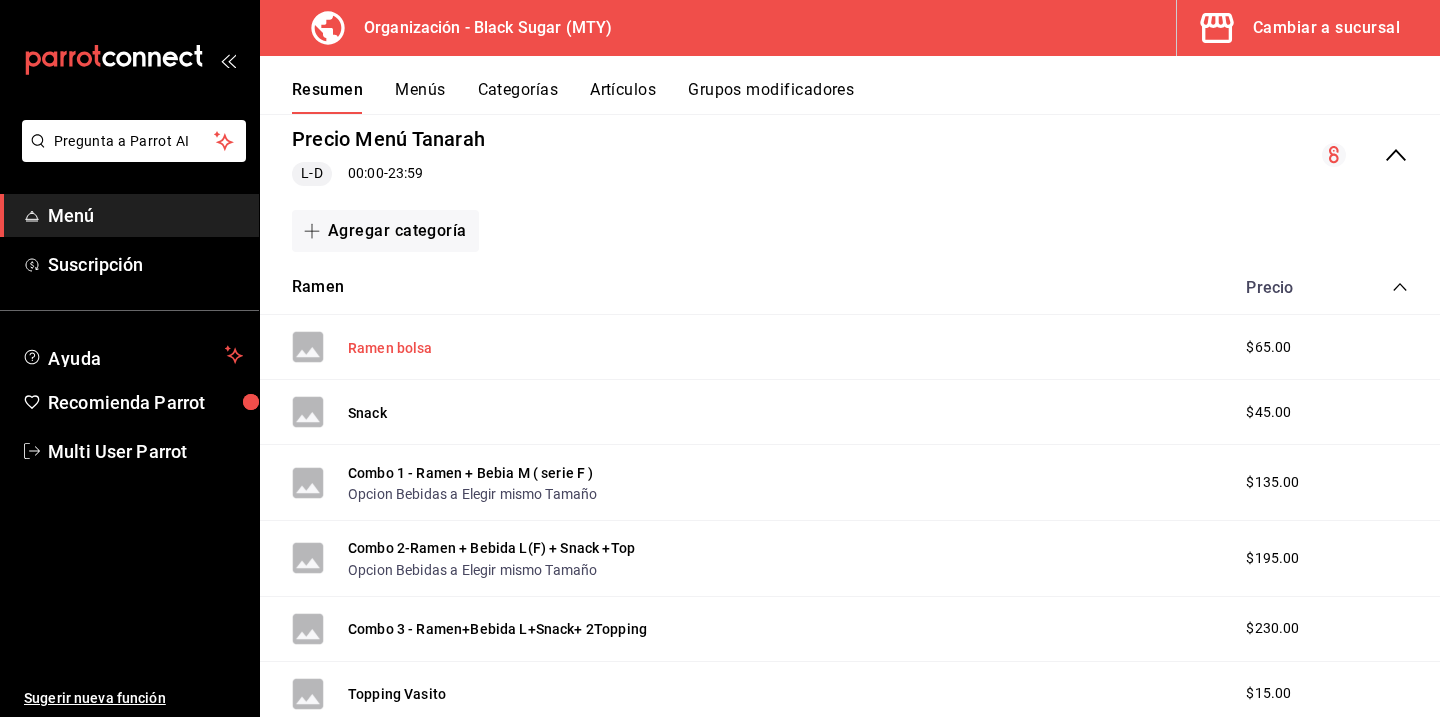 type on "tana" 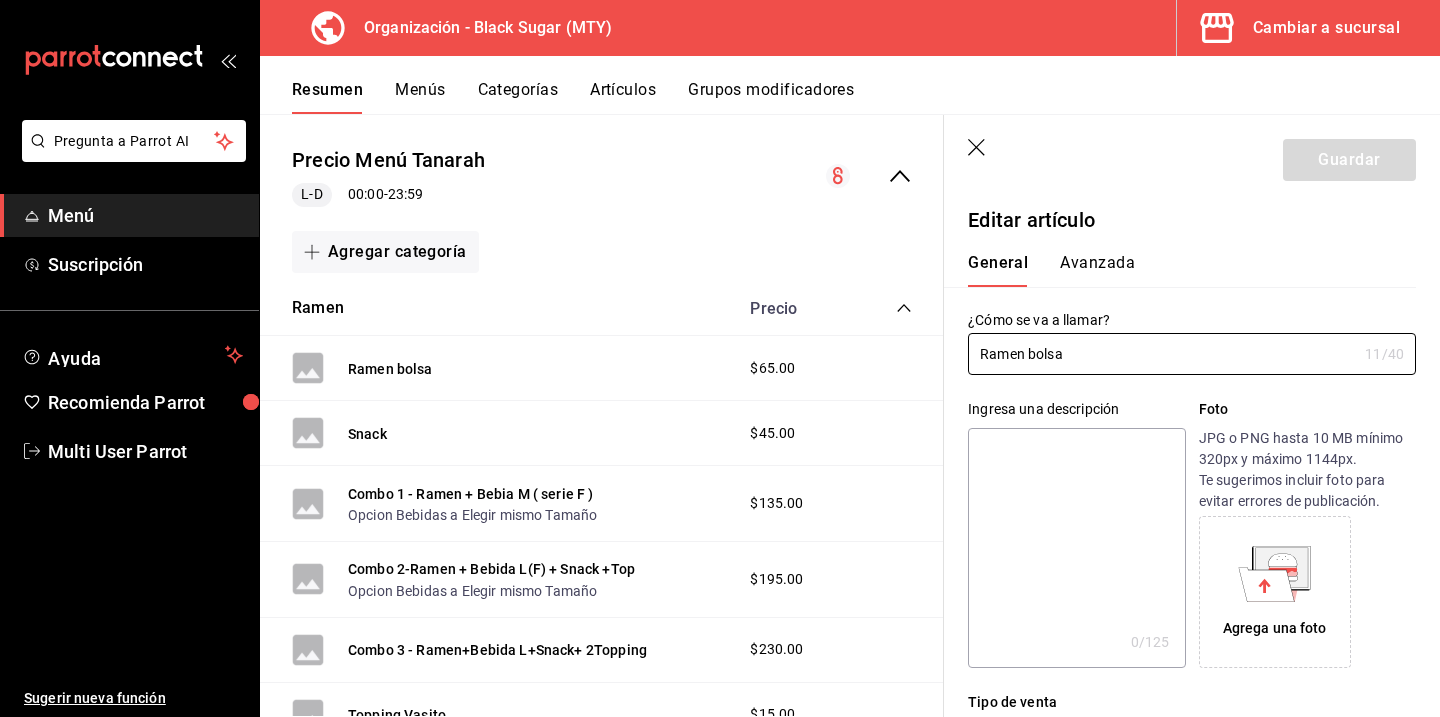 type on "$65.00" 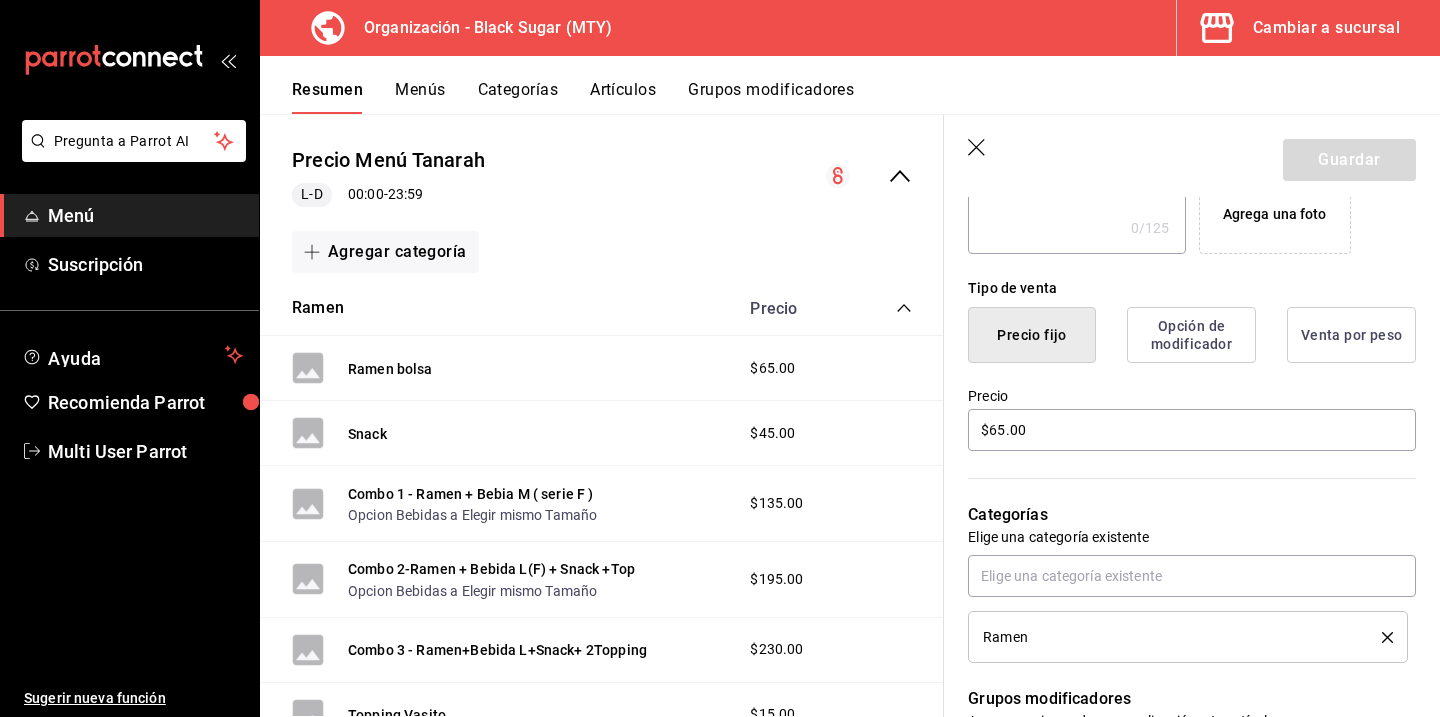 scroll, scrollTop: 443, scrollLeft: 0, axis: vertical 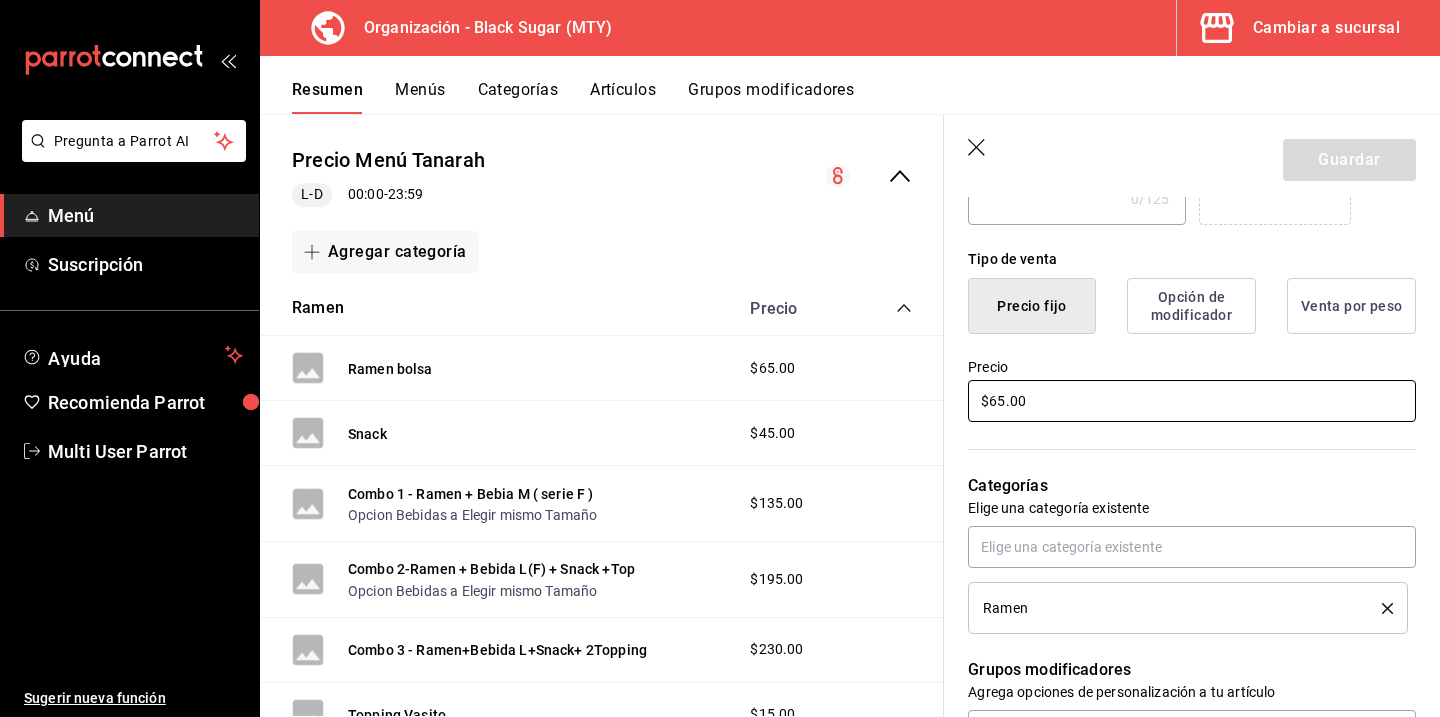 click on "$65.00" at bounding box center [1192, 401] 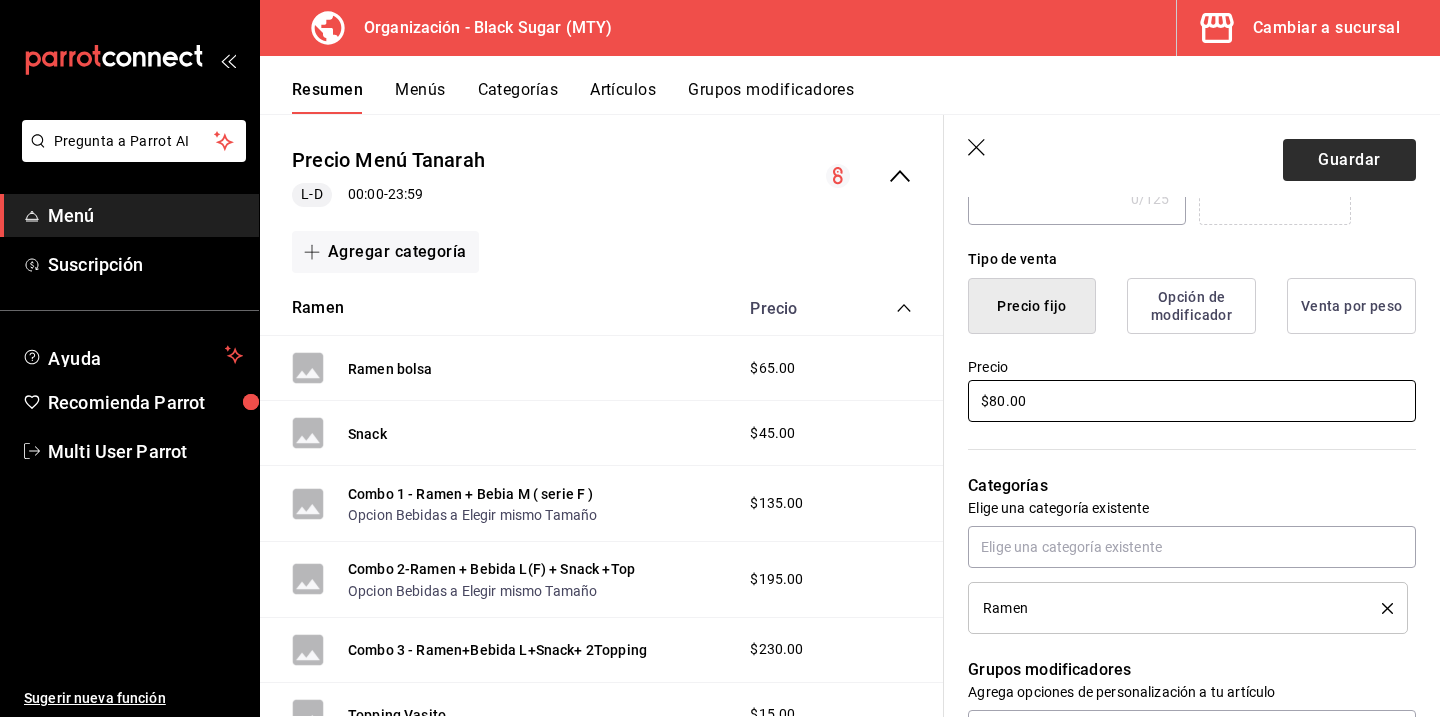 type on "$80.00" 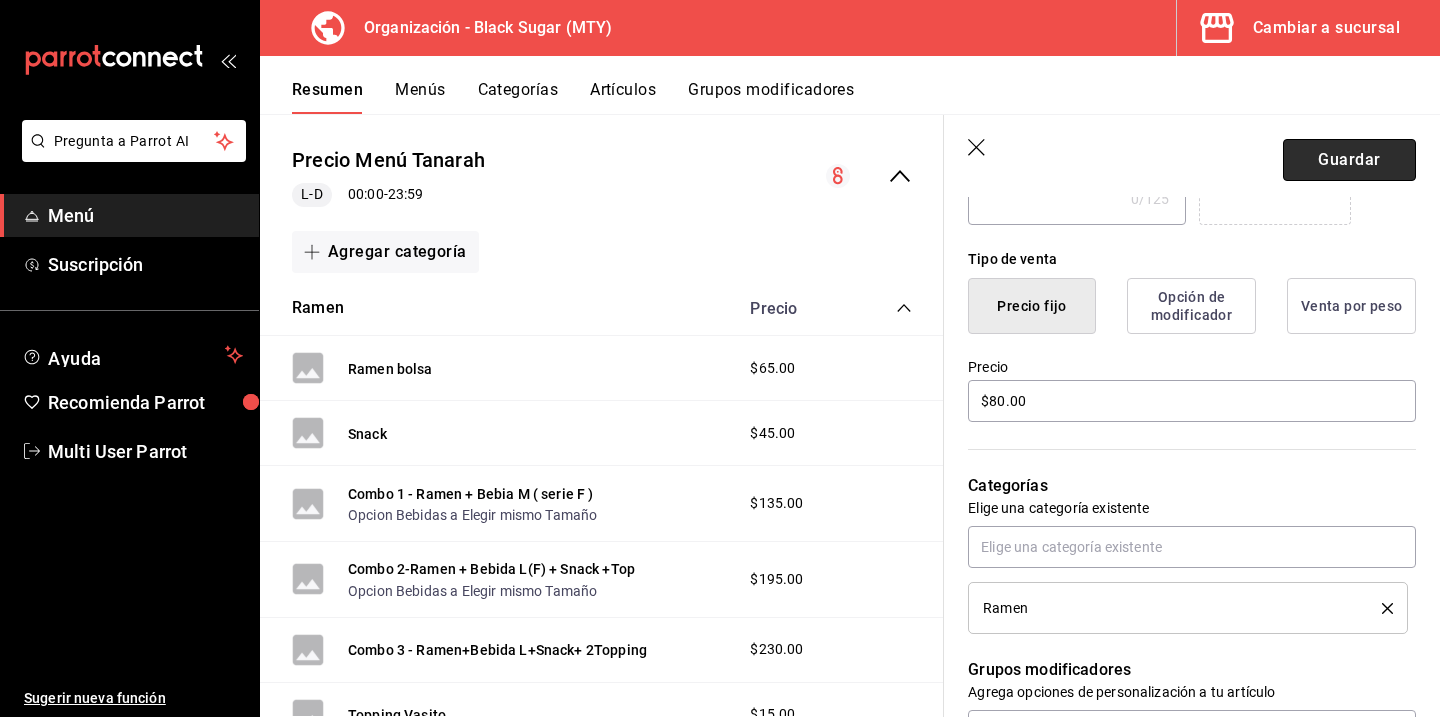 click on "Guardar" at bounding box center [1349, 160] 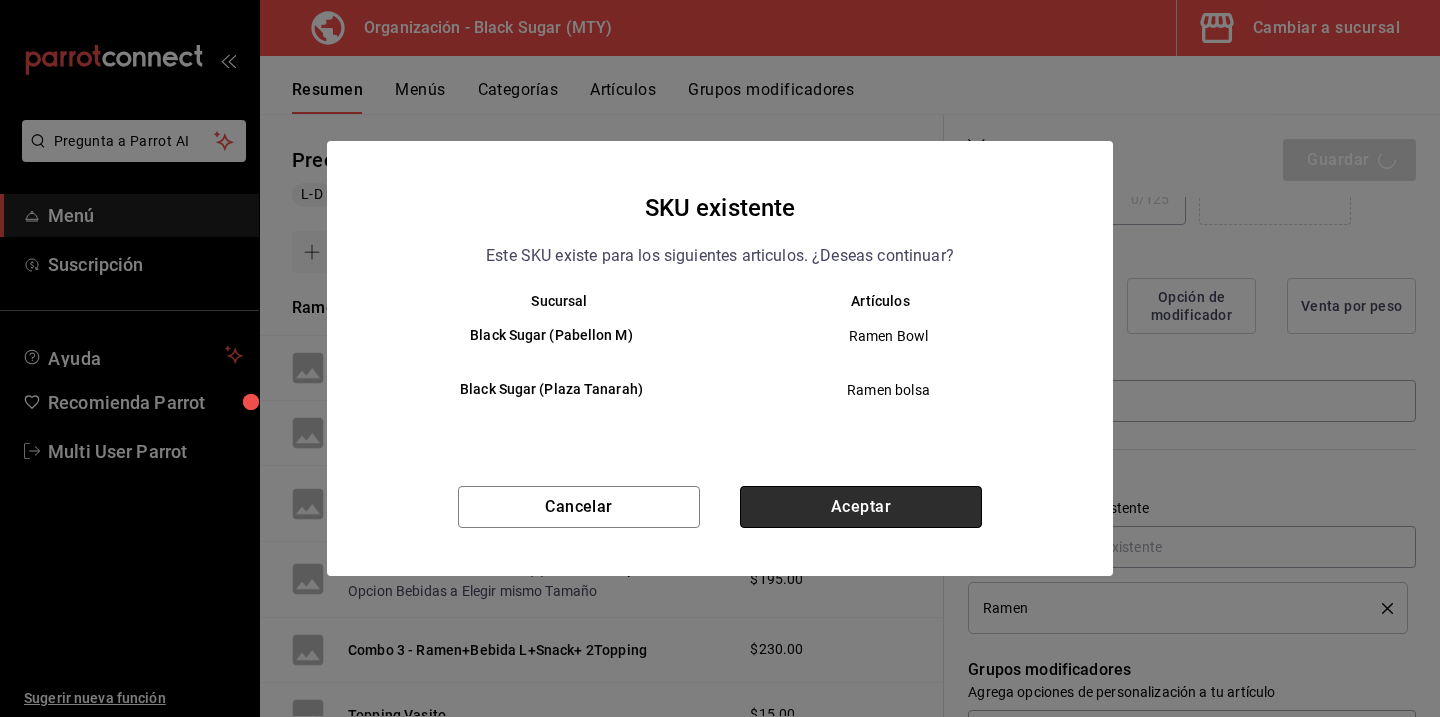 click on "Aceptar" at bounding box center [861, 507] 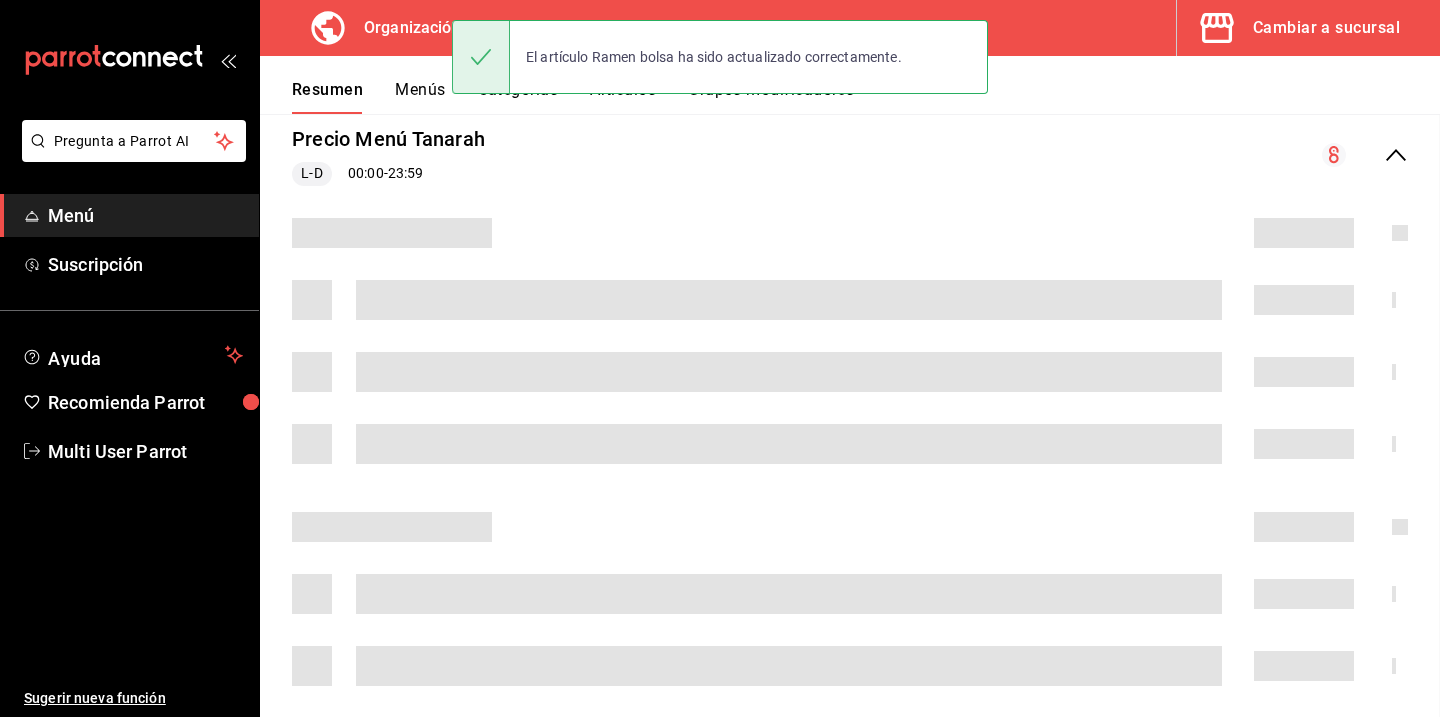 scroll, scrollTop: 0, scrollLeft: 0, axis: both 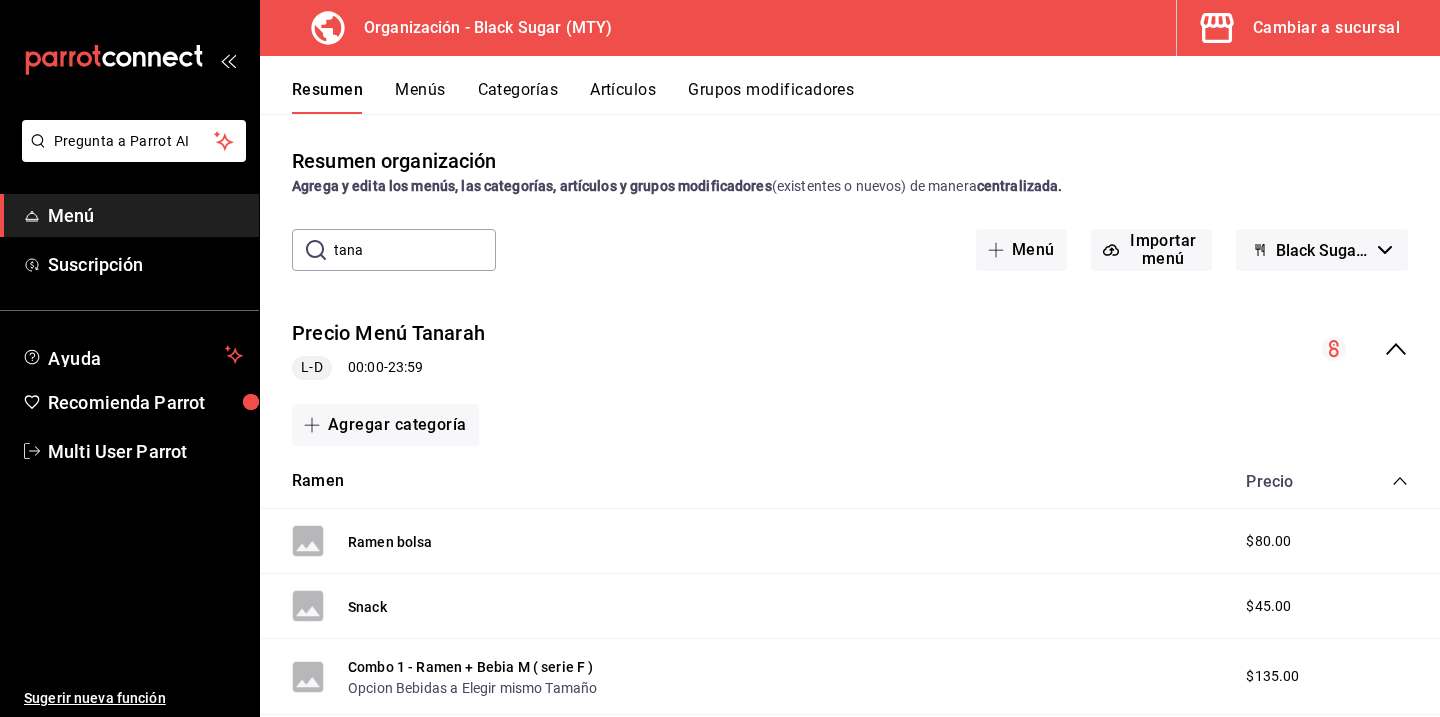 click on "Menús" at bounding box center (420, 97) 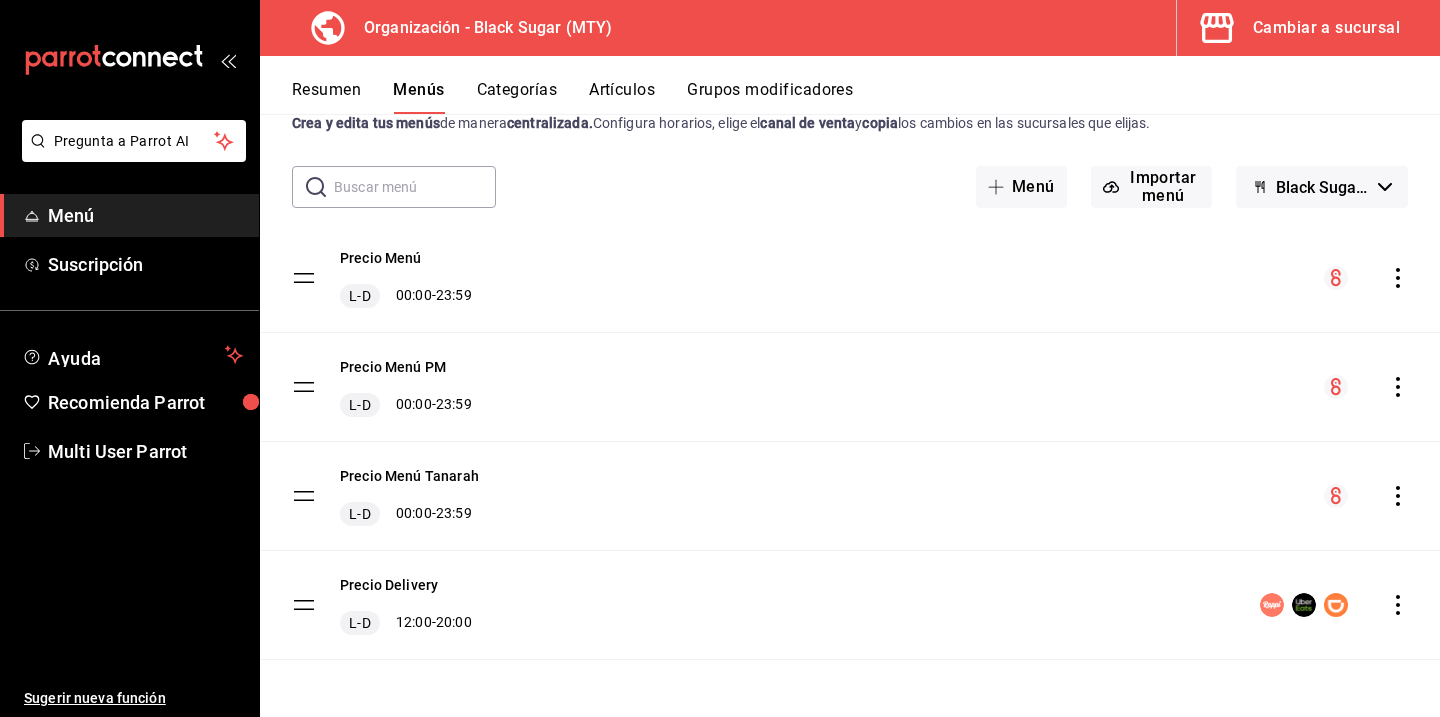 scroll, scrollTop: 0, scrollLeft: 0, axis: both 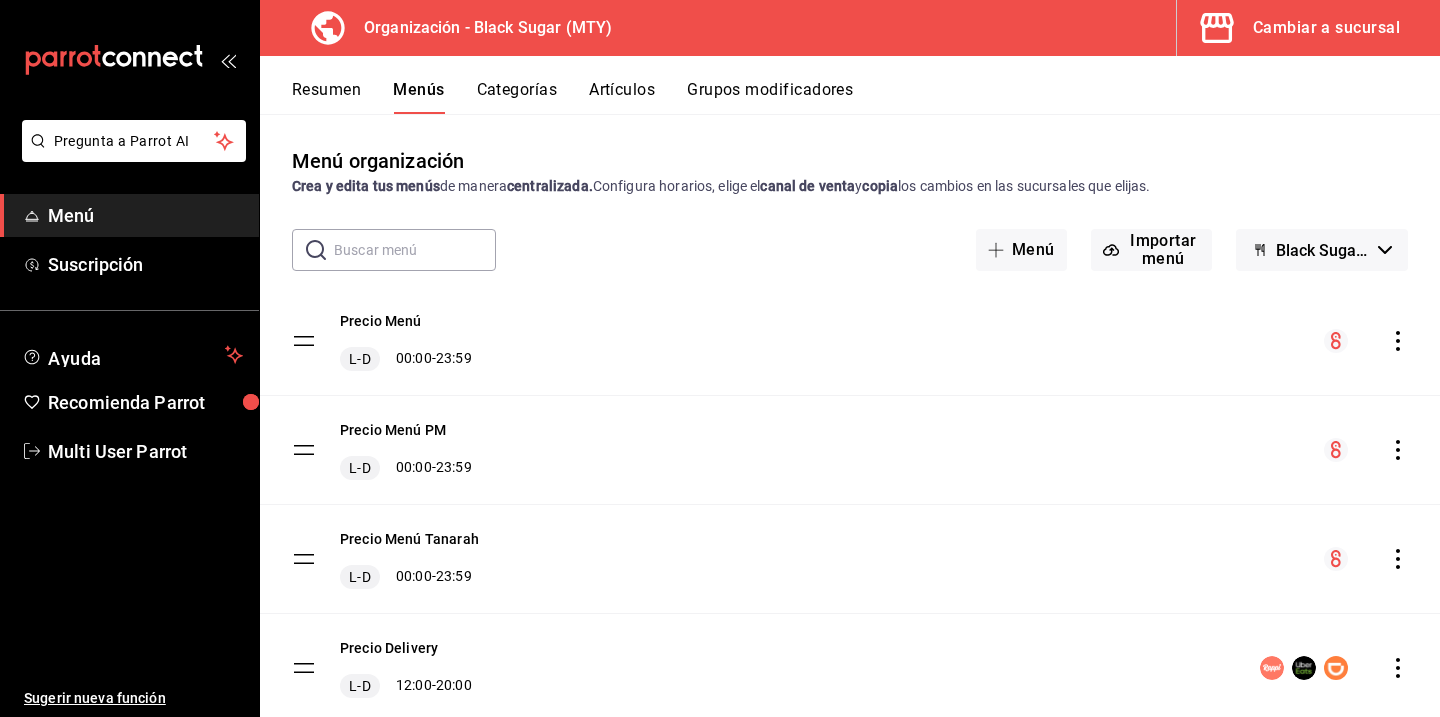 click on "Categorías" at bounding box center (517, 97) 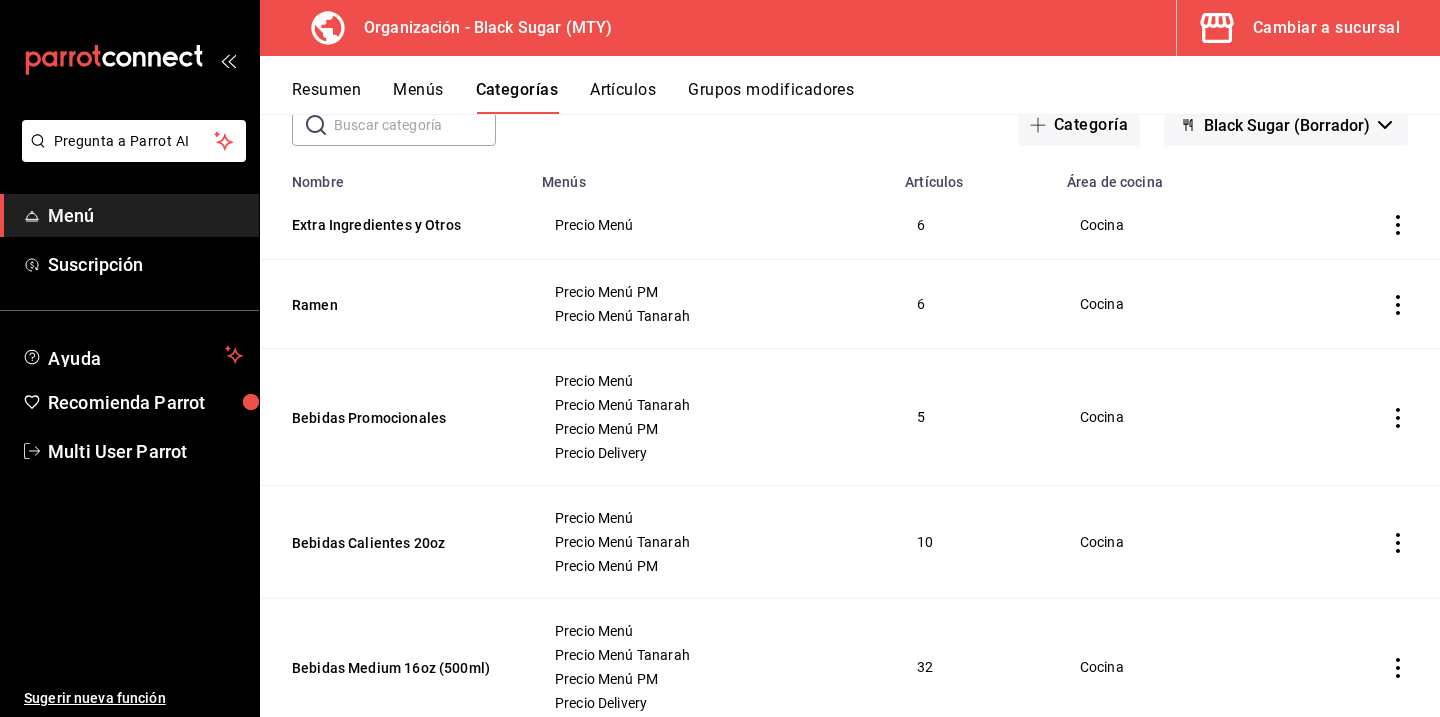 scroll, scrollTop: 70, scrollLeft: 0, axis: vertical 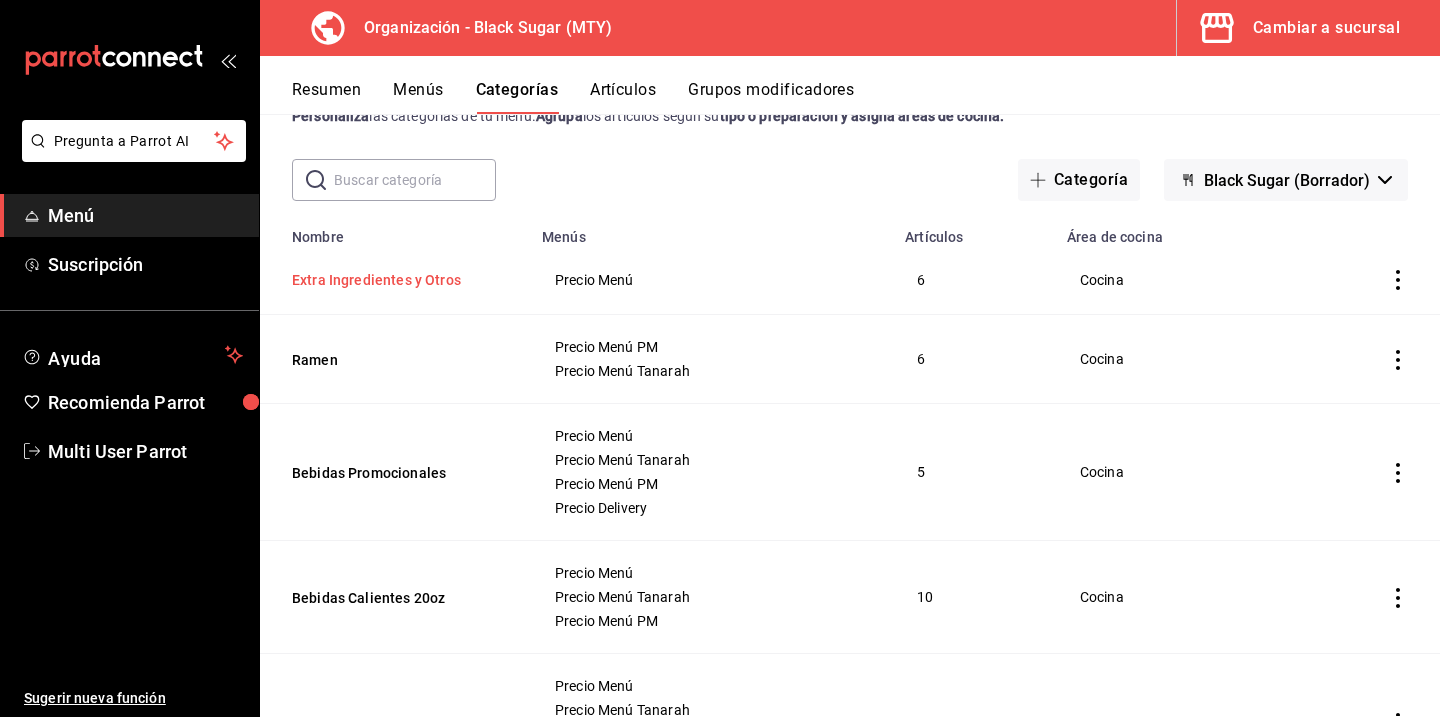 click on "Extra Ingredientes y Otros" at bounding box center (392, 280) 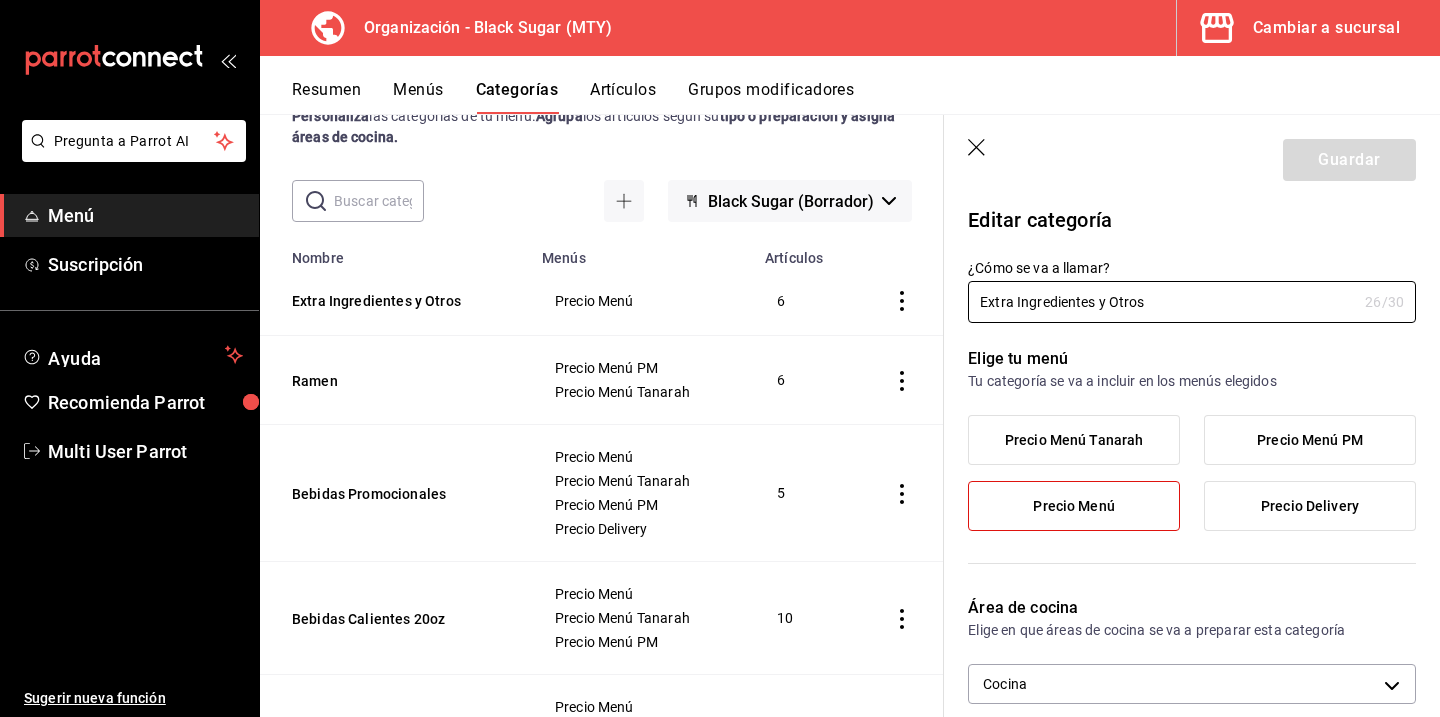 click on "Precio Menú Tanarah" at bounding box center [1074, 440] 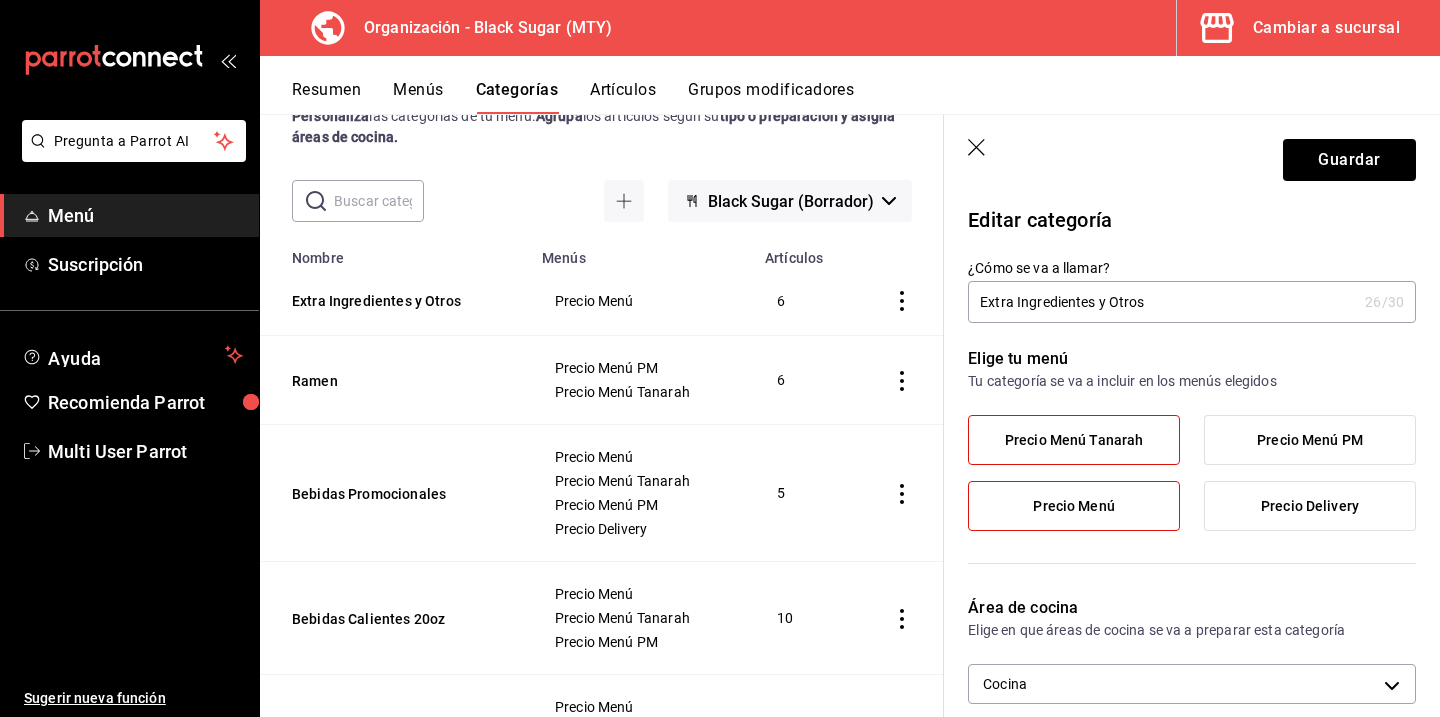 click on "Precio Menú PM" at bounding box center (1310, 440) 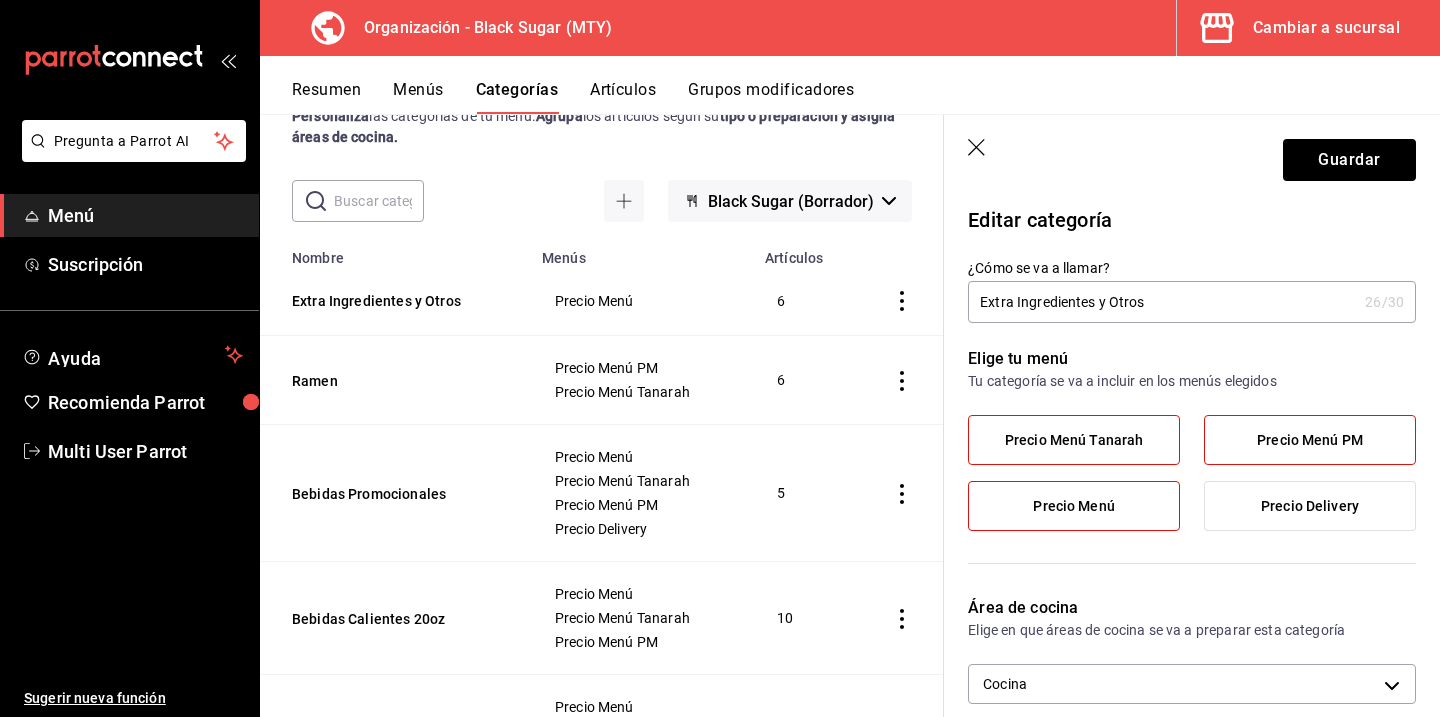 click on "Precio Delivery" at bounding box center (1310, 506) 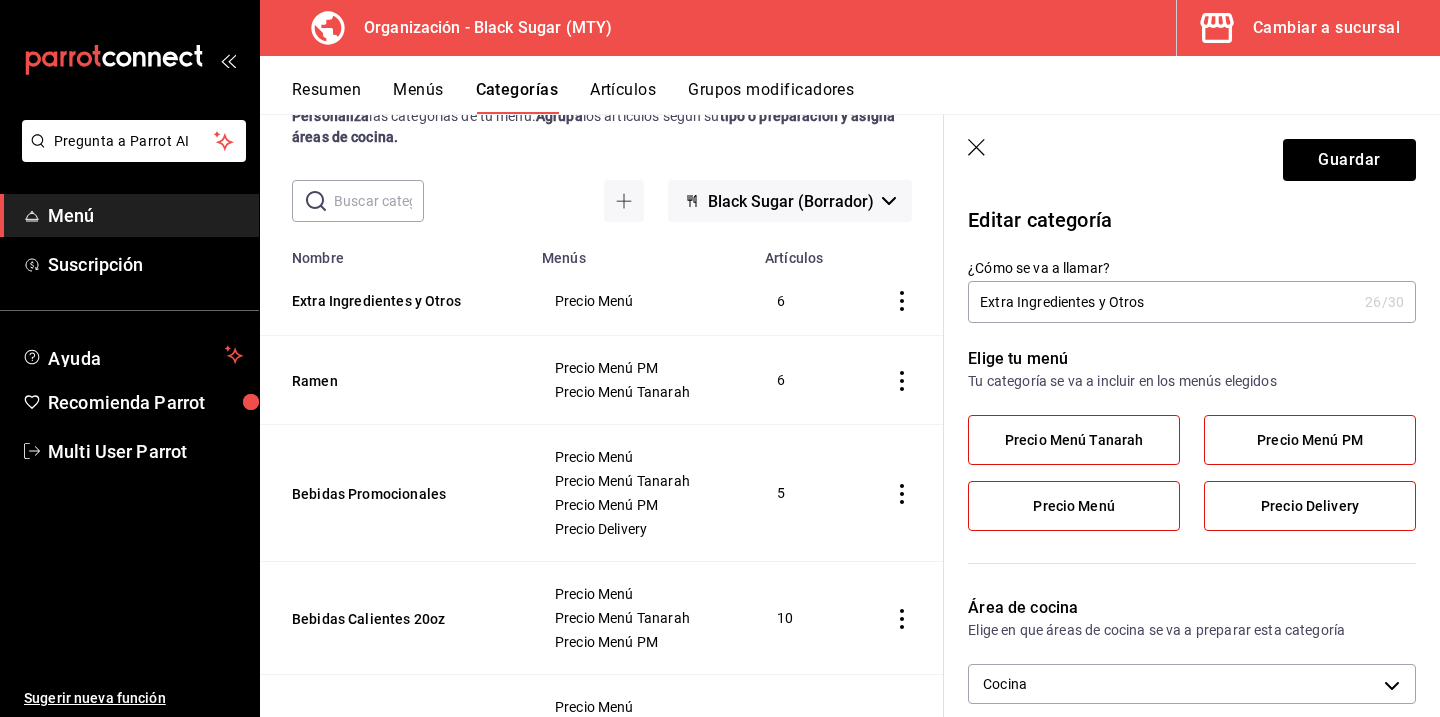 click on "Precio Delivery" at bounding box center (1310, 506) 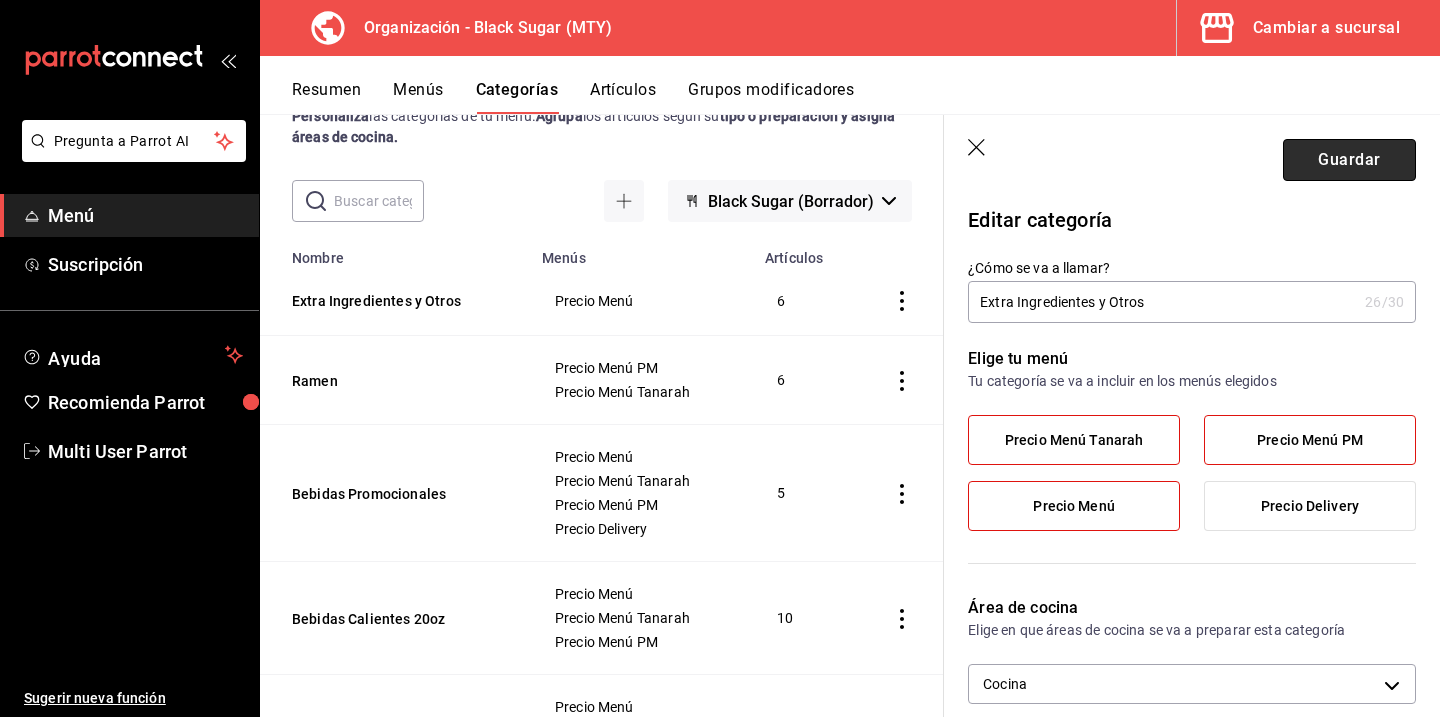 click on "Guardar" at bounding box center [1349, 160] 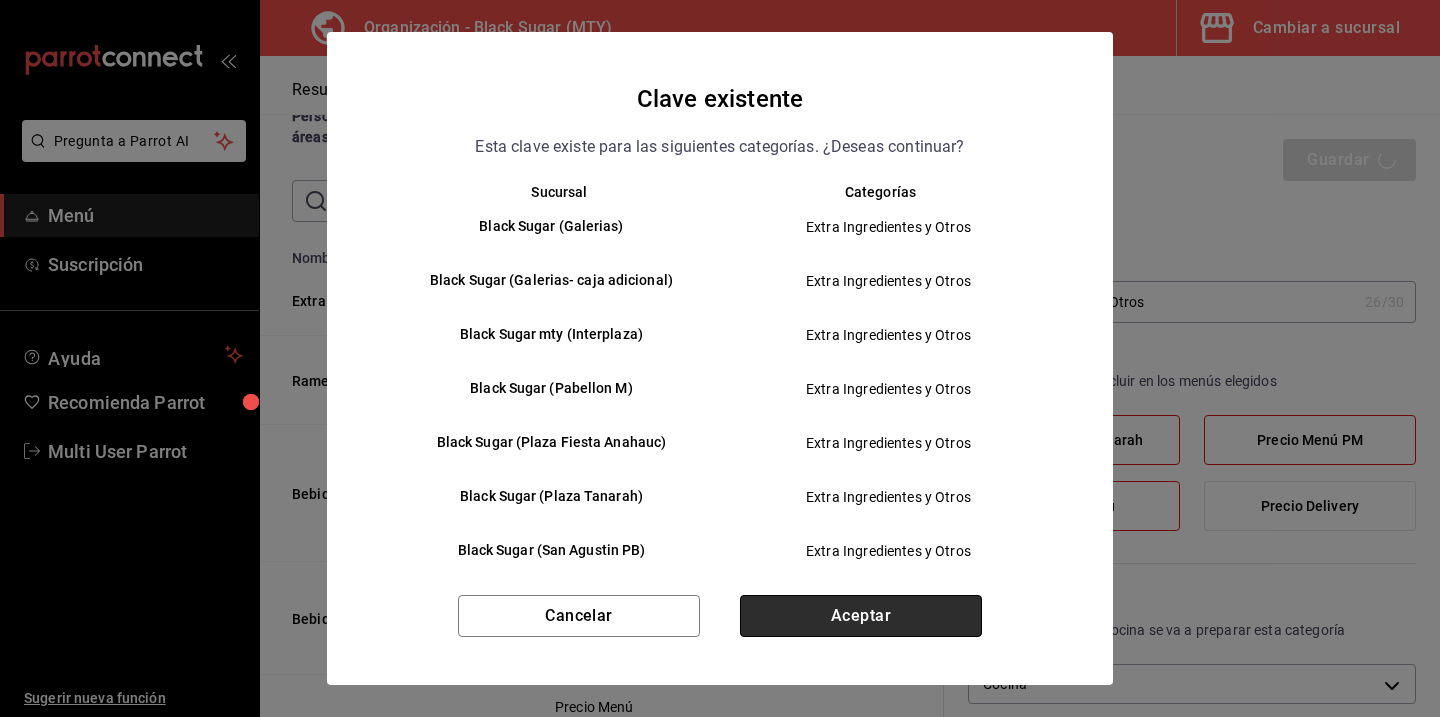 click on "Aceptar" at bounding box center (861, 616) 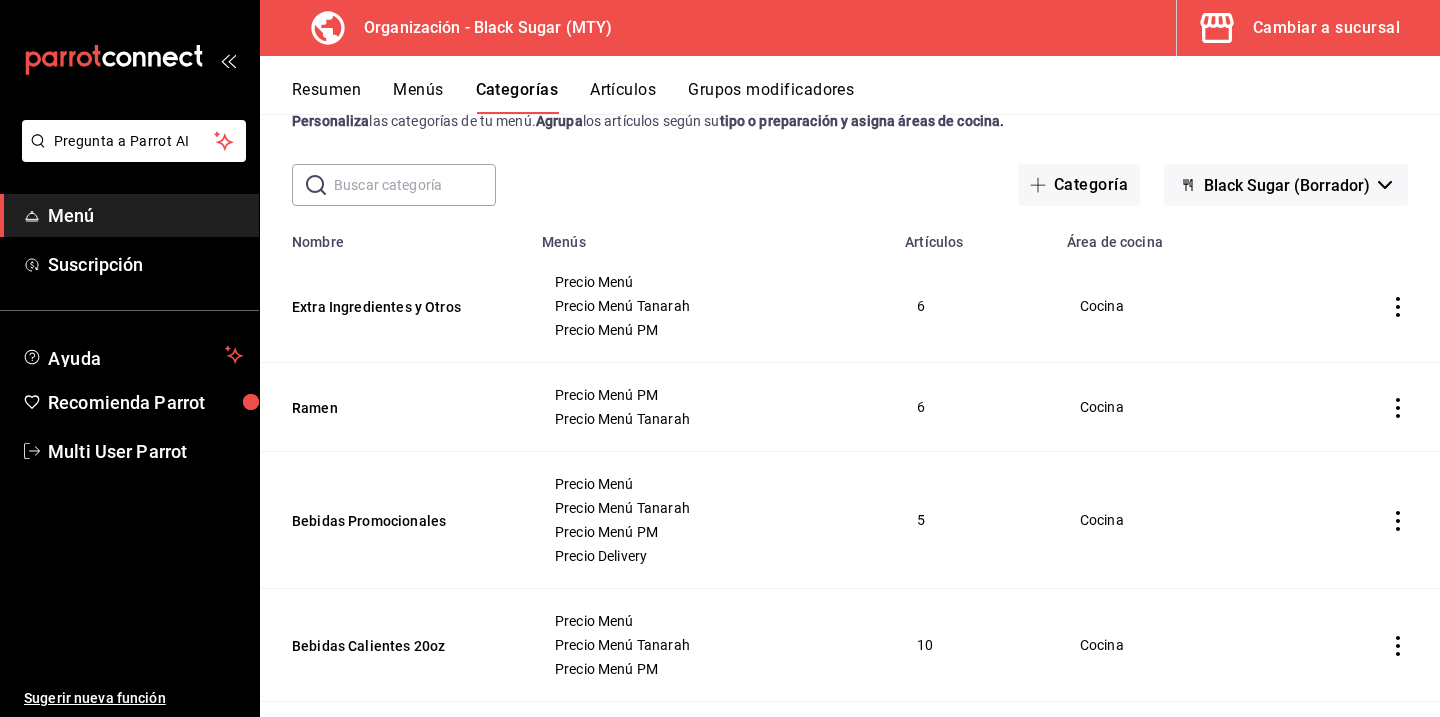 scroll, scrollTop: 0, scrollLeft: 0, axis: both 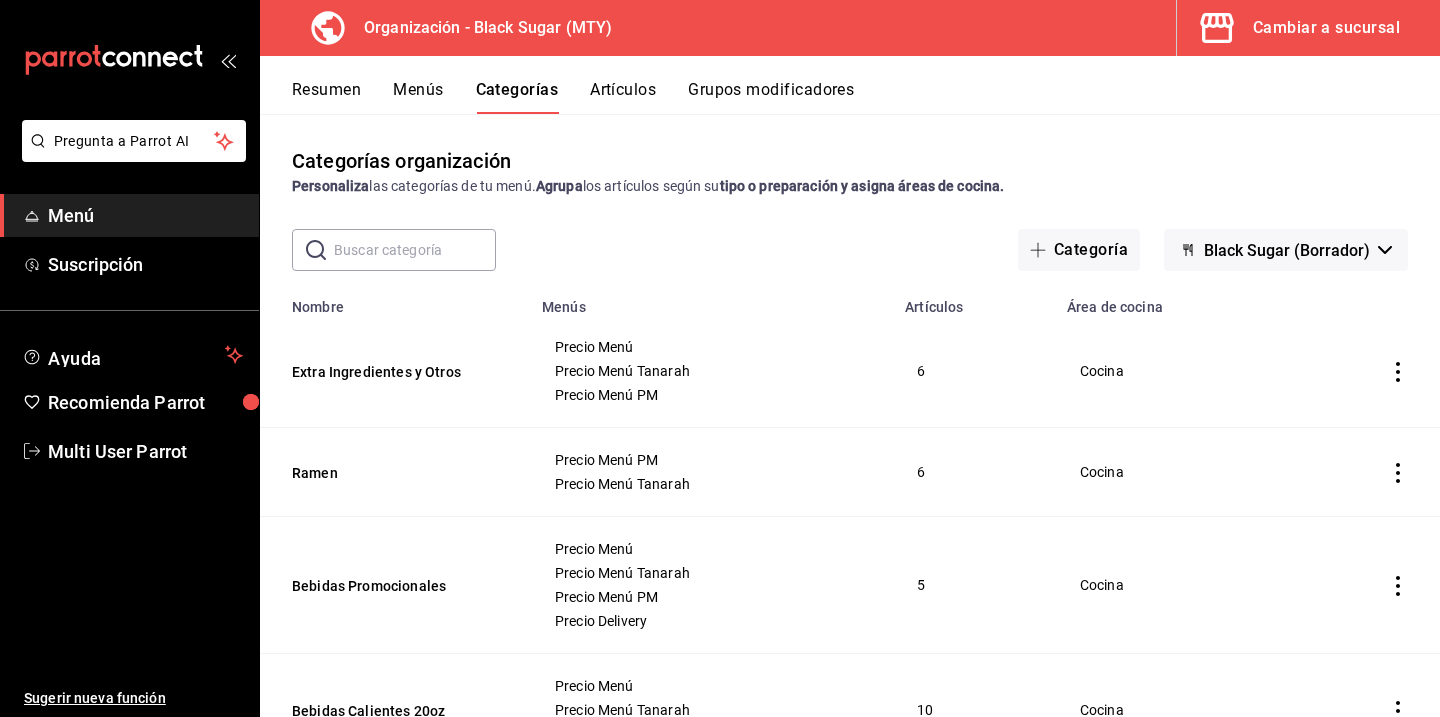 click on "Artículos" at bounding box center (623, 97) 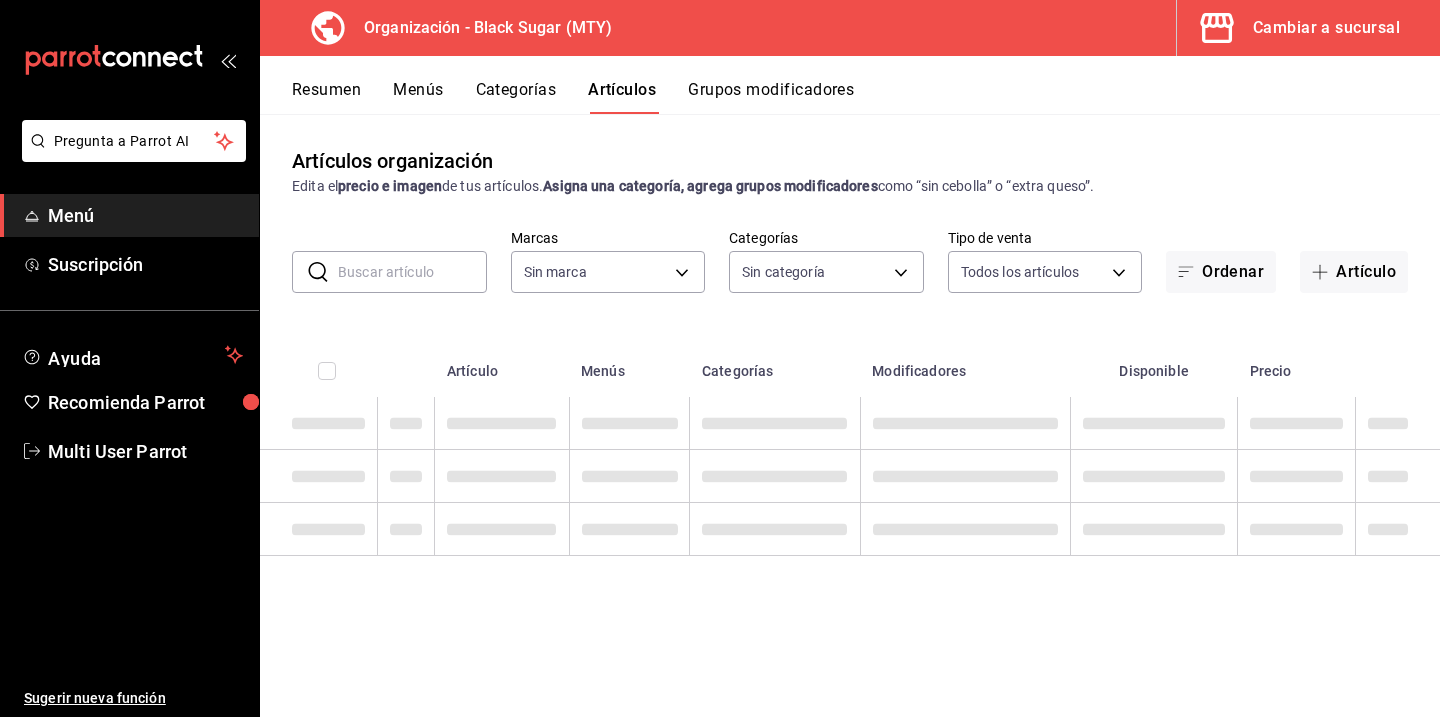type on "187a88df-2753-4421-b0d4-a17ef0034368" 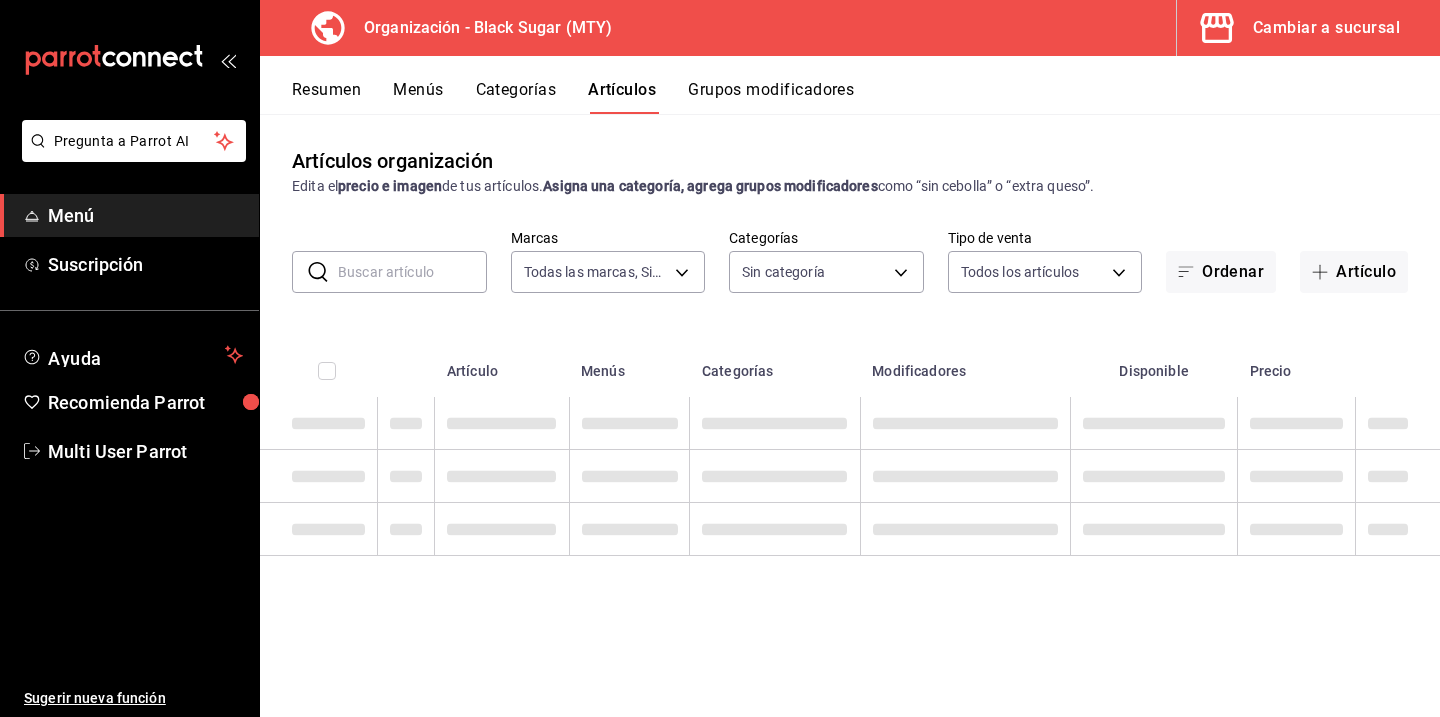 type on "9d671eeb-832b-4ff2-a4bc-04af2c6bfe6d,8044381f-3f69-4b87-bd5c-f82b632555b4,0ee3afe8-5ef9-494f-8e2d-132f466381fd,47de532a-956c-4642-8389-6977bb2638db,7990b8e2-2b7e-4e4f-afa0-b6691b633e9d,58cf3f69-20e0-445f-9c93-055a92ce8117,9c2106cd-20a6-4ffb-a4d2-50ede13e28e7,4b34b862-431d-48d4-8b0f-568badc80d5b" 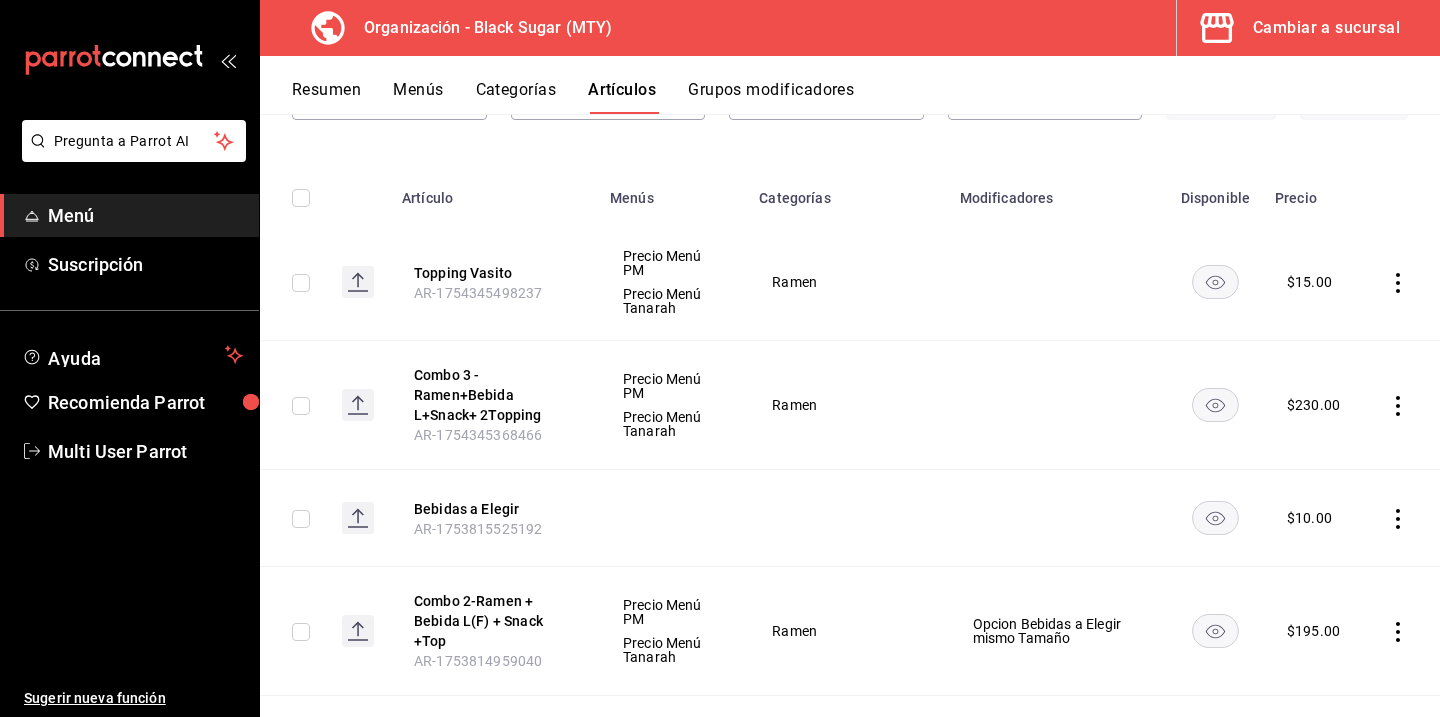 scroll, scrollTop: 168, scrollLeft: 0, axis: vertical 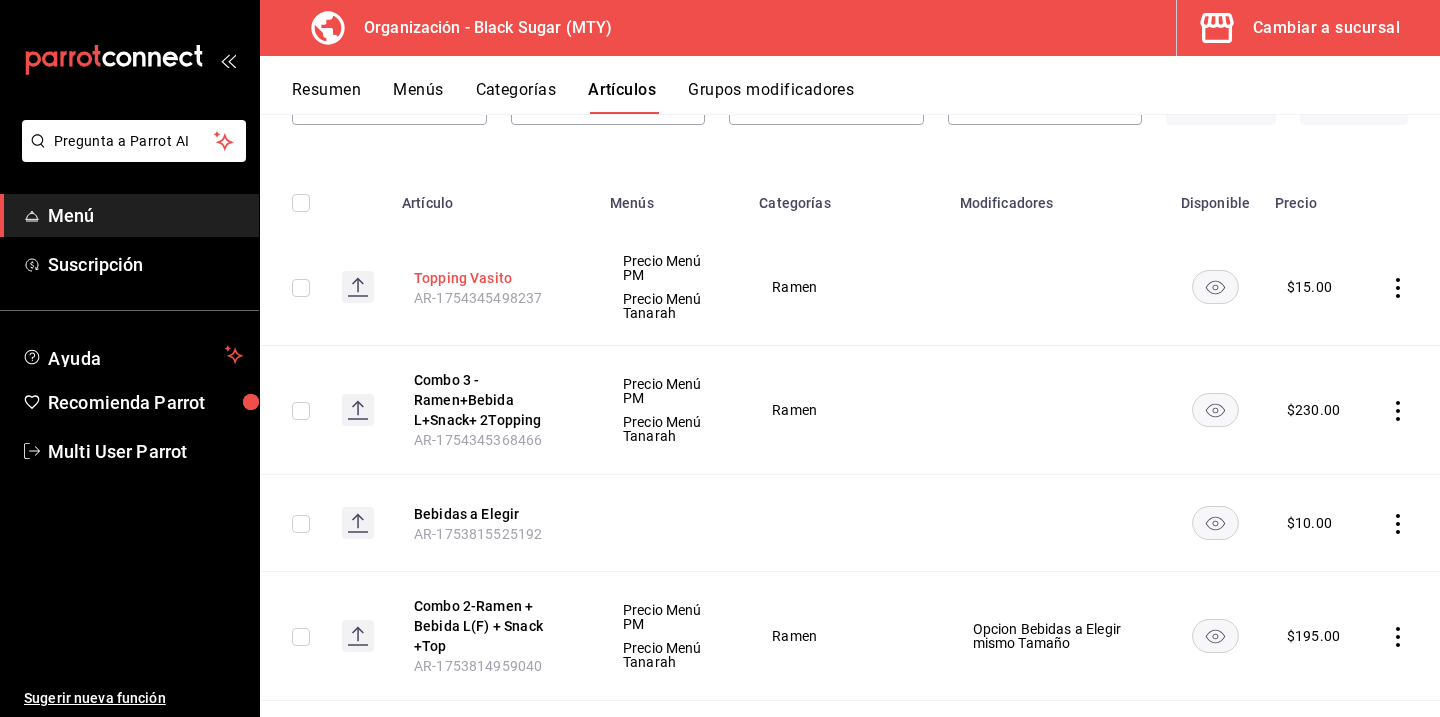 click on "Topping Vasito" at bounding box center (494, 278) 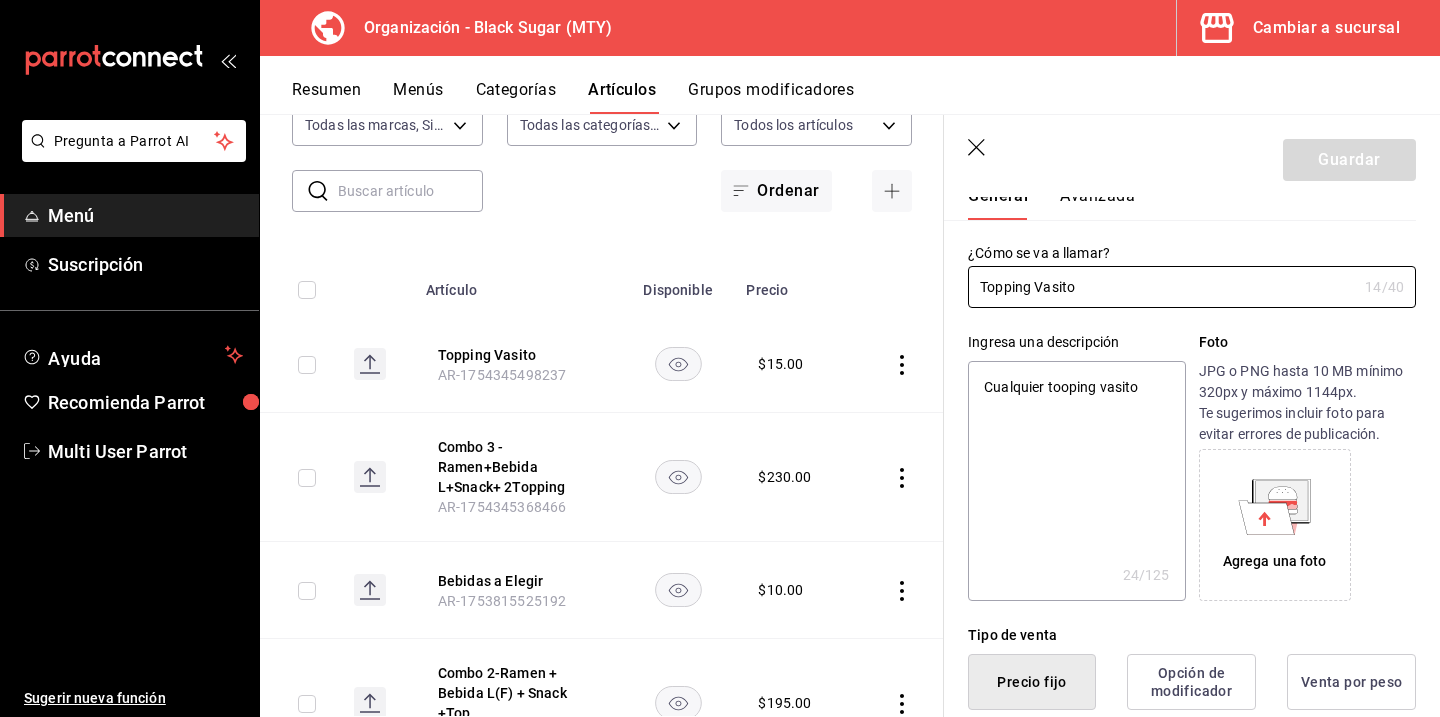 scroll, scrollTop: 0, scrollLeft: 0, axis: both 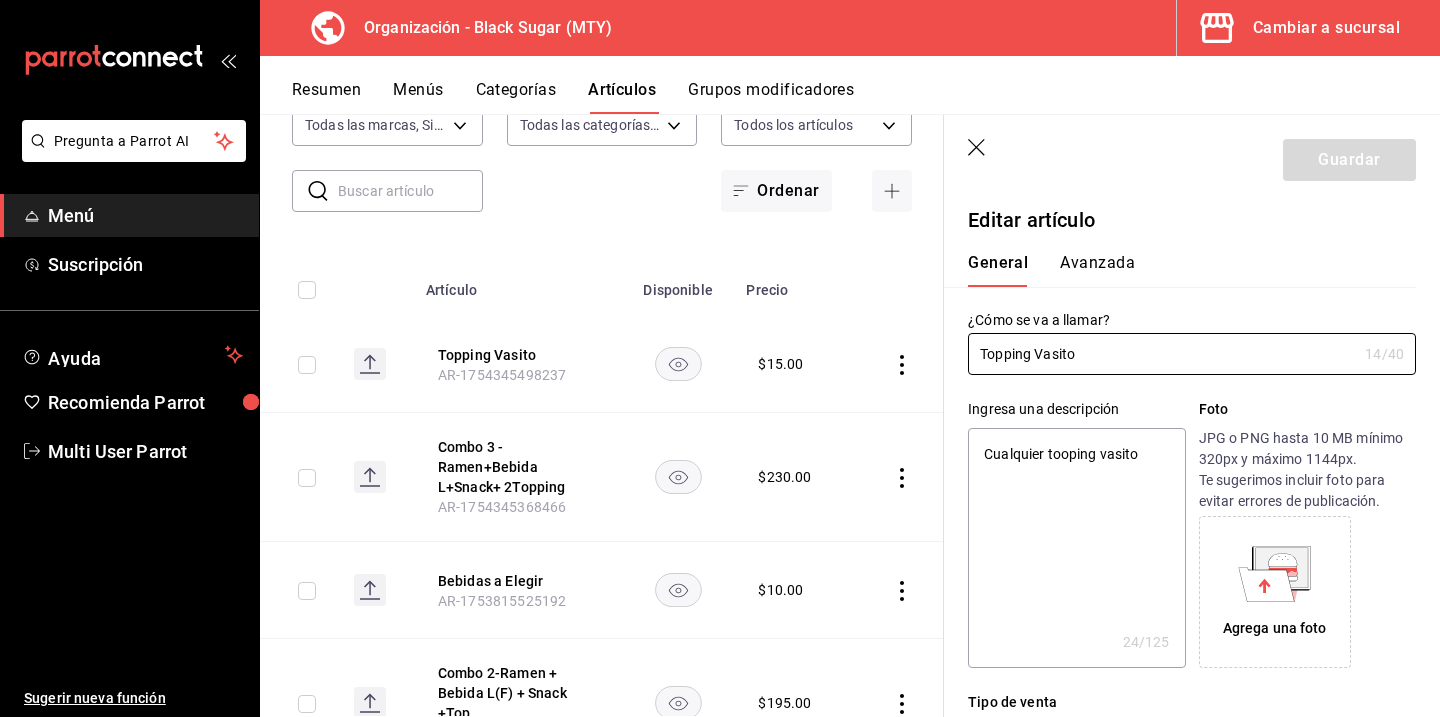 click on "Avanzada" at bounding box center (1097, 270) 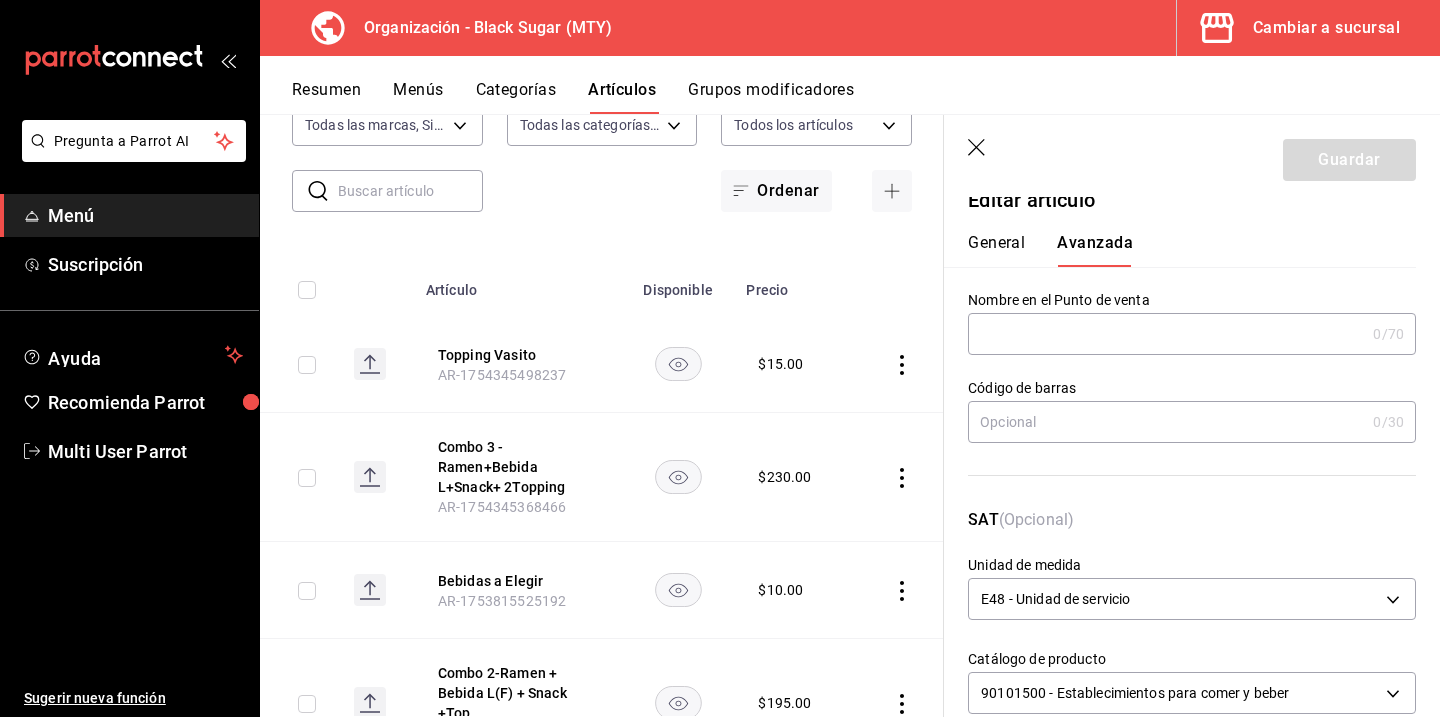 scroll, scrollTop: 0, scrollLeft: 0, axis: both 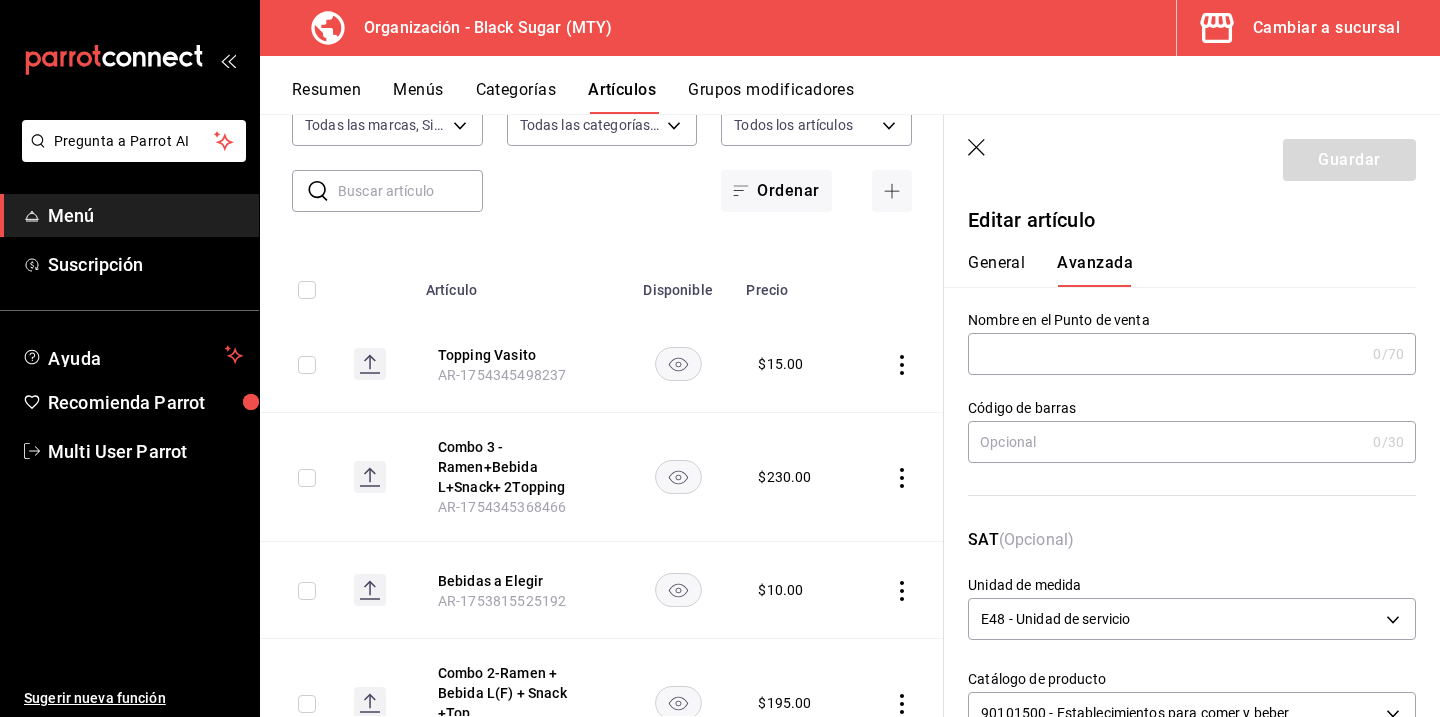click 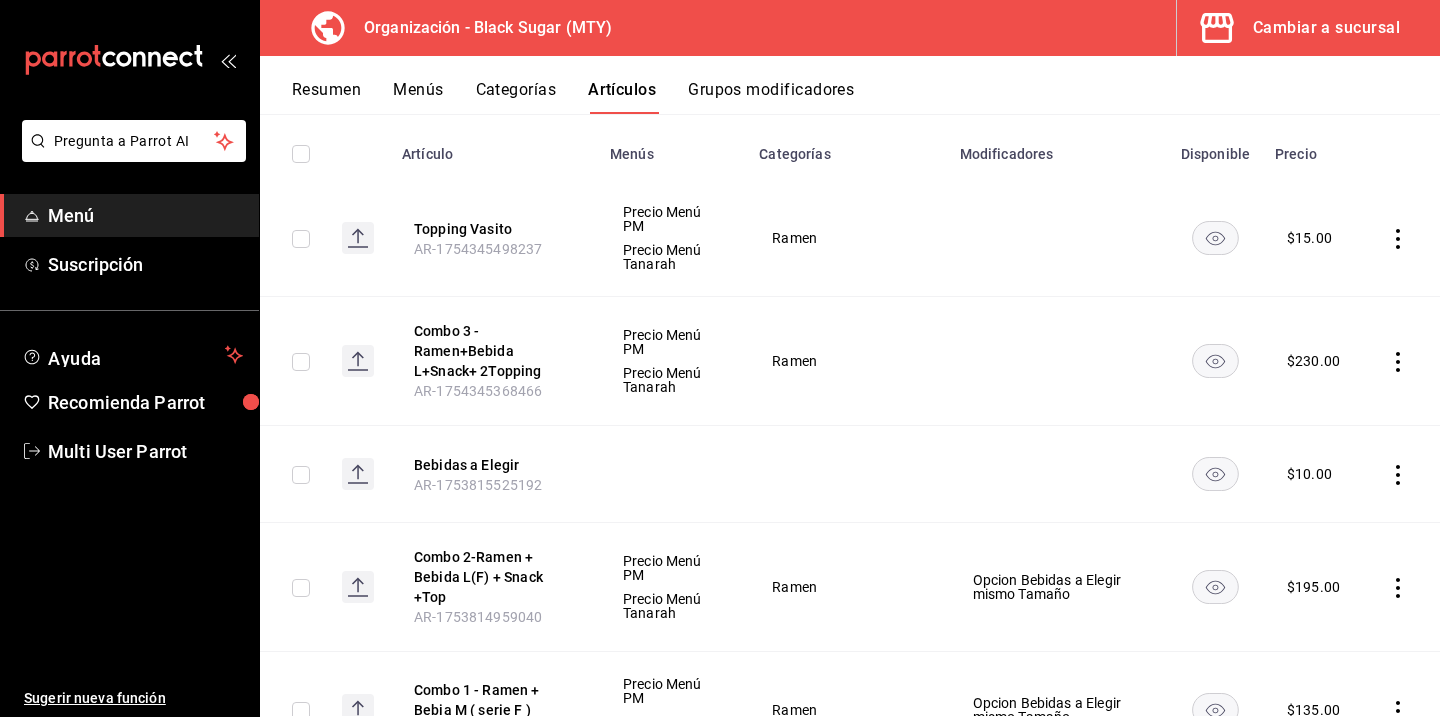 scroll, scrollTop: 174, scrollLeft: 0, axis: vertical 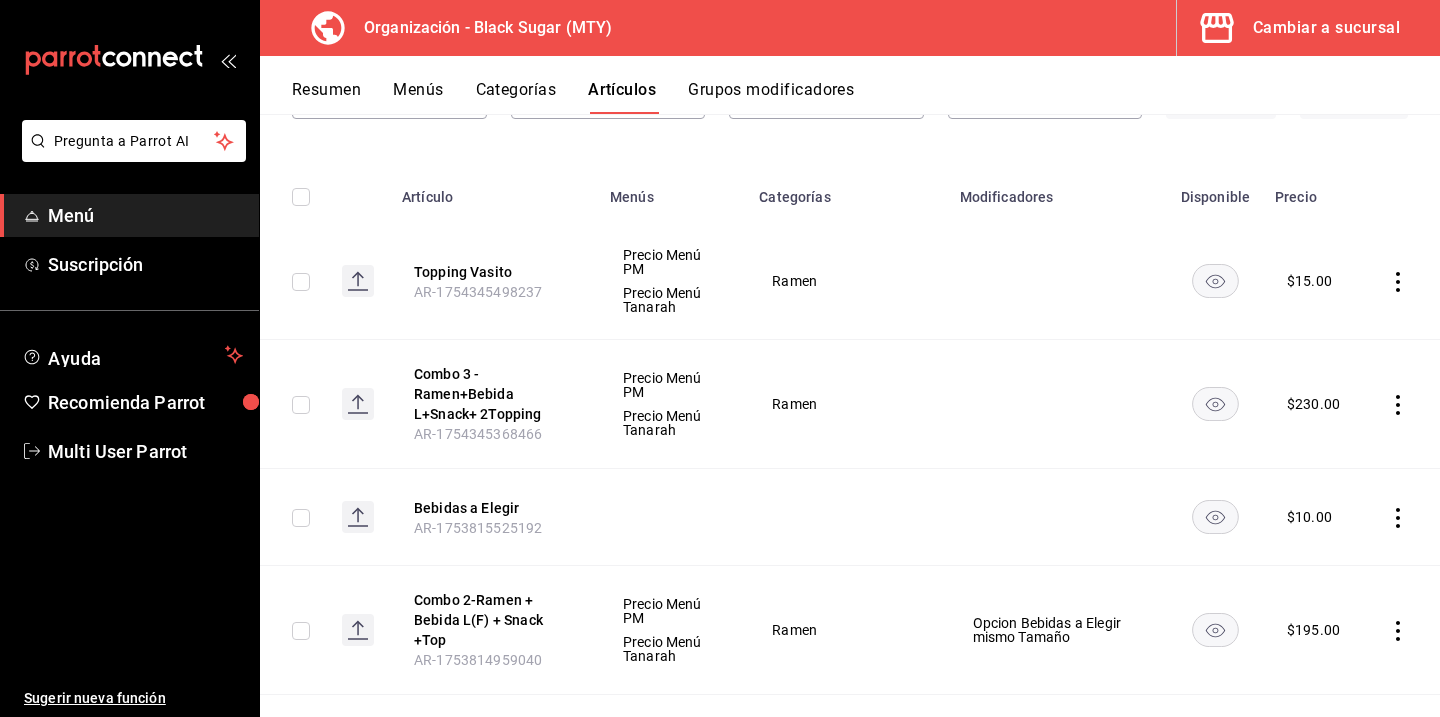click on "Resumen" at bounding box center (326, 97) 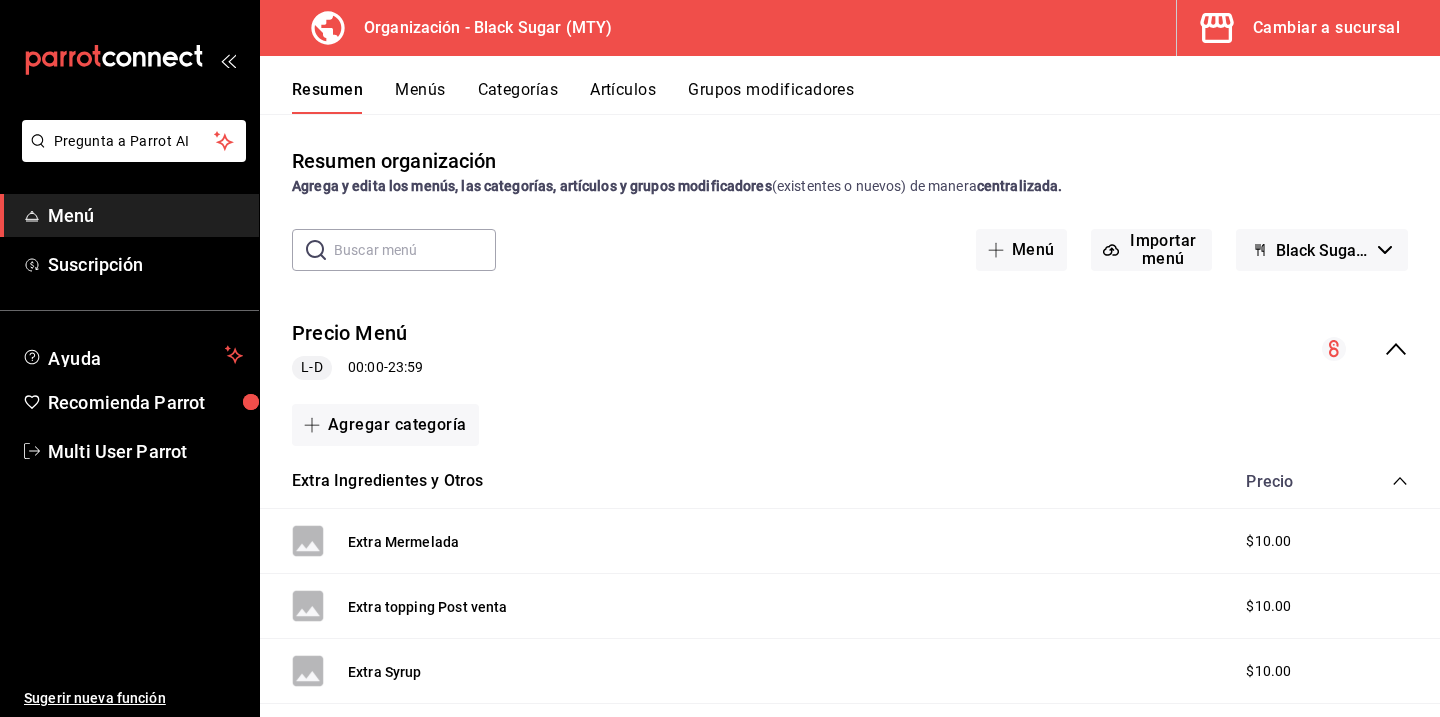 click at bounding box center [415, 250] 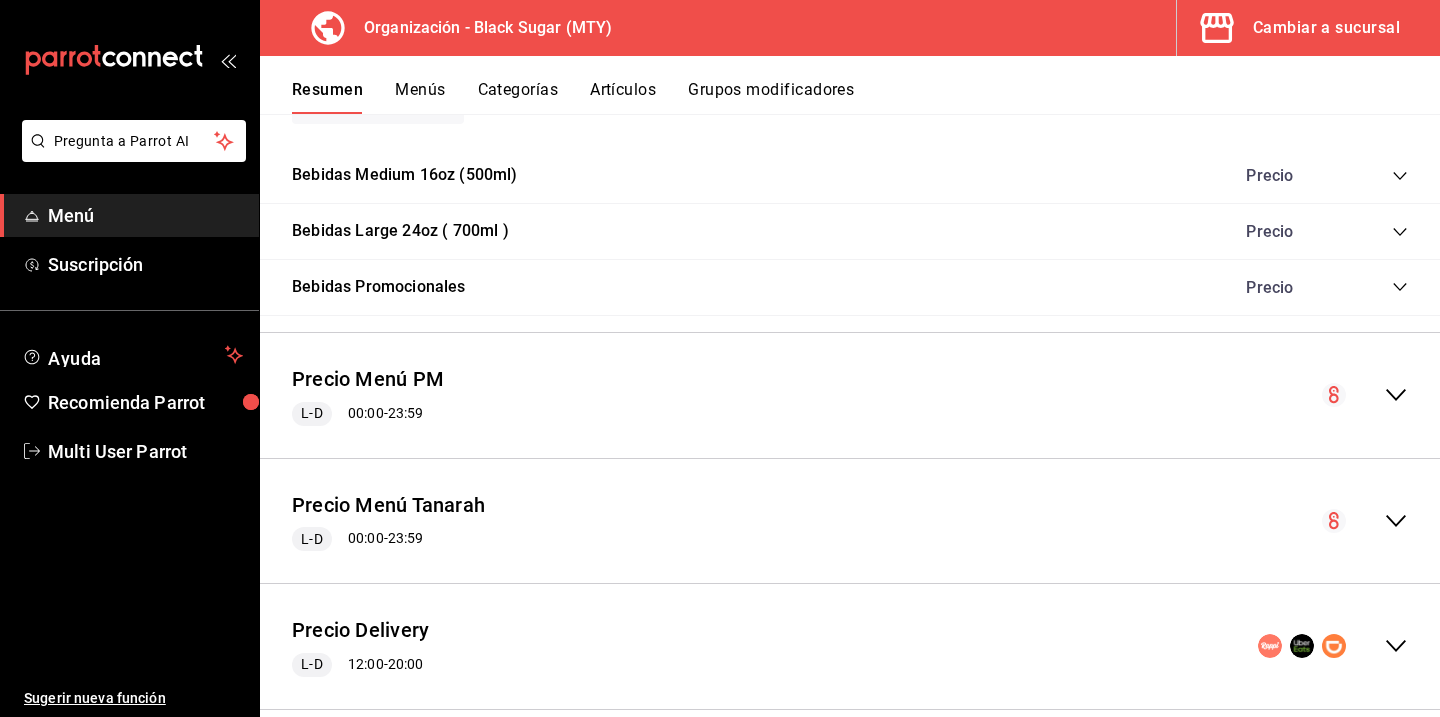 scroll, scrollTop: 1777, scrollLeft: 0, axis: vertical 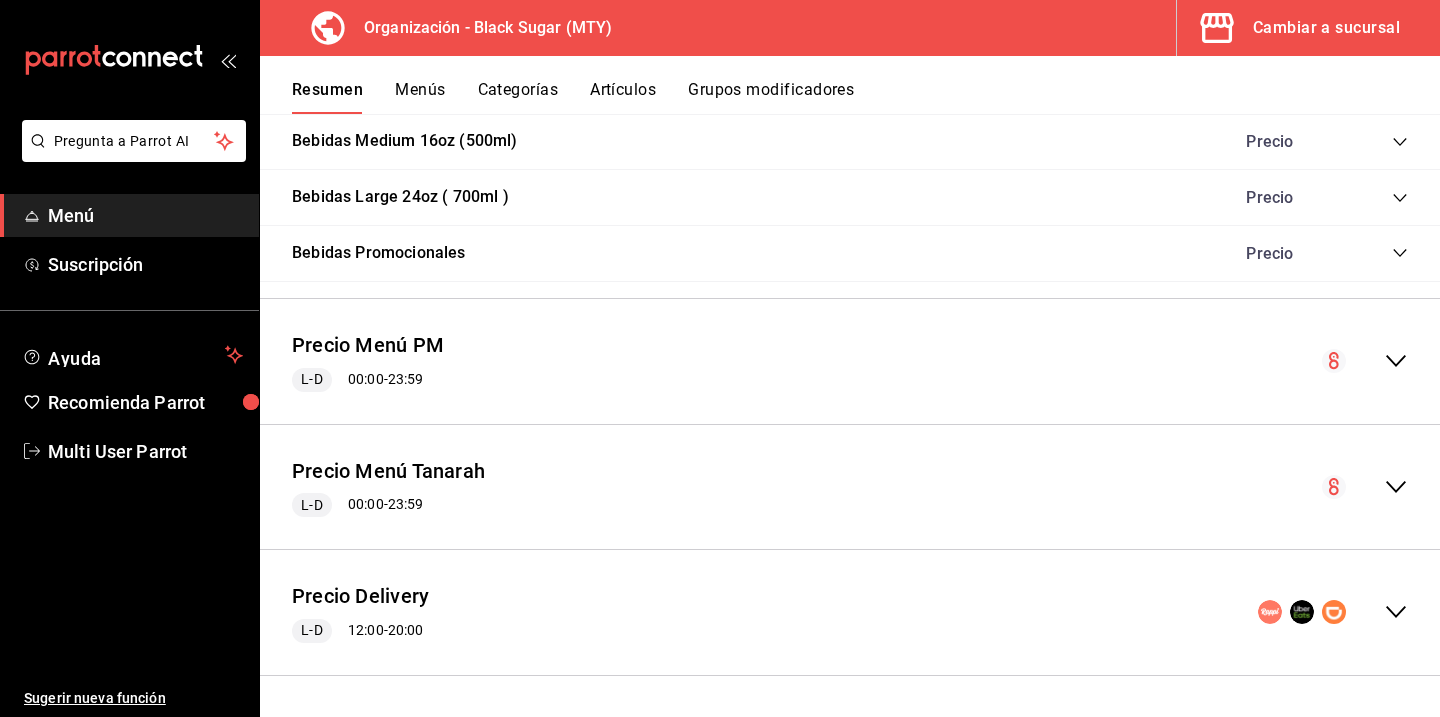 type on "pm" 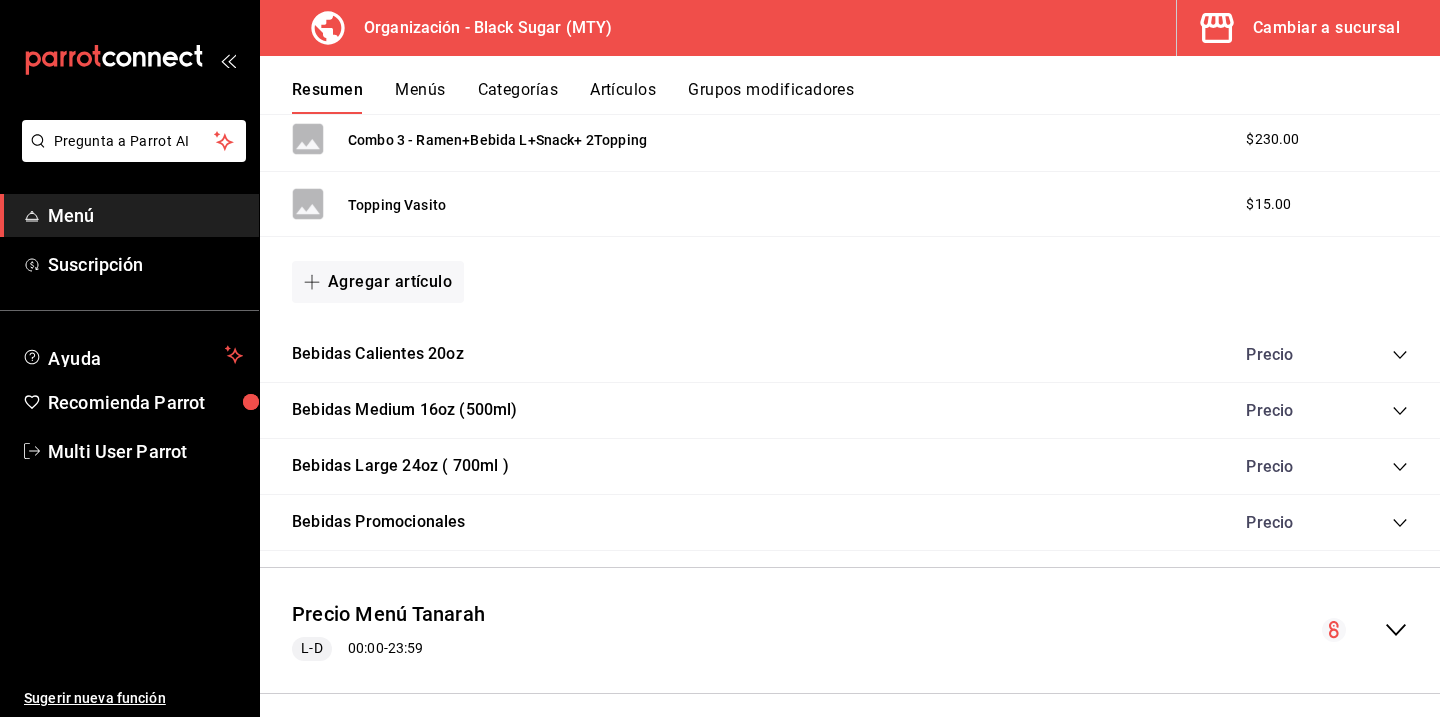 scroll, scrollTop: 3151, scrollLeft: 0, axis: vertical 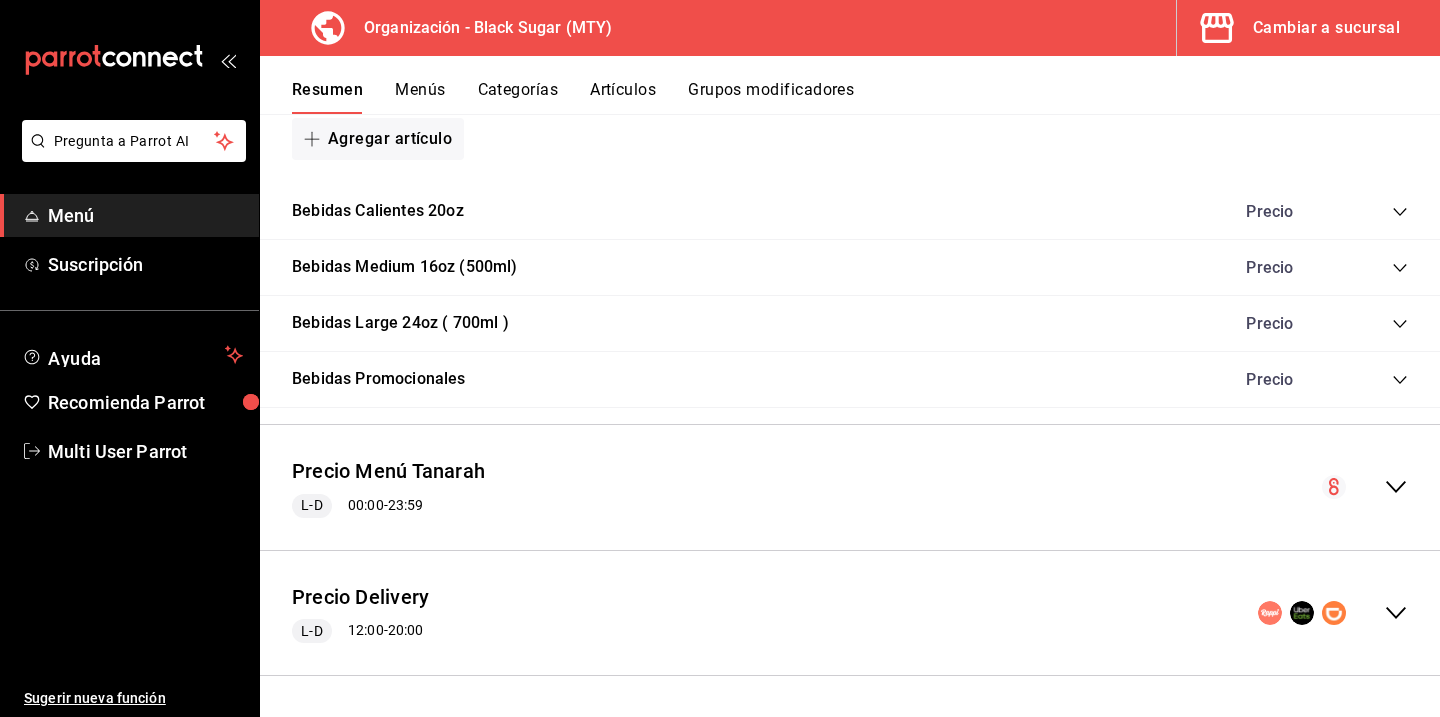 click 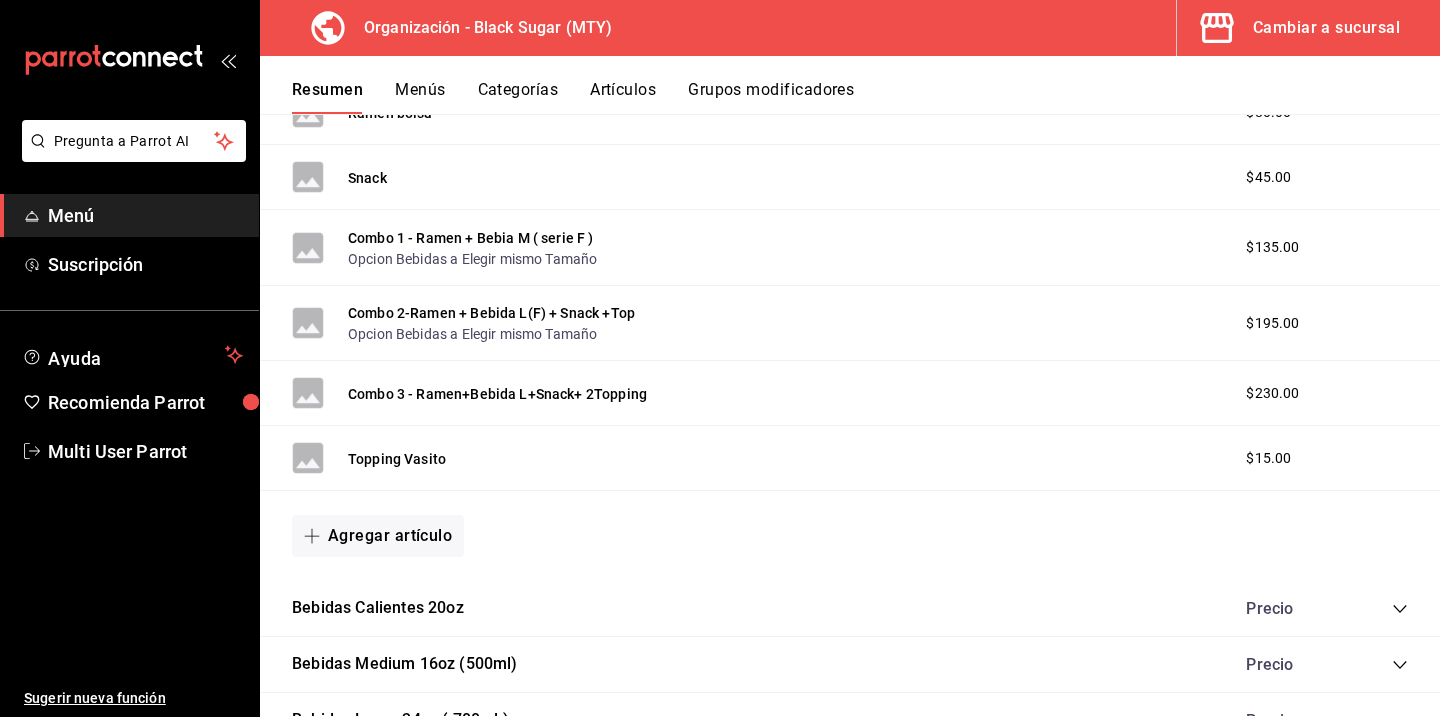 scroll, scrollTop: 4257, scrollLeft: 0, axis: vertical 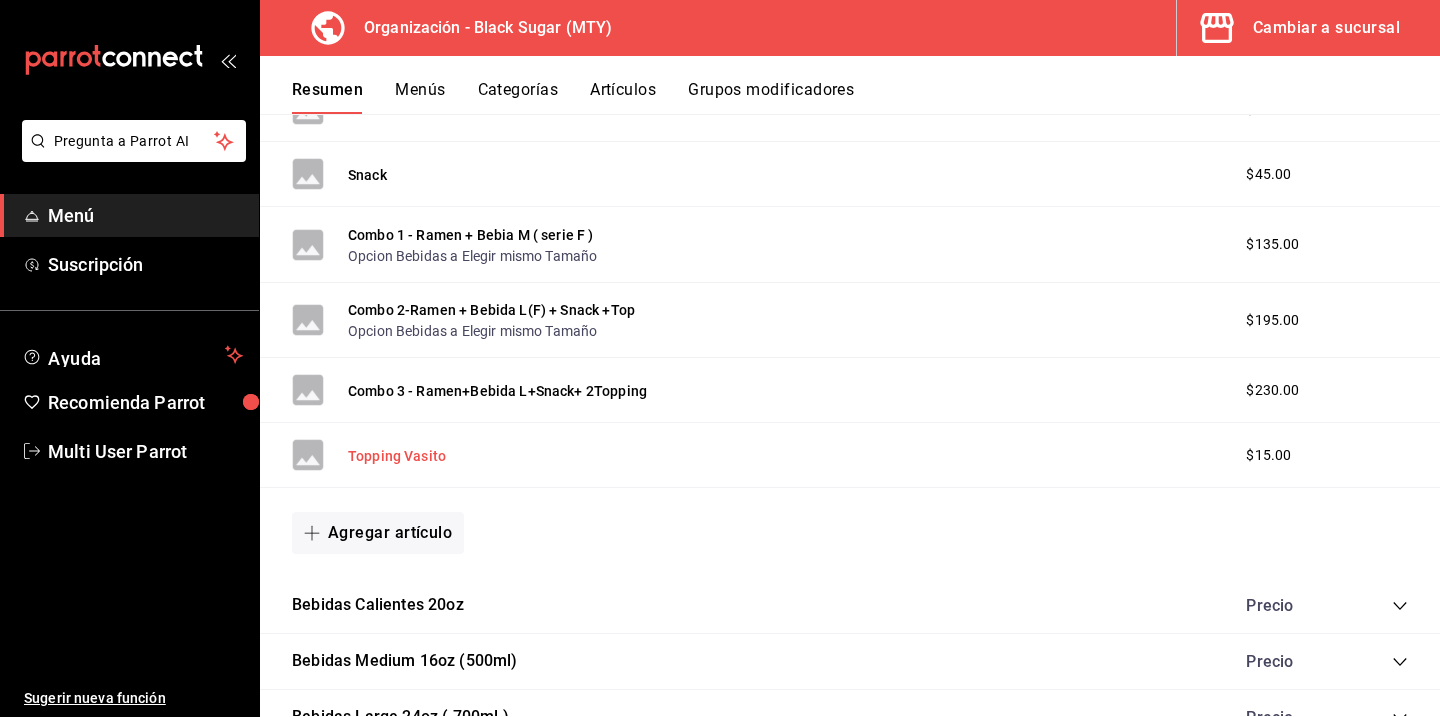 click on "Topping Vasito" at bounding box center (397, 456) 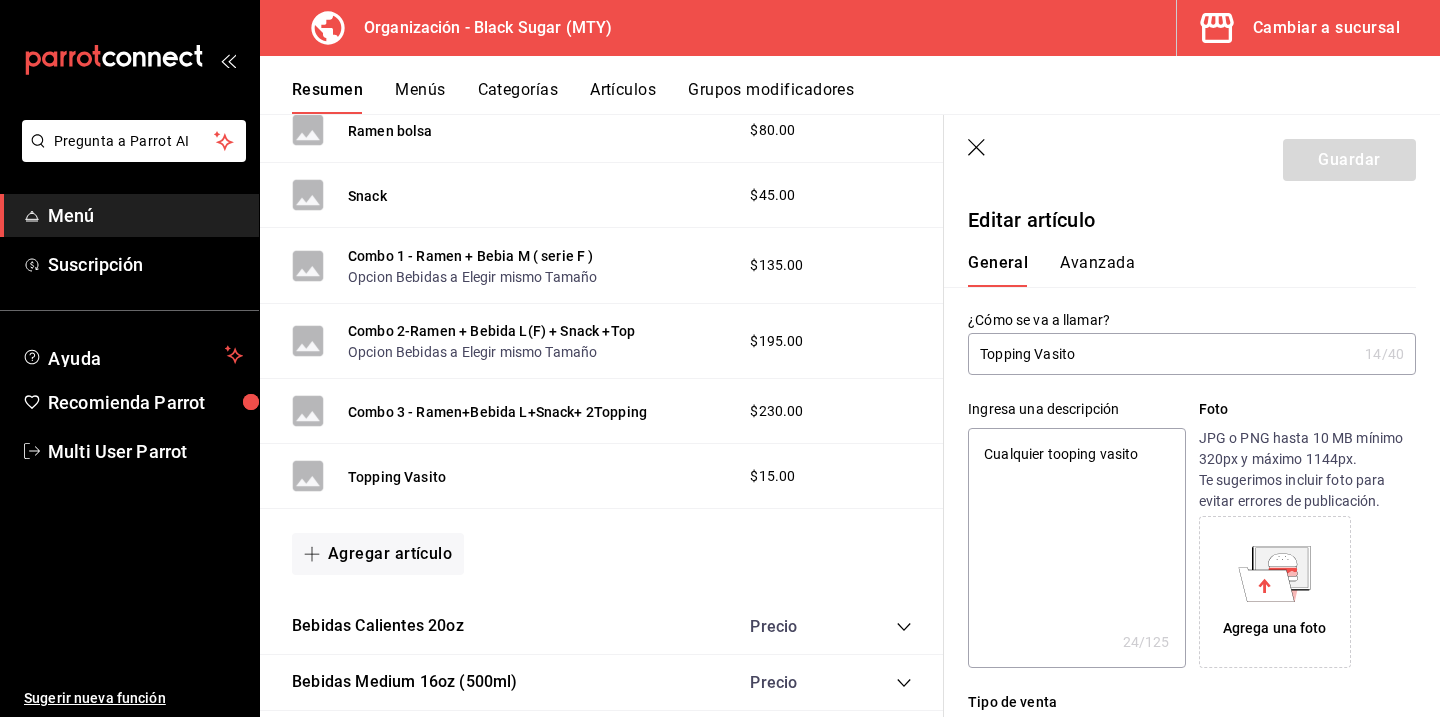 type on "x" 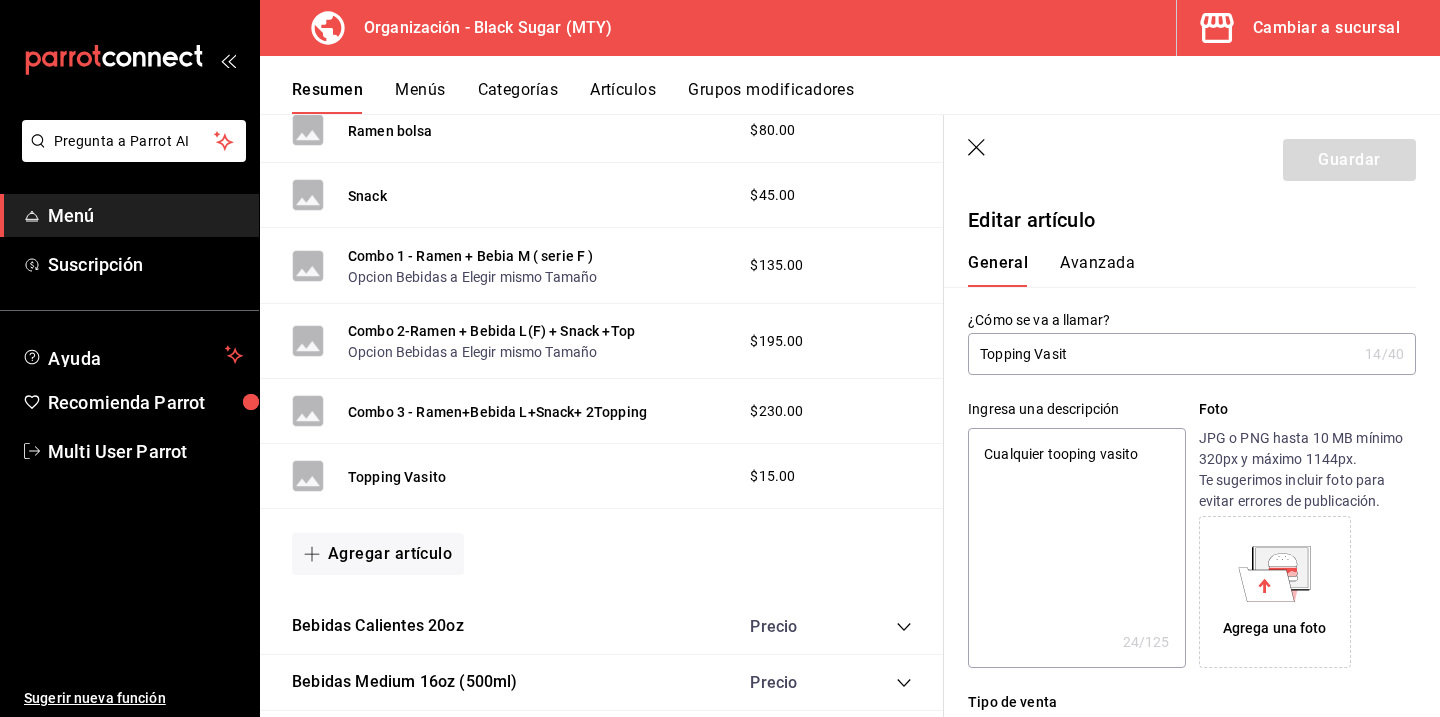 type on "x" 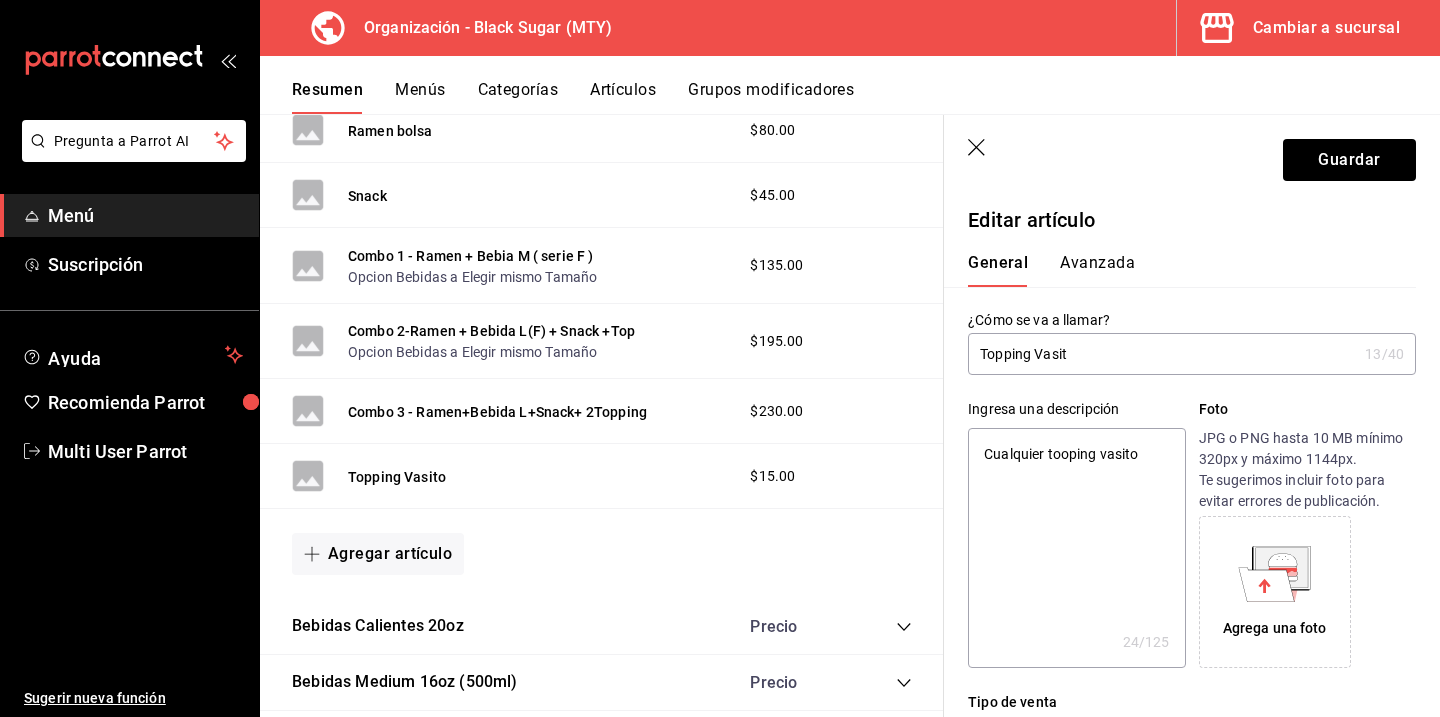 type on "Topping Vasi" 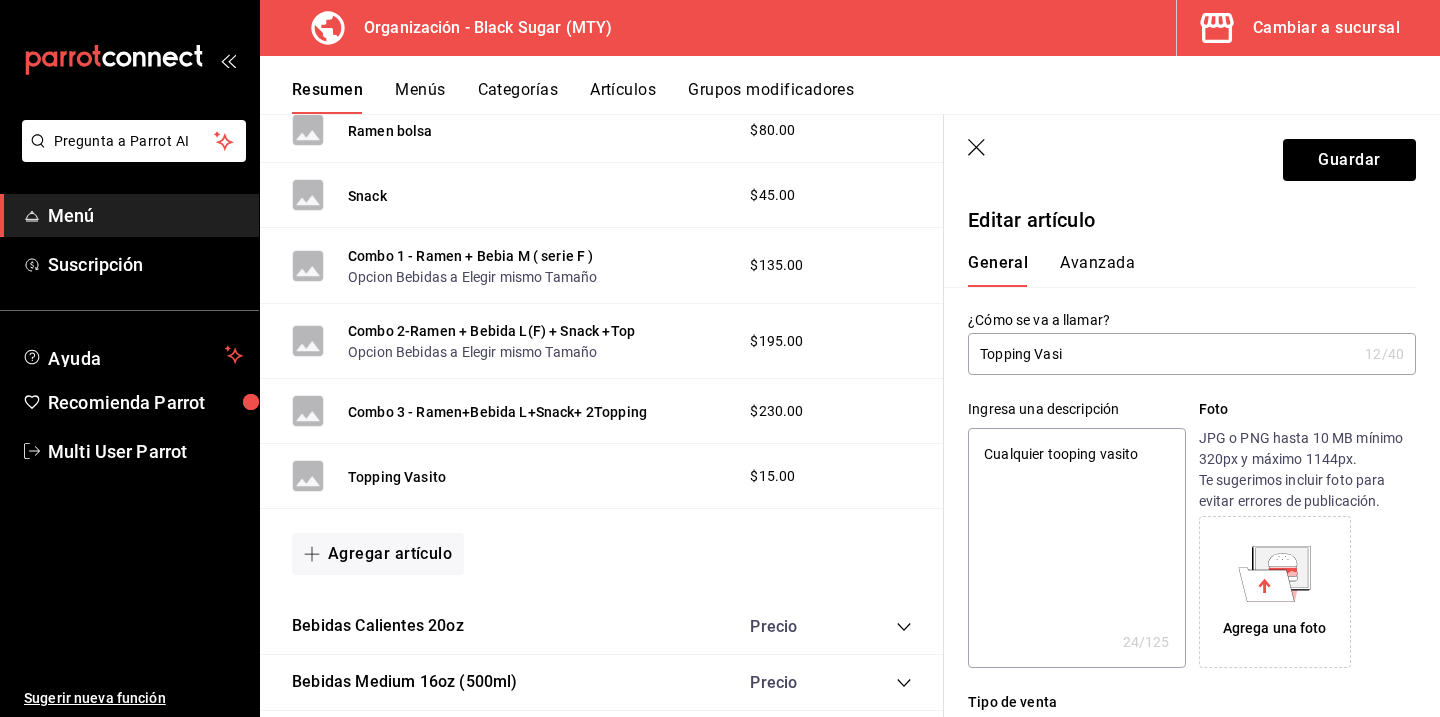type on "Topping Vas" 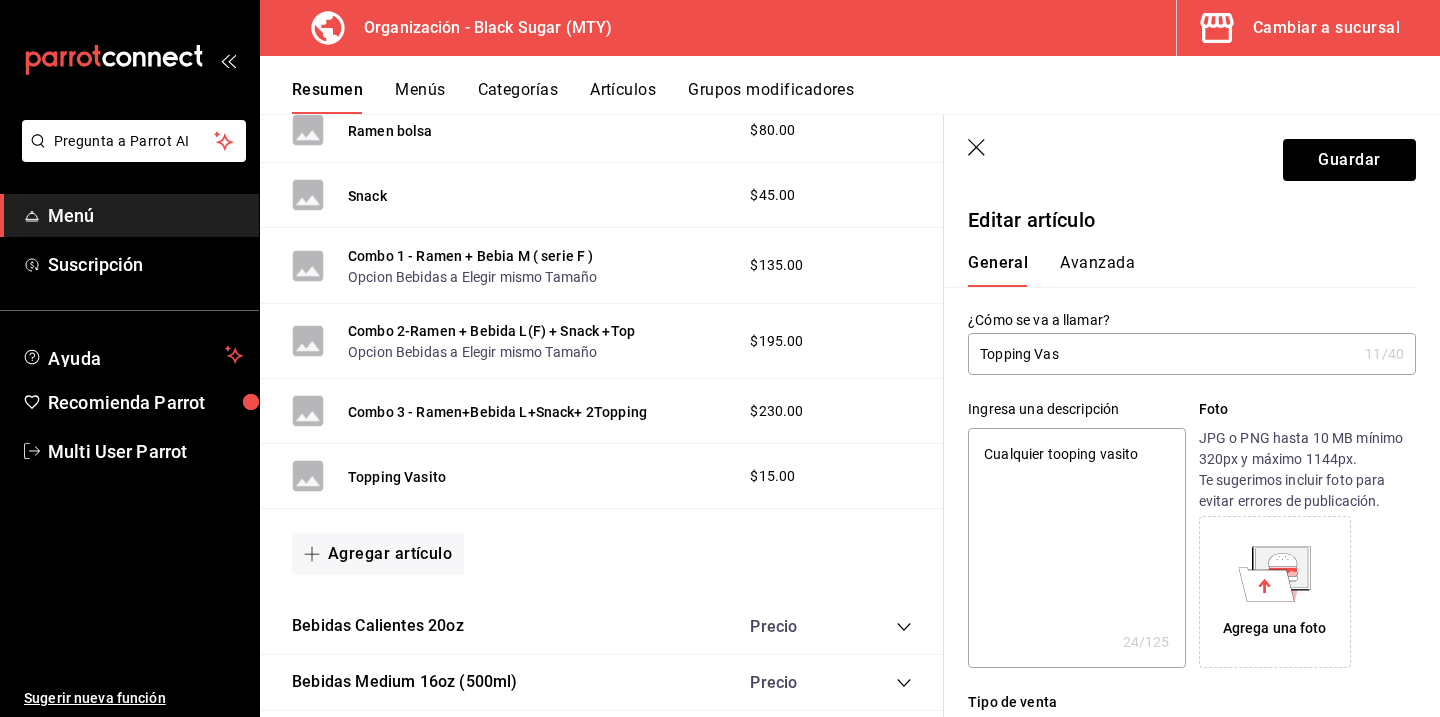 type on "Topping [LAST]" 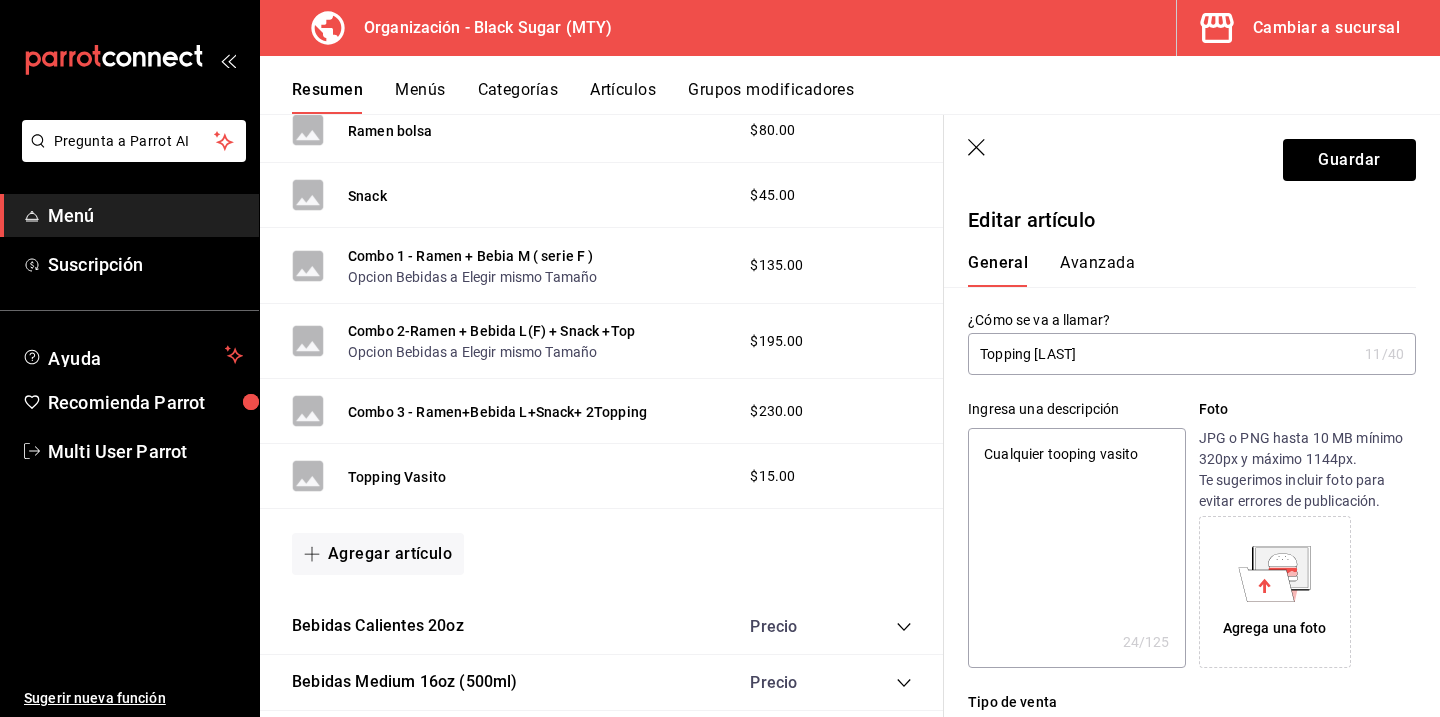 type on "x" 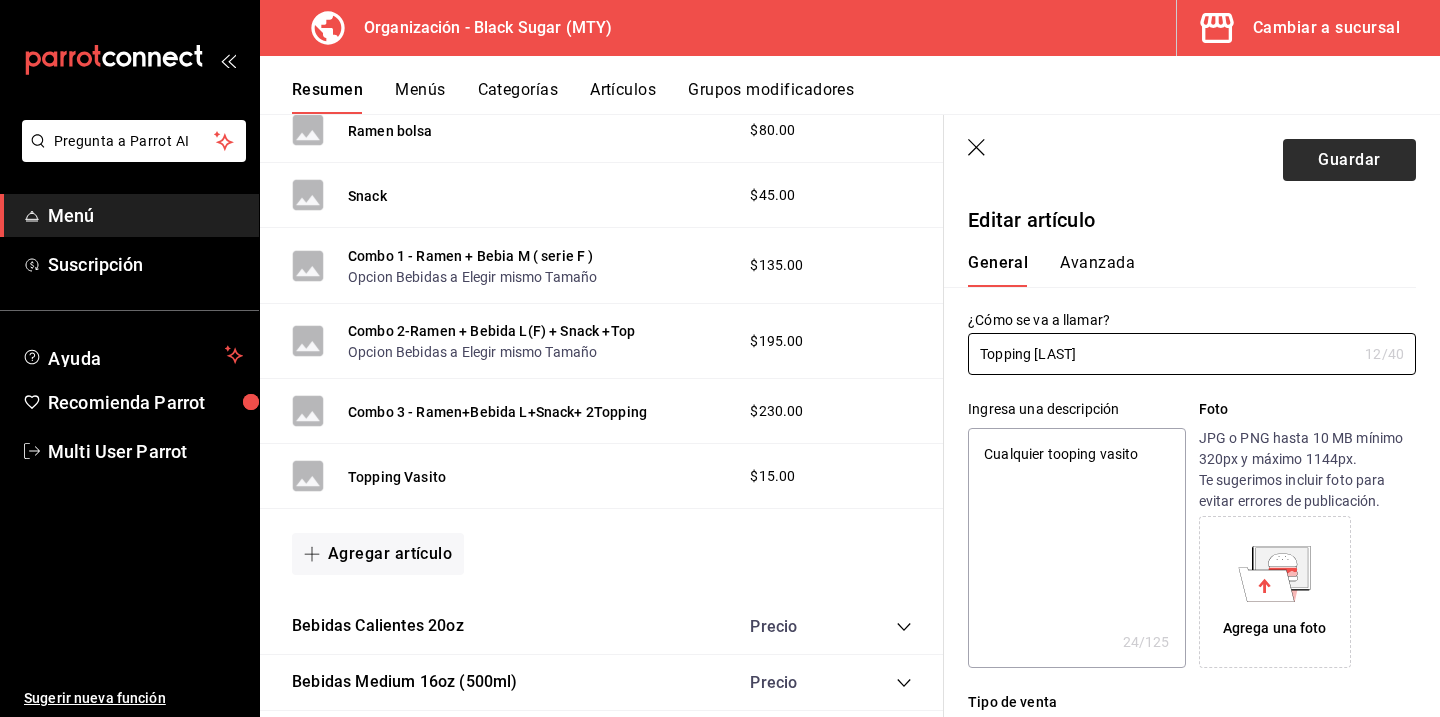 type on "Topping [LAST]" 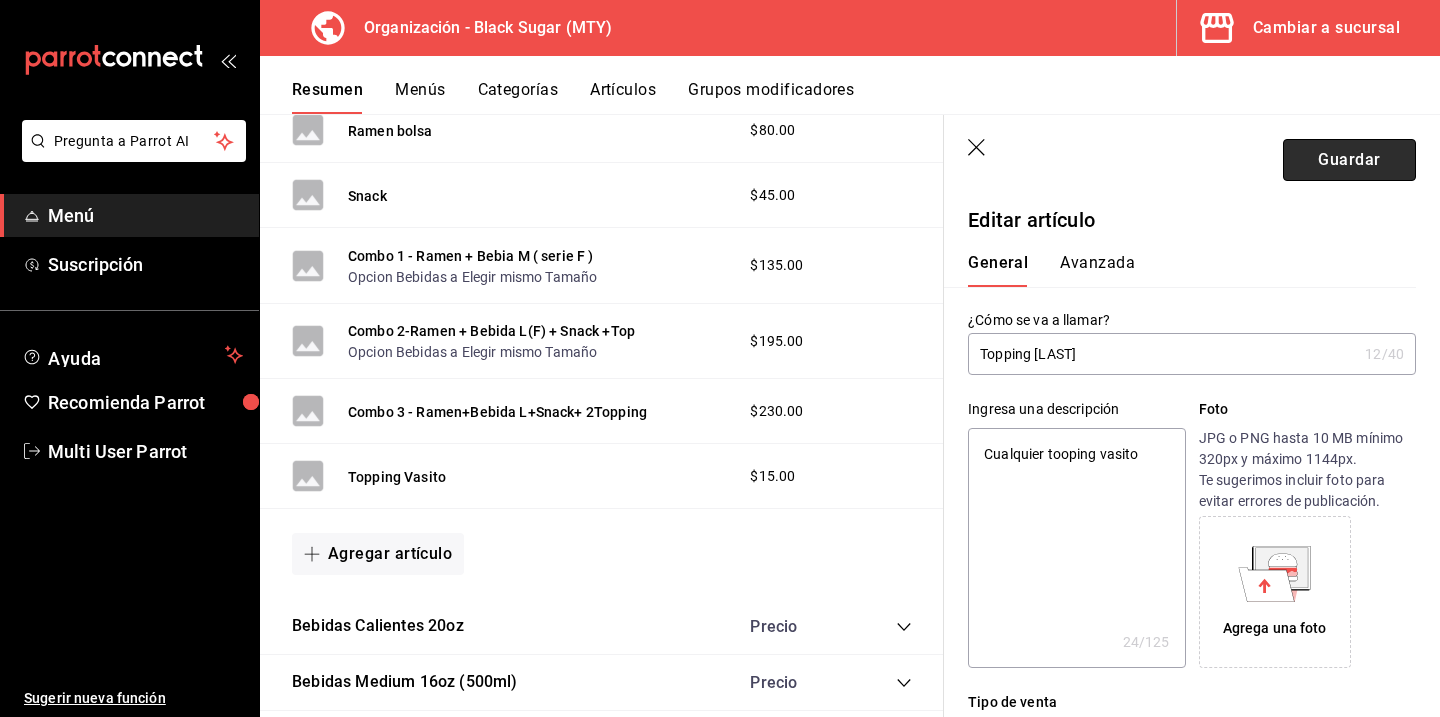 click on "Guardar" at bounding box center [1349, 160] 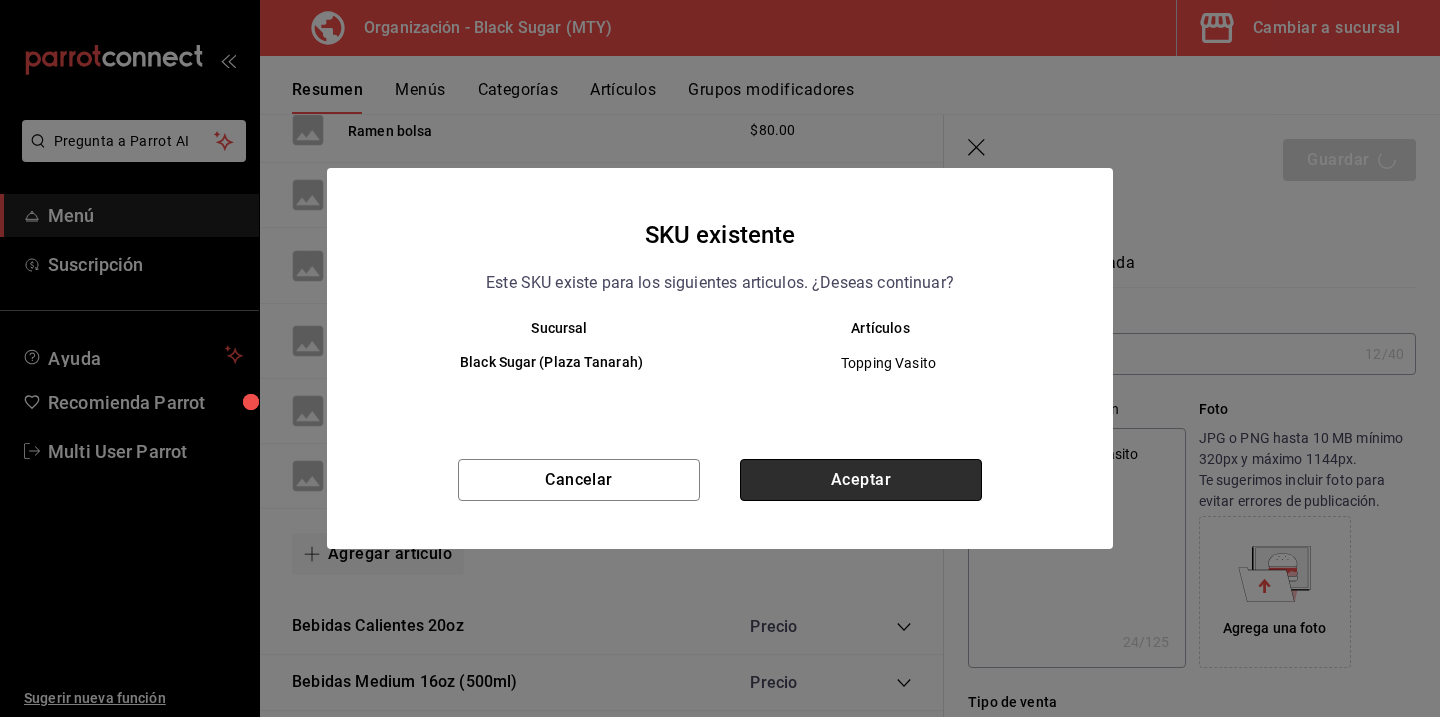 click on "Aceptar" at bounding box center (861, 480) 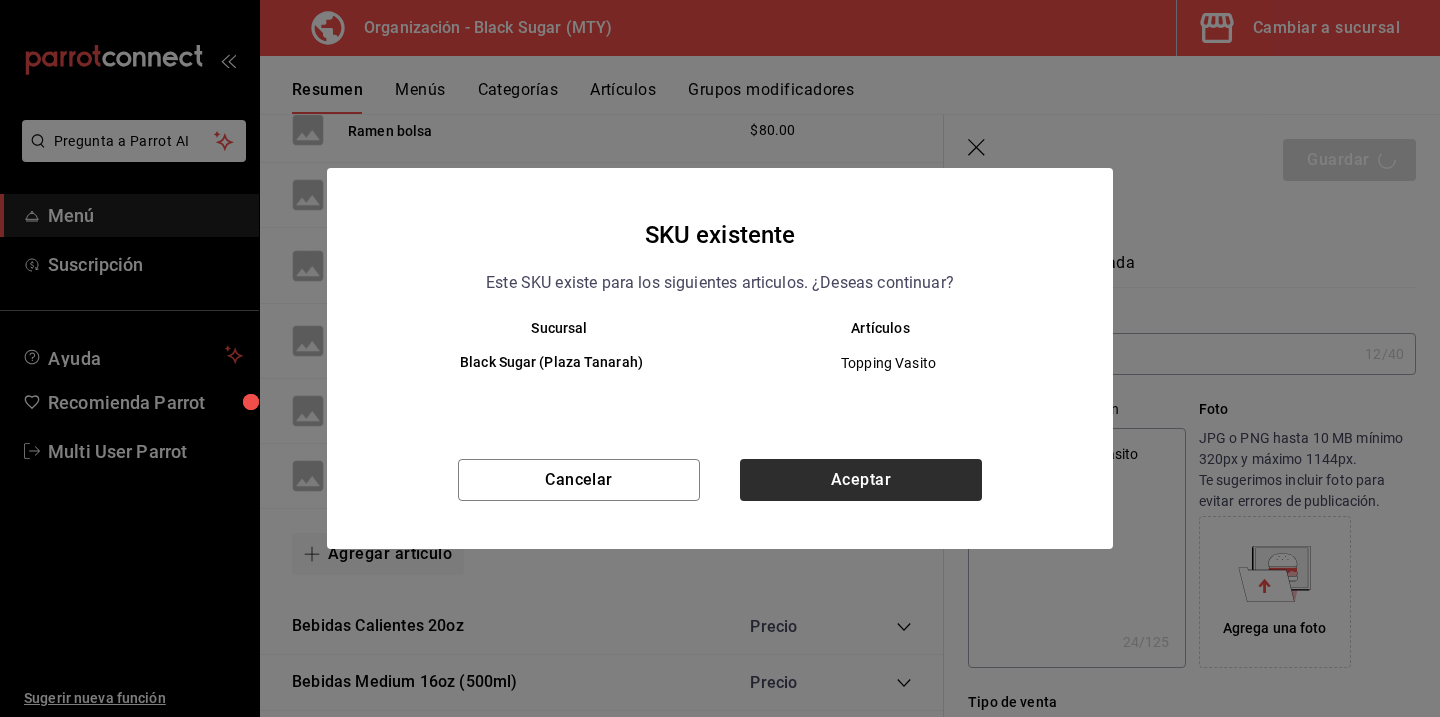 type on "x" 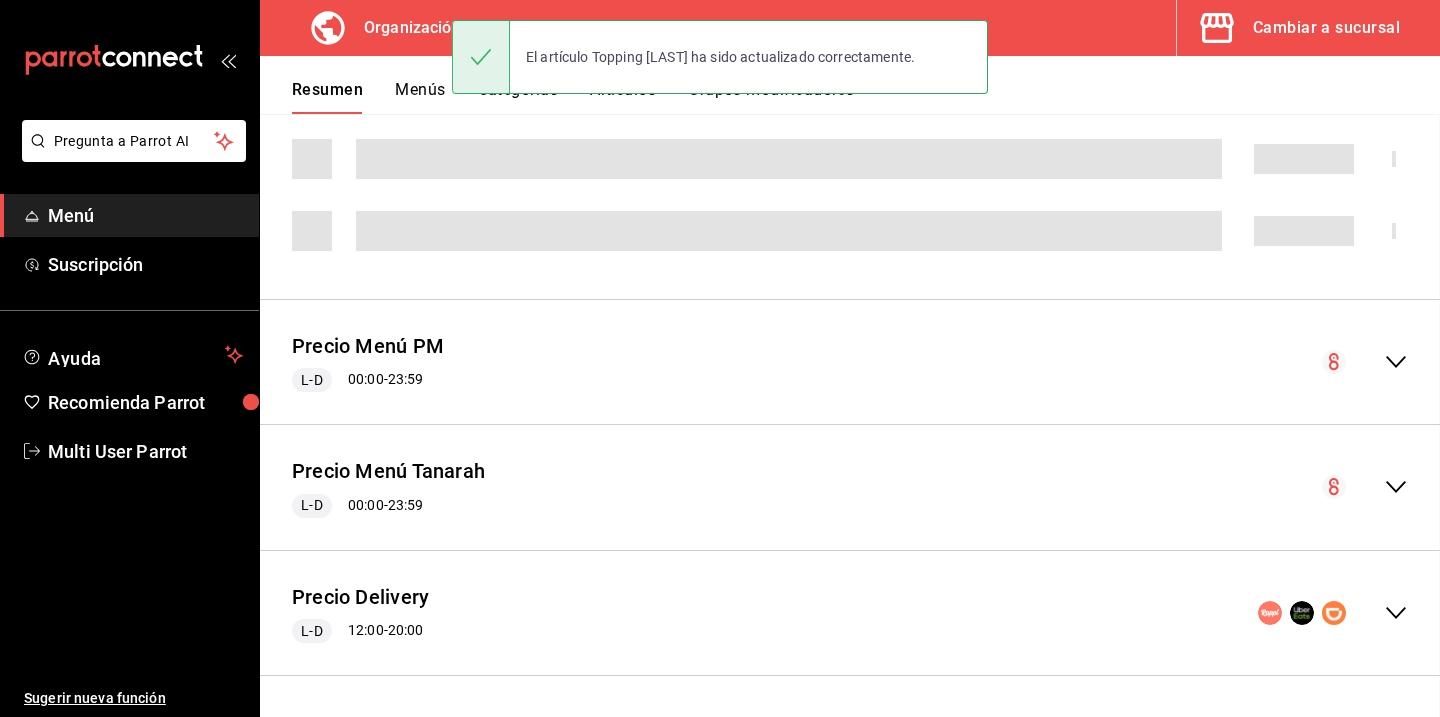 scroll, scrollTop: 1777, scrollLeft: 0, axis: vertical 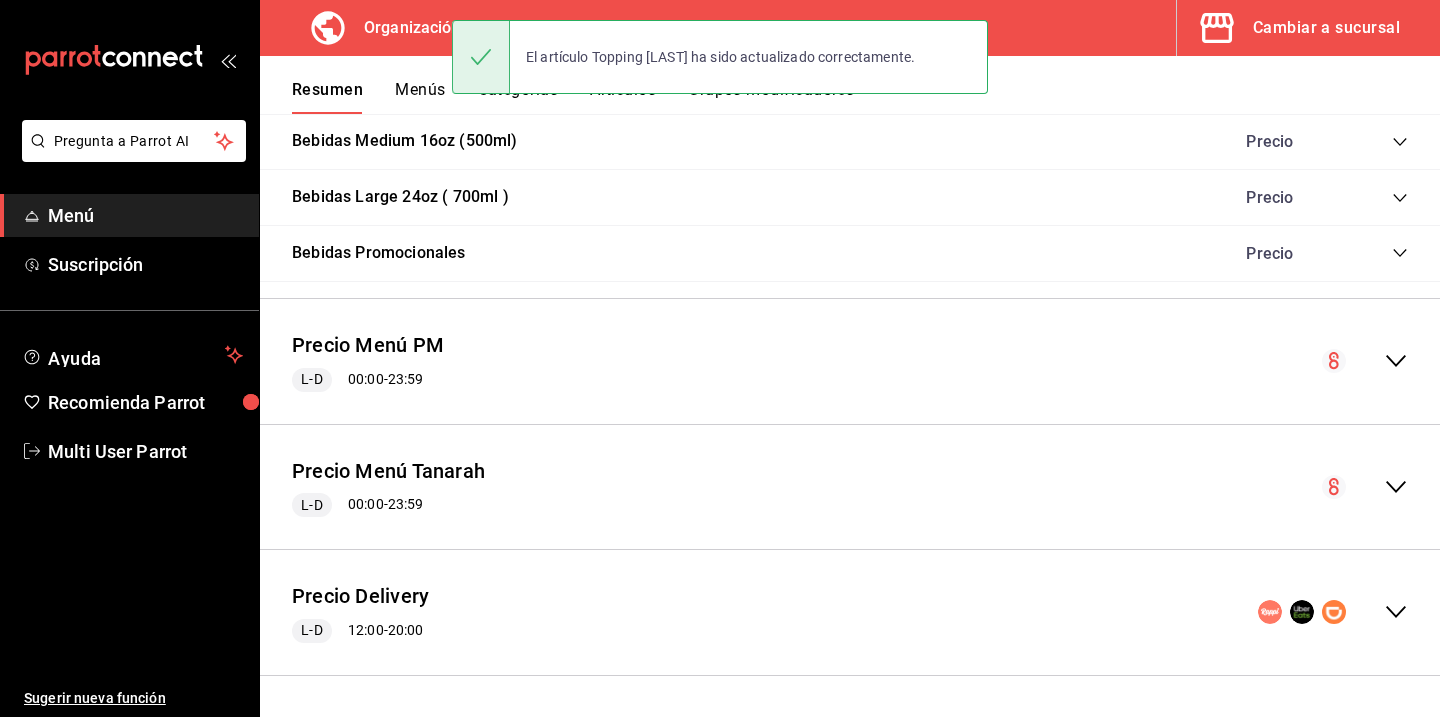 click on "Precio Menú PM L-D 00:00  -  23:59" at bounding box center (850, 361) 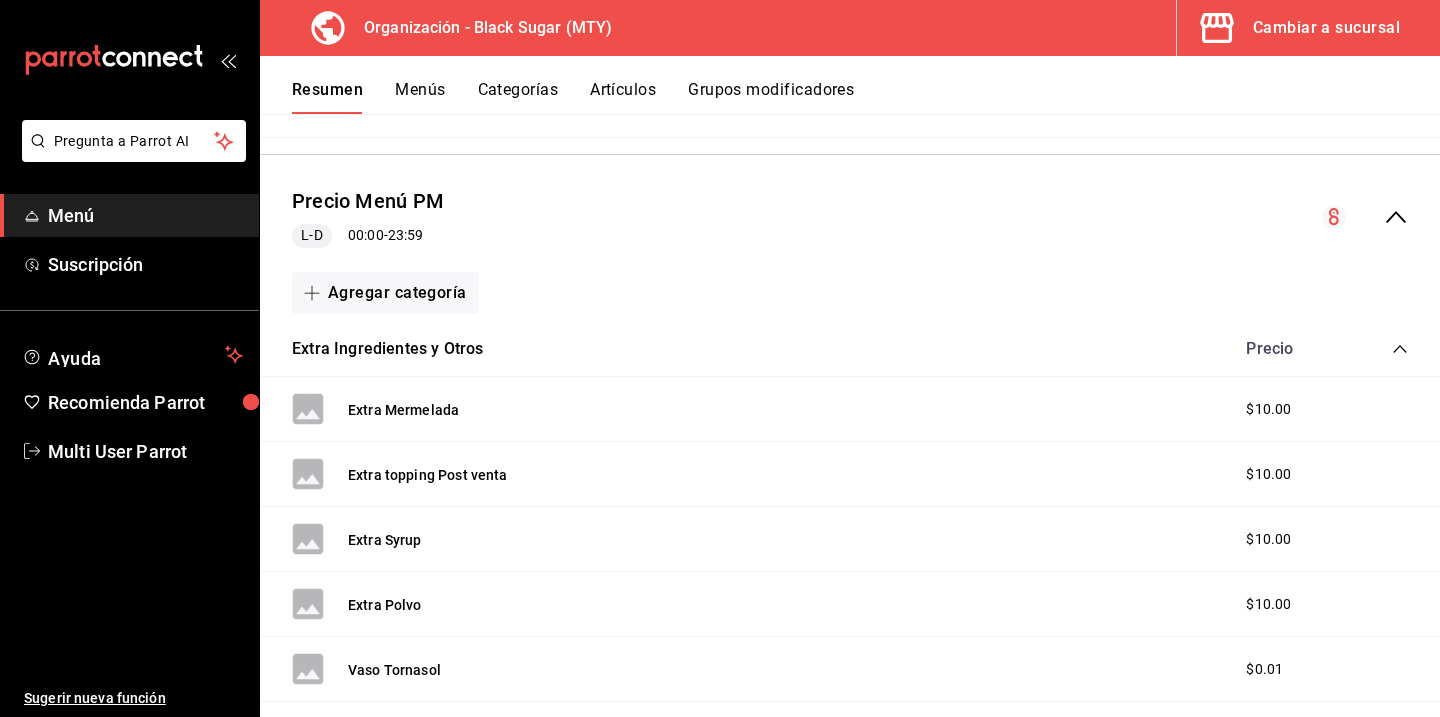 scroll, scrollTop: 1924, scrollLeft: 0, axis: vertical 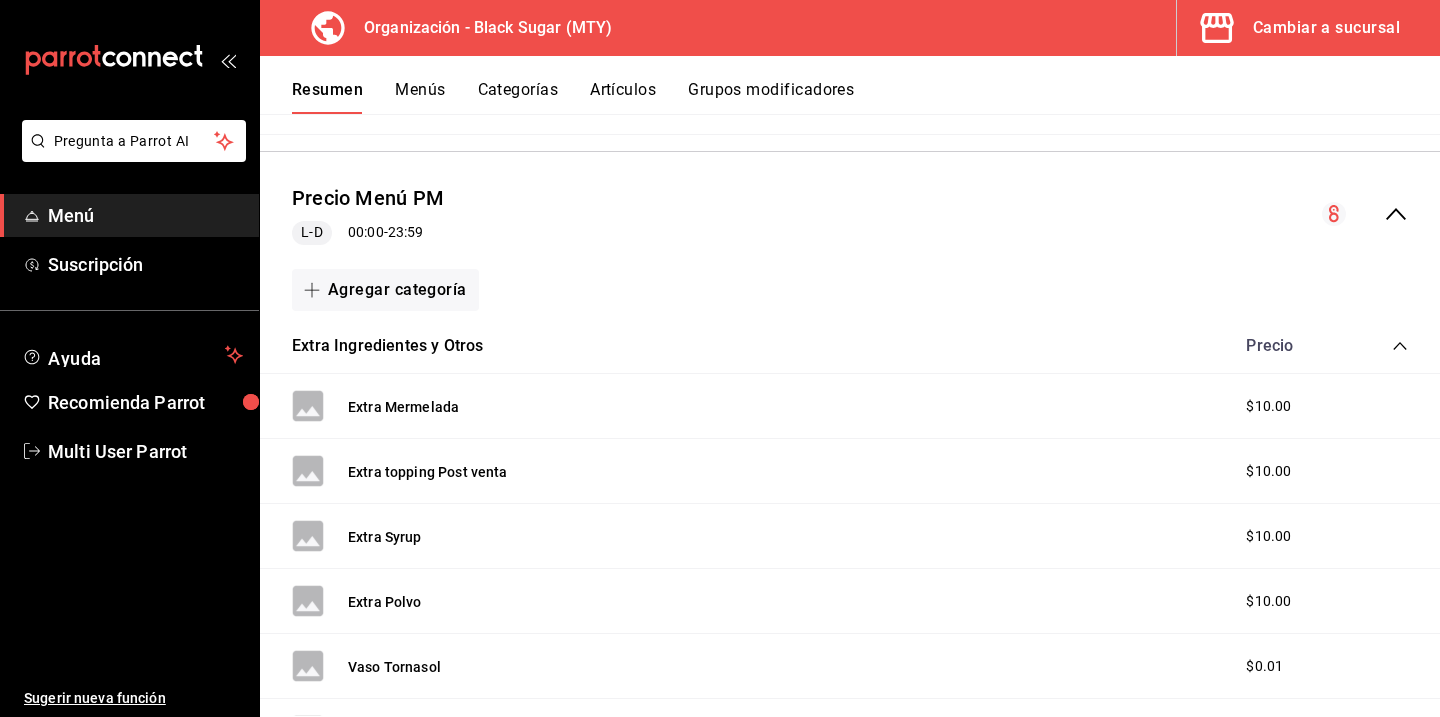 click 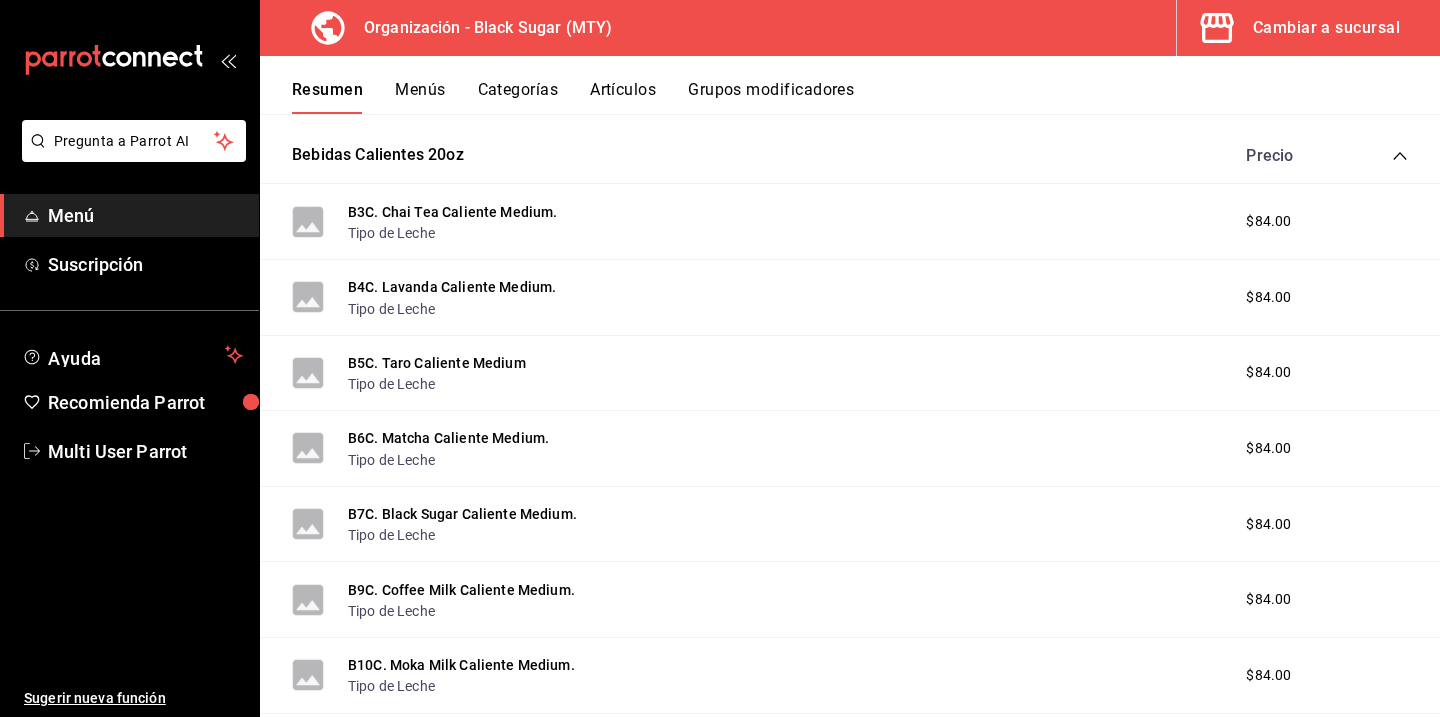 scroll, scrollTop: 355, scrollLeft: 0, axis: vertical 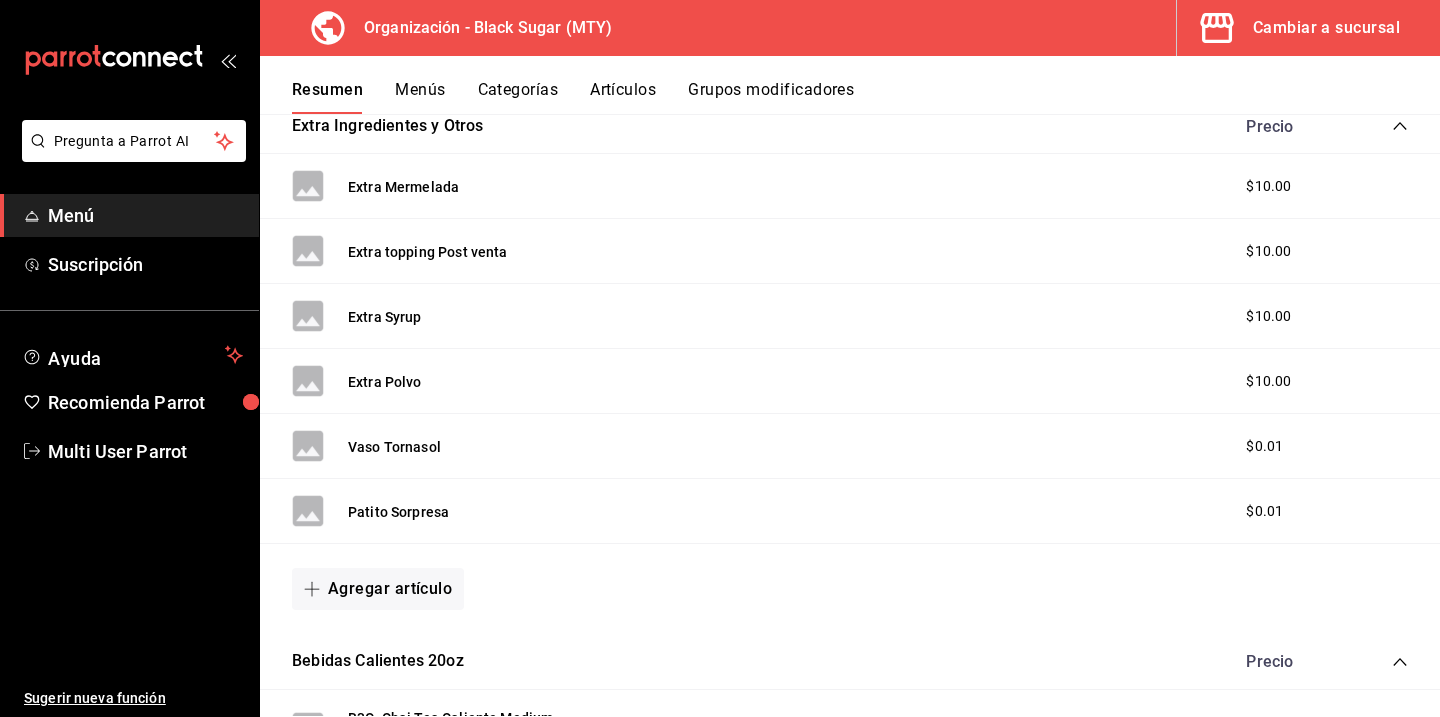 click on "Menús" at bounding box center [420, 97] 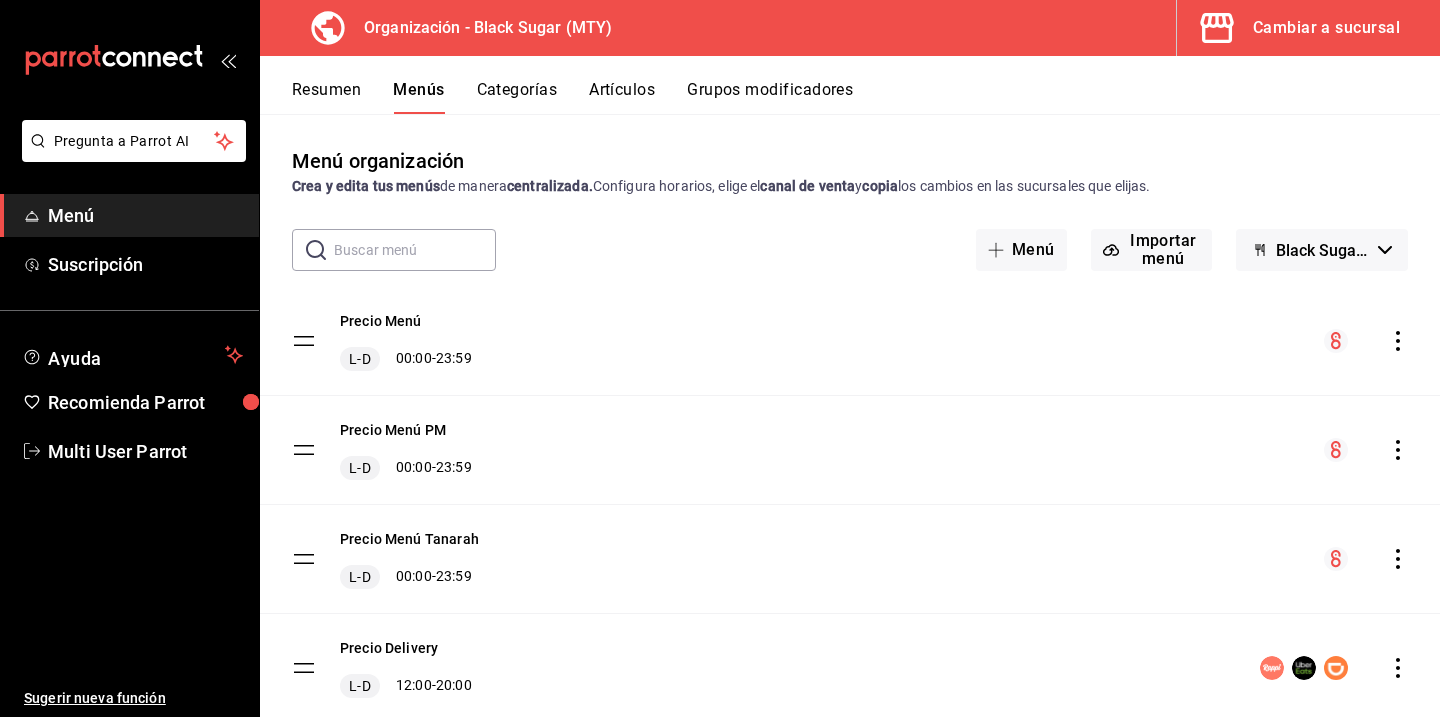 scroll, scrollTop: 63, scrollLeft: 0, axis: vertical 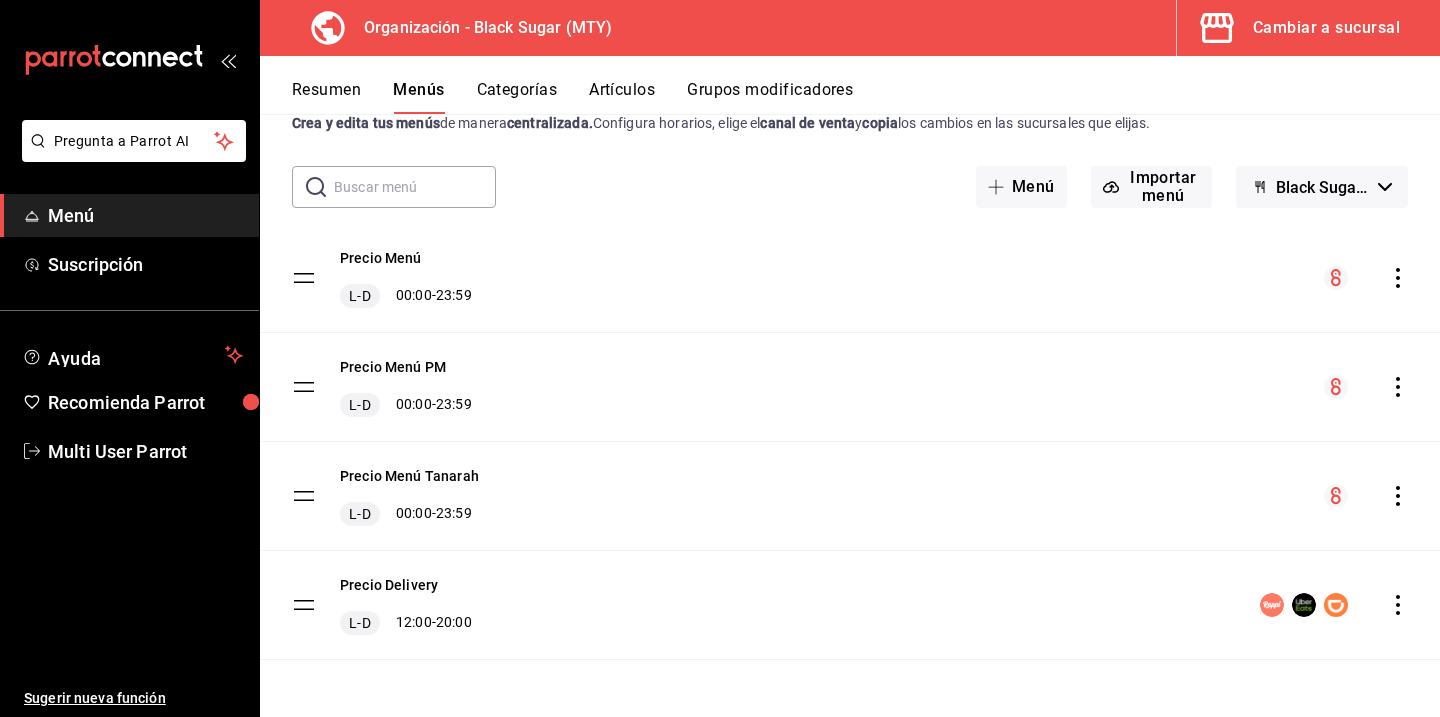 click 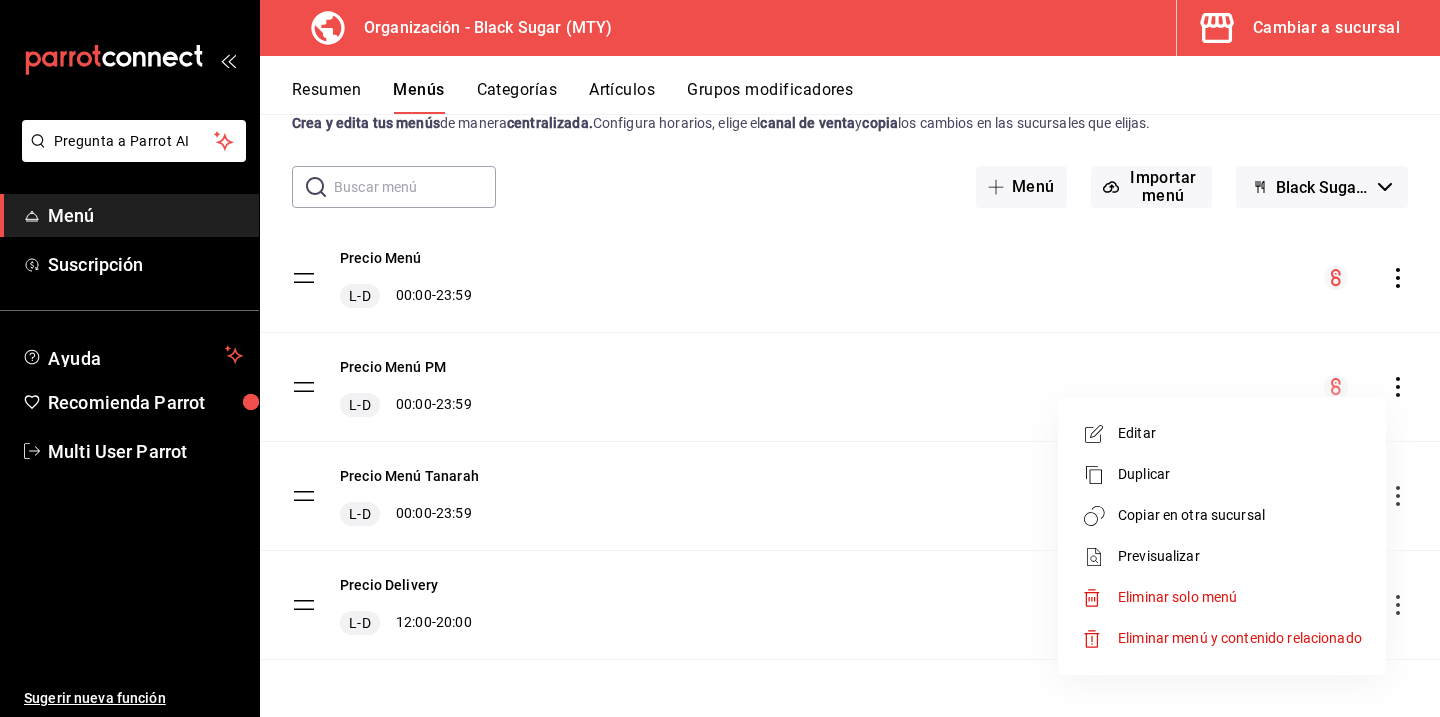 click at bounding box center (720, 358) 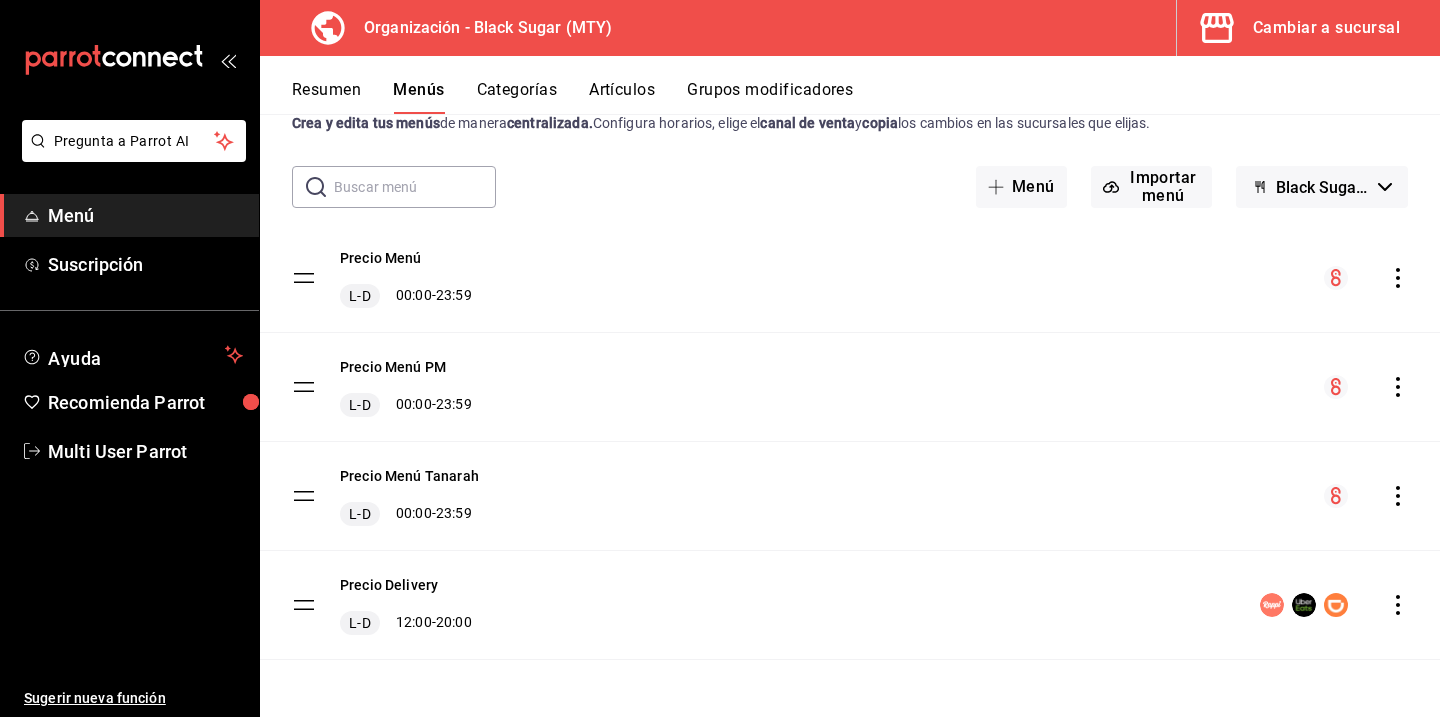 click on "Categorías" at bounding box center (517, 97) 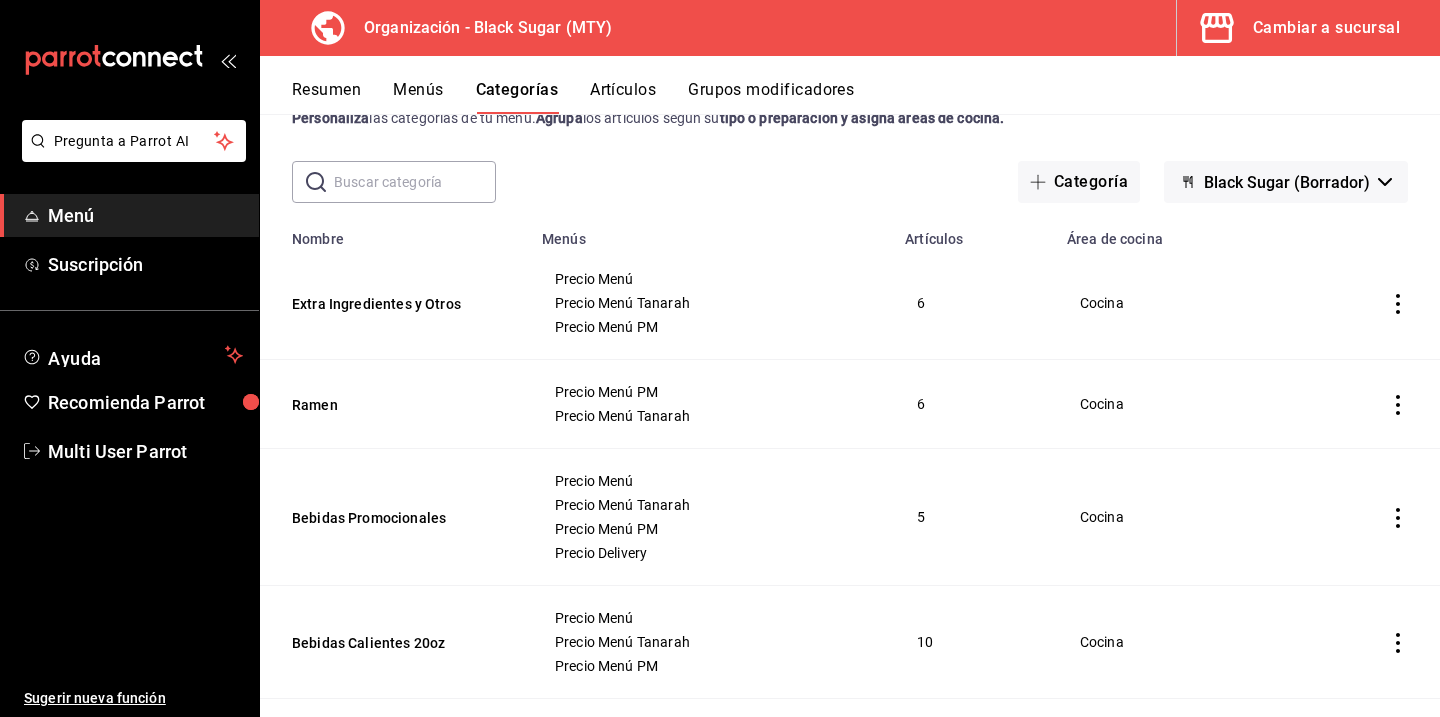 scroll, scrollTop: 65, scrollLeft: 0, axis: vertical 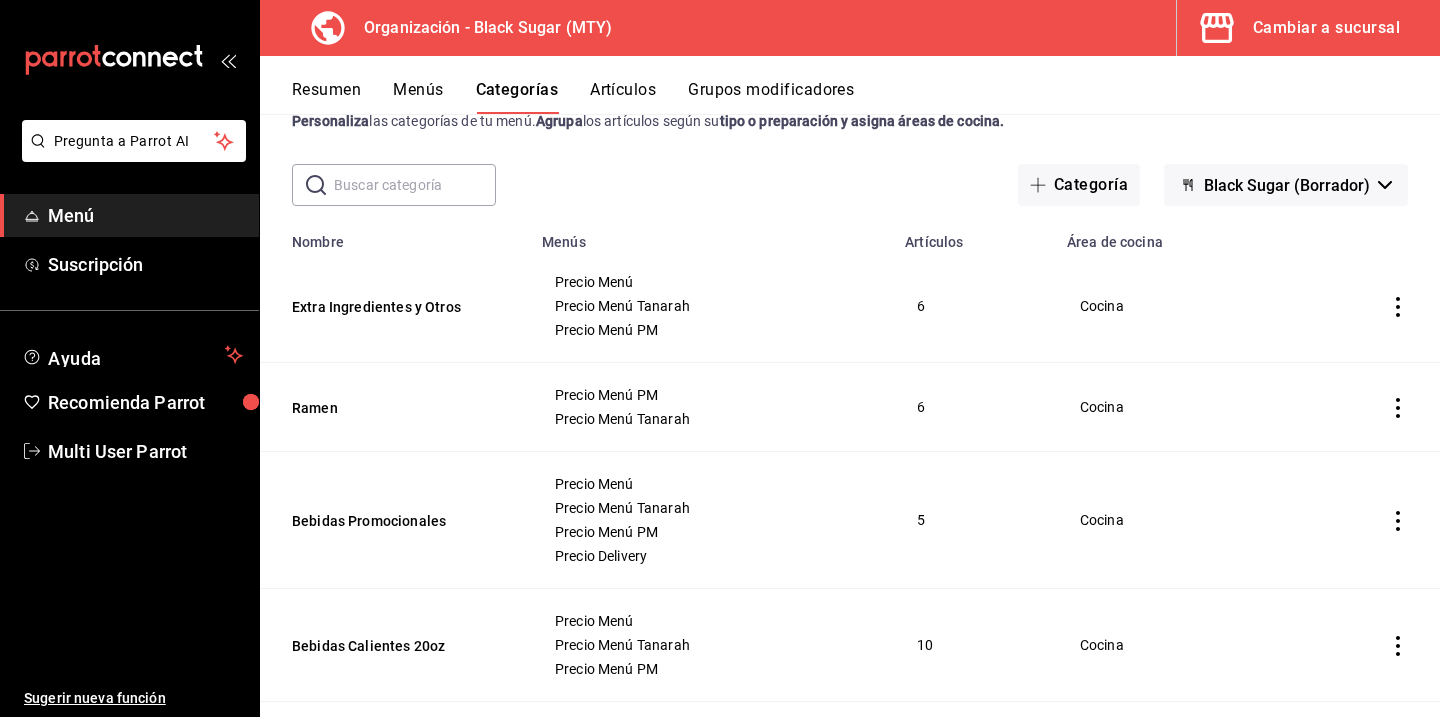 click 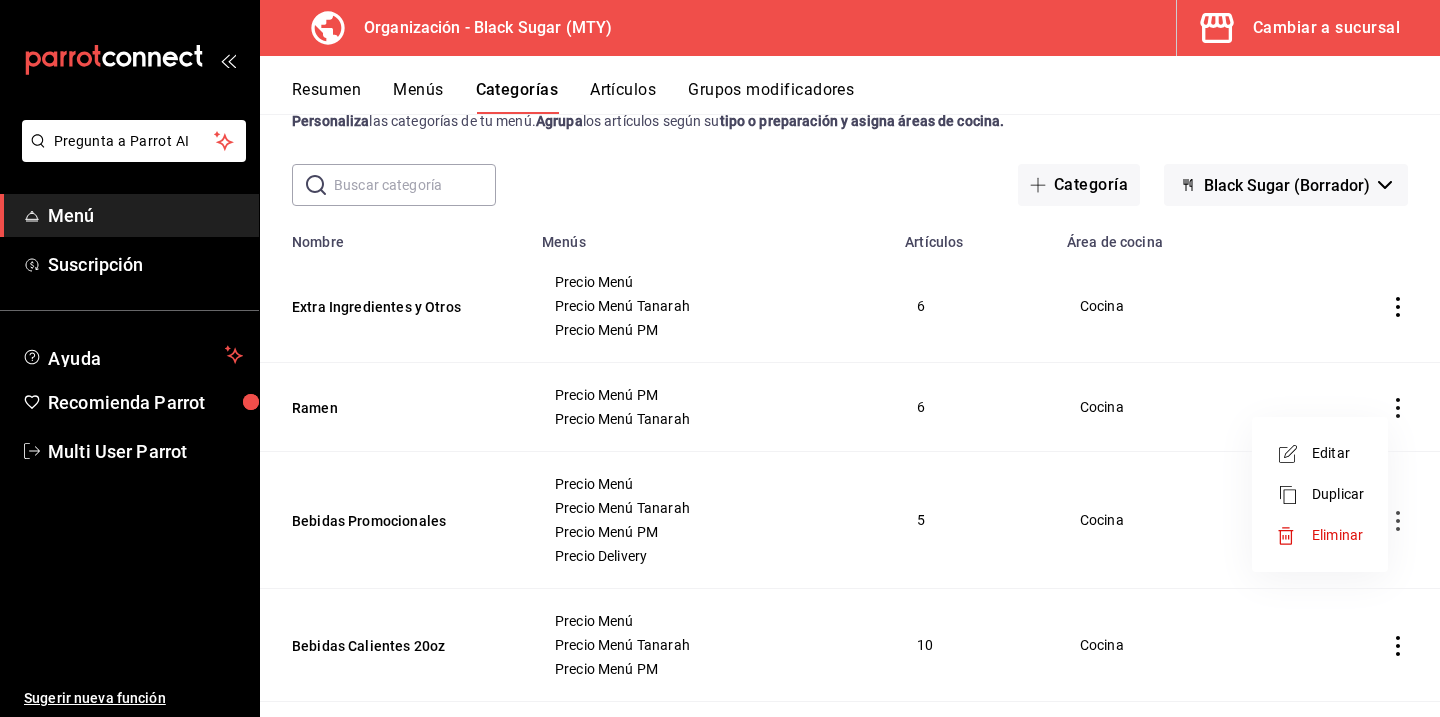 click at bounding box center (720, 358) 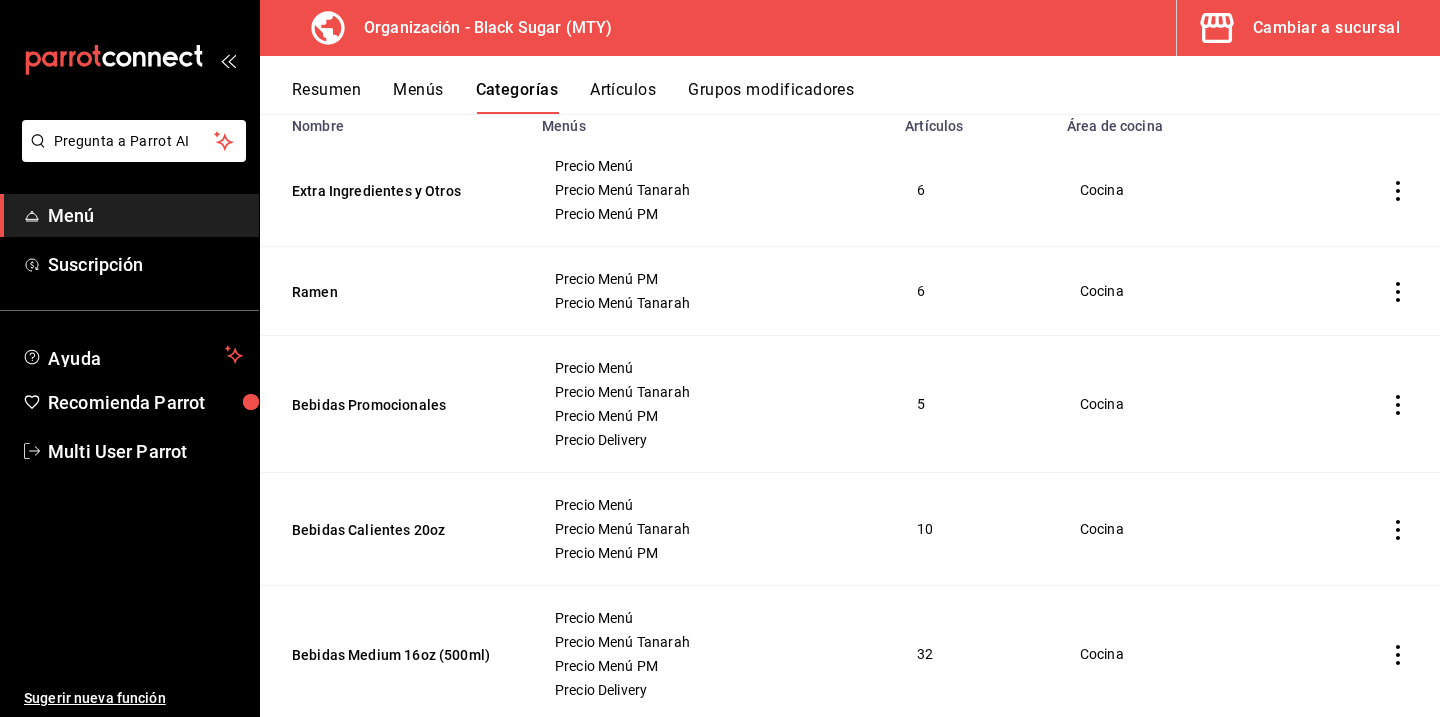 scroll, scrollTop: 0, scrollLeft: 0, axis: both 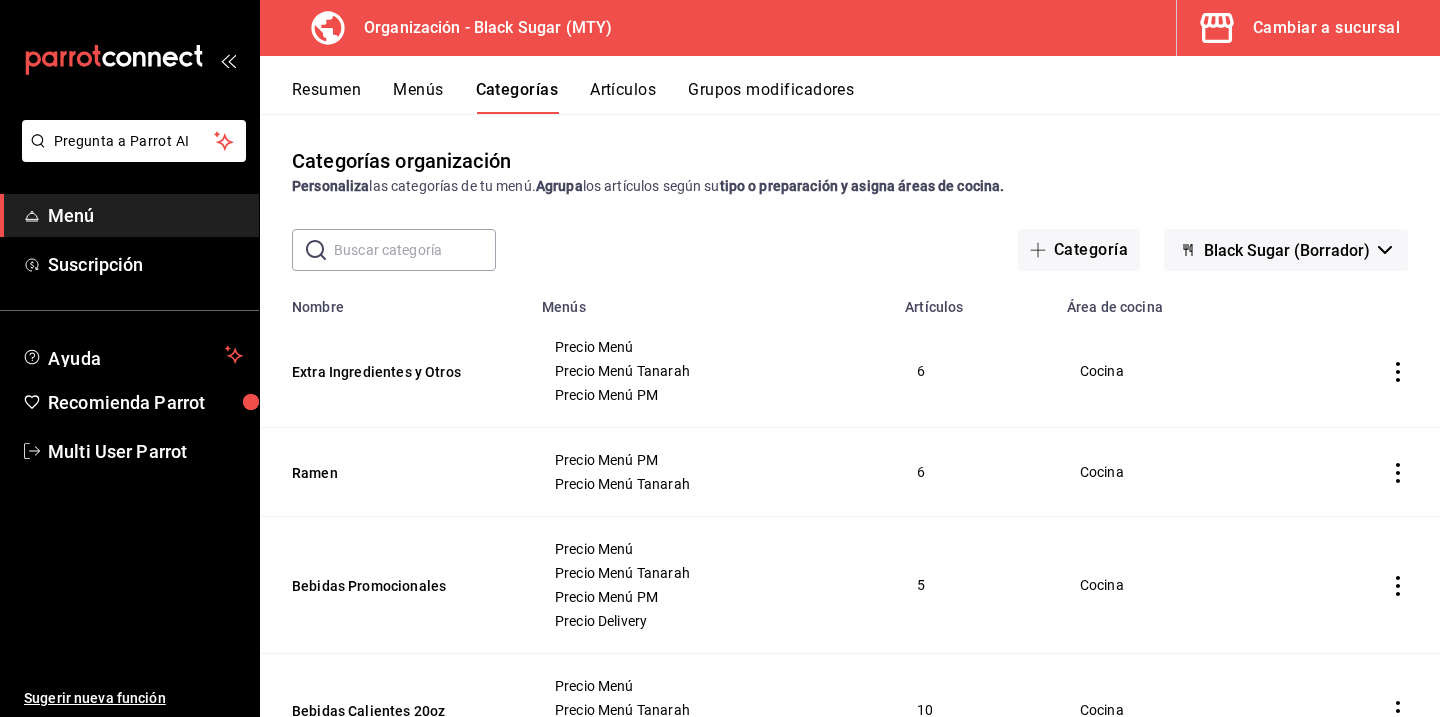 click 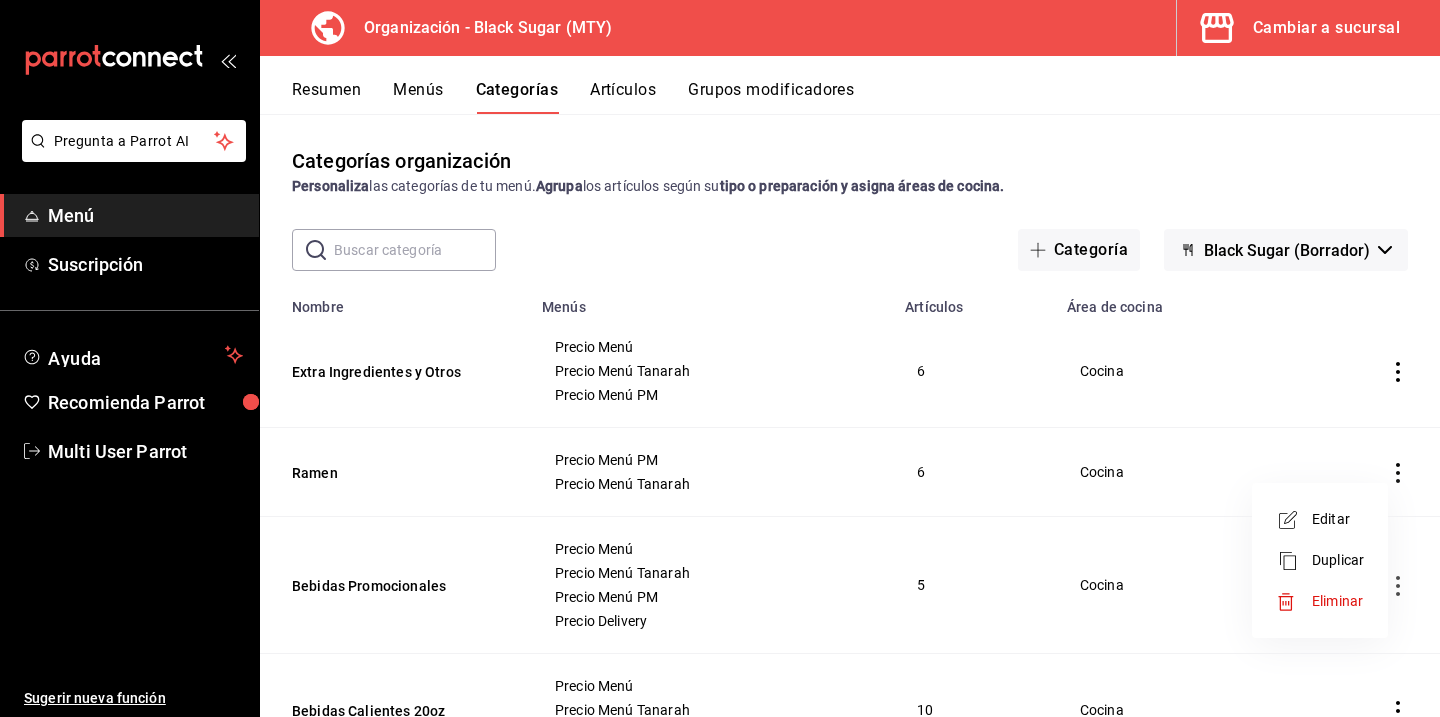 click on "Duplicar" at bounding box center (1338, 560) 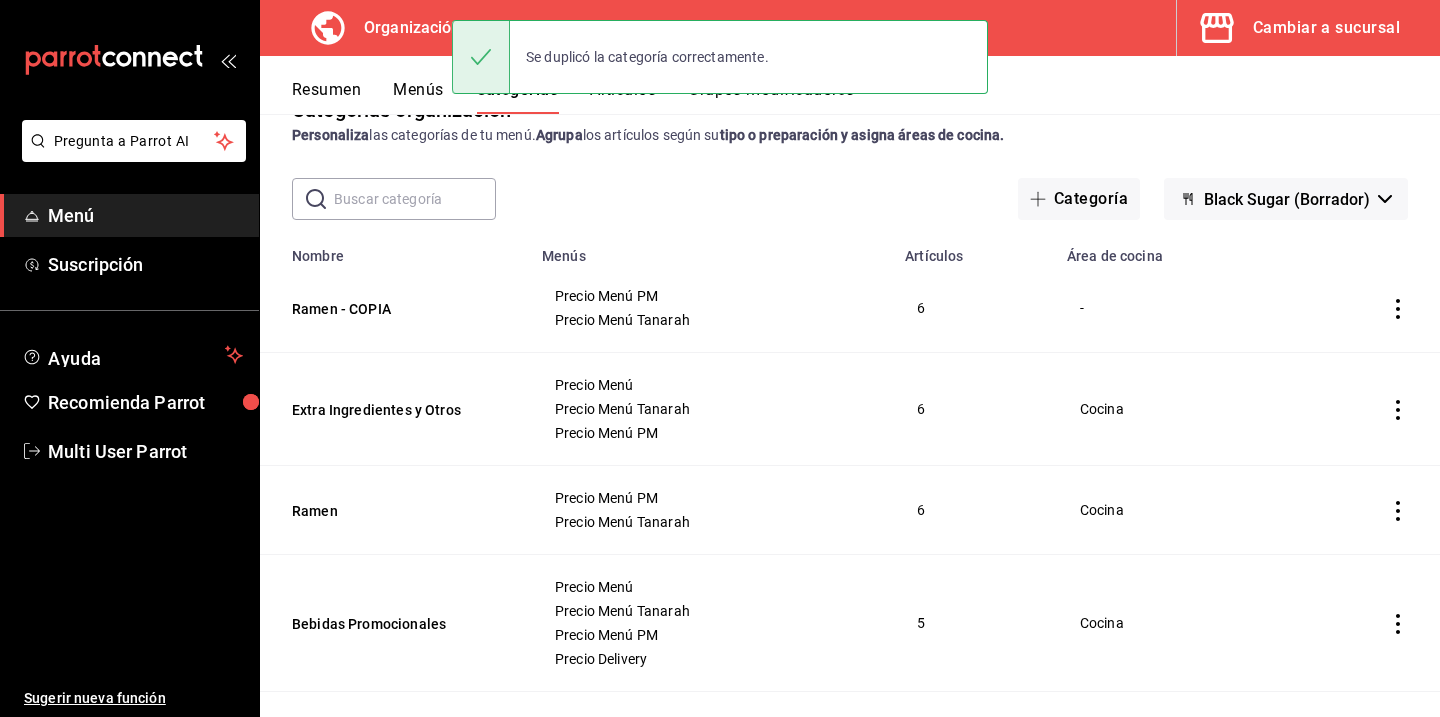 scroll, scrollTop: 61, scrollLeft: 0, axis: vertical 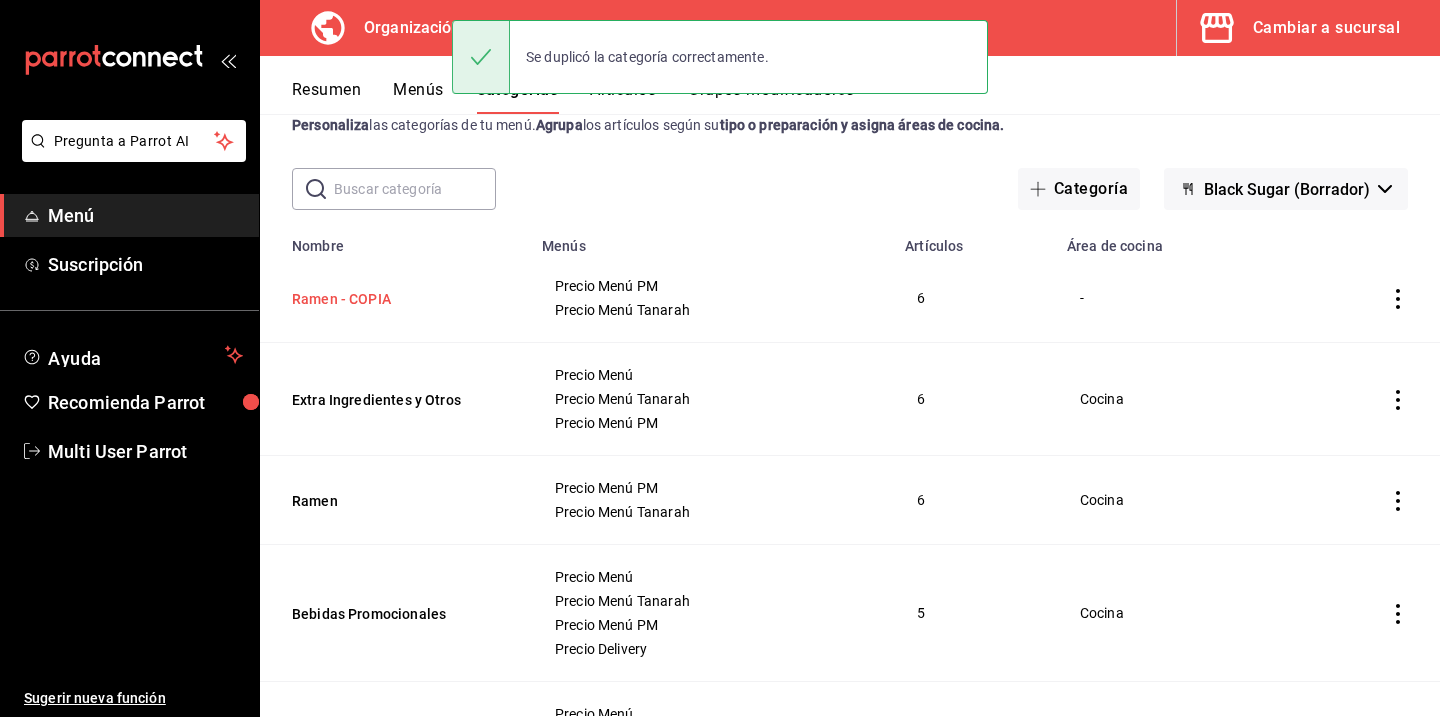 click on "Ramen - COPIA" at bounding box center [392, 299] 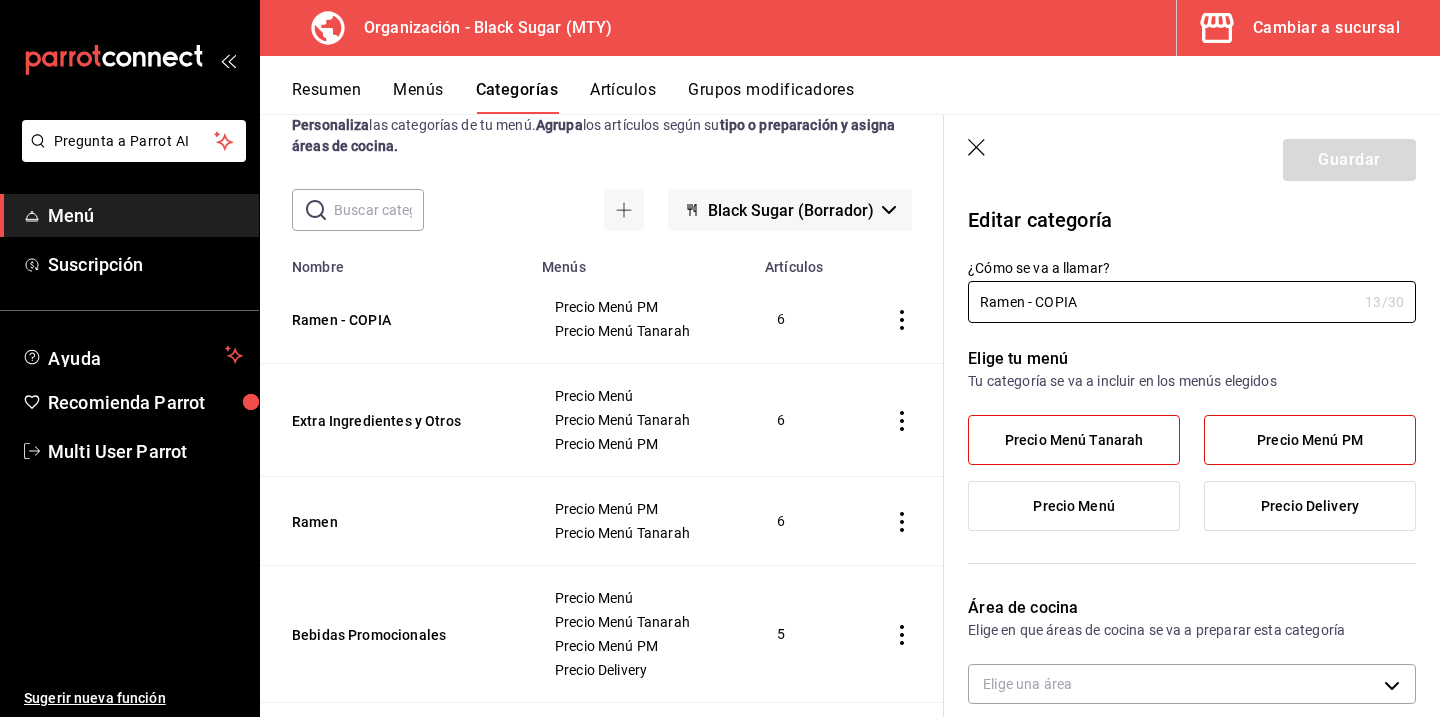 radio on "false" 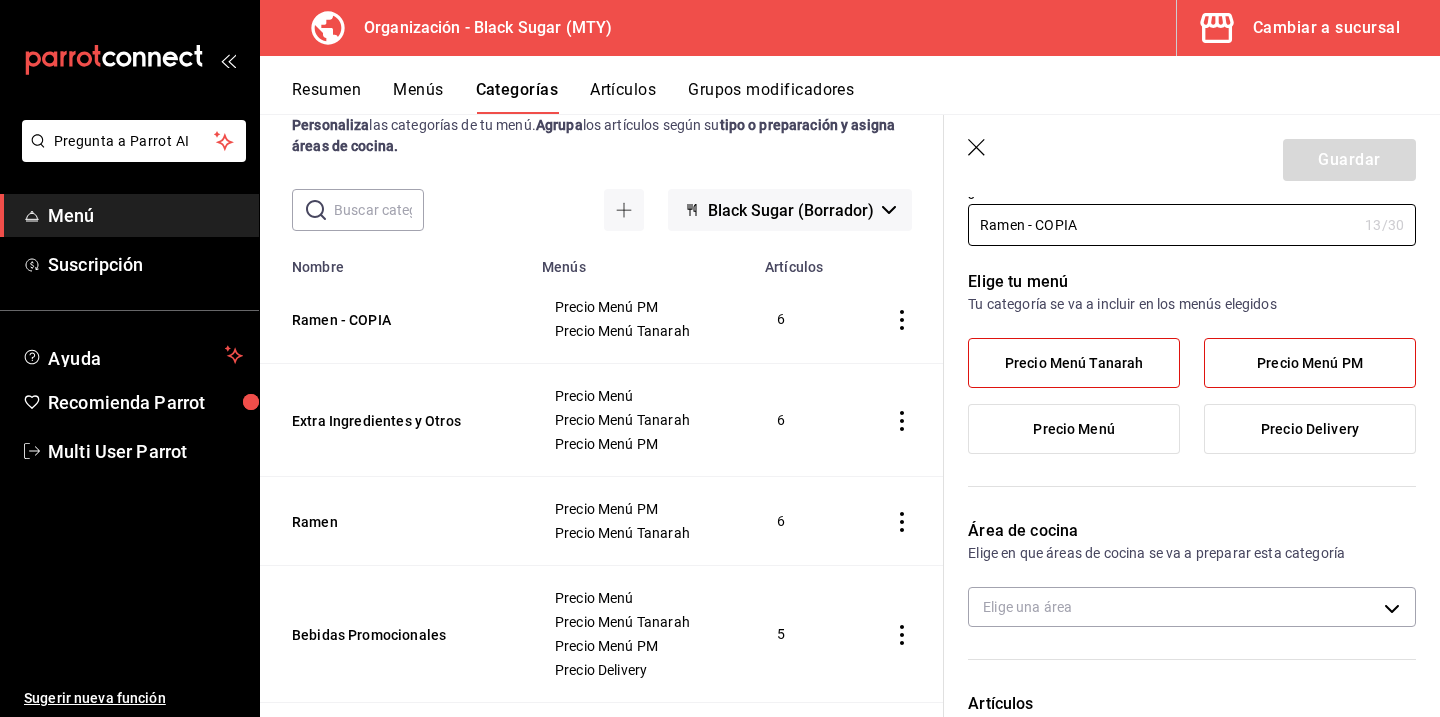 scroll, scrollTop: 82, scrollLeft: 0, axis: vertical 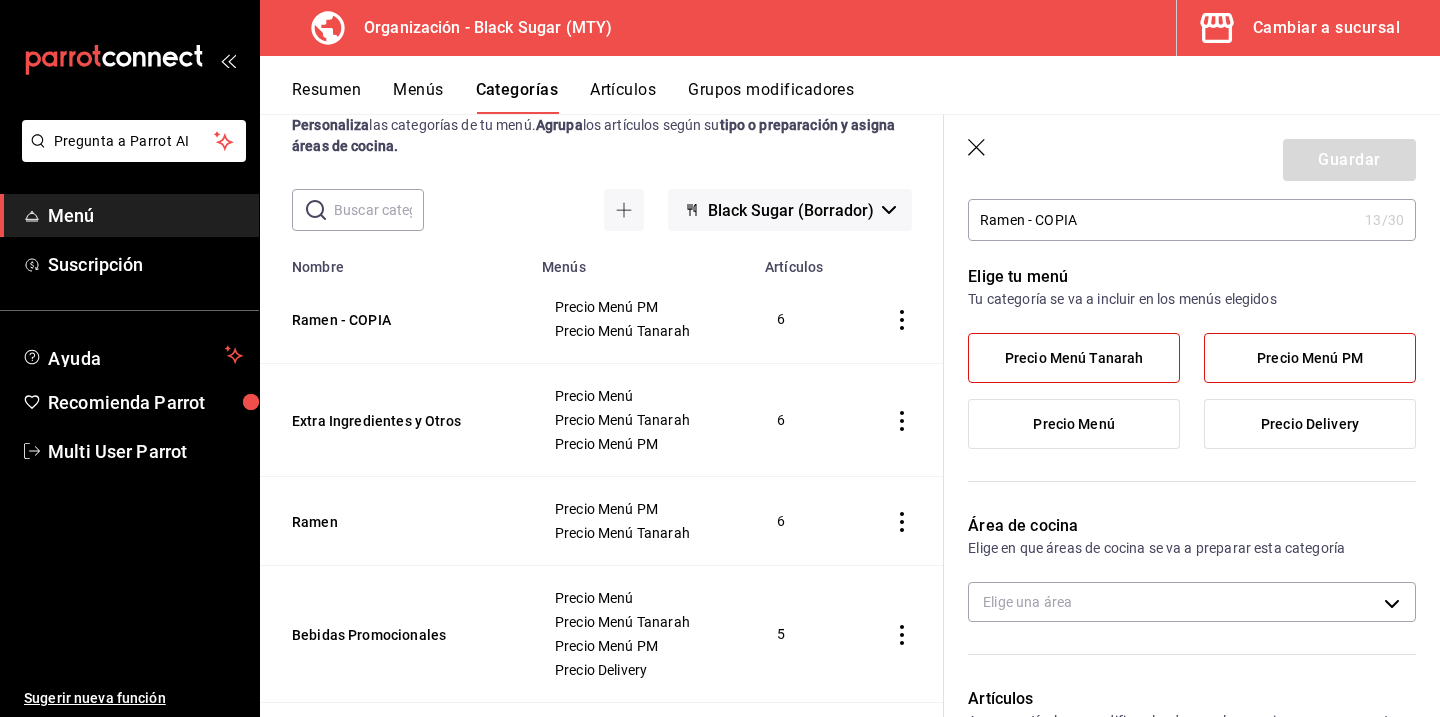 click on "Precio Menú Tanarah" at bounding box center (1074, 358) 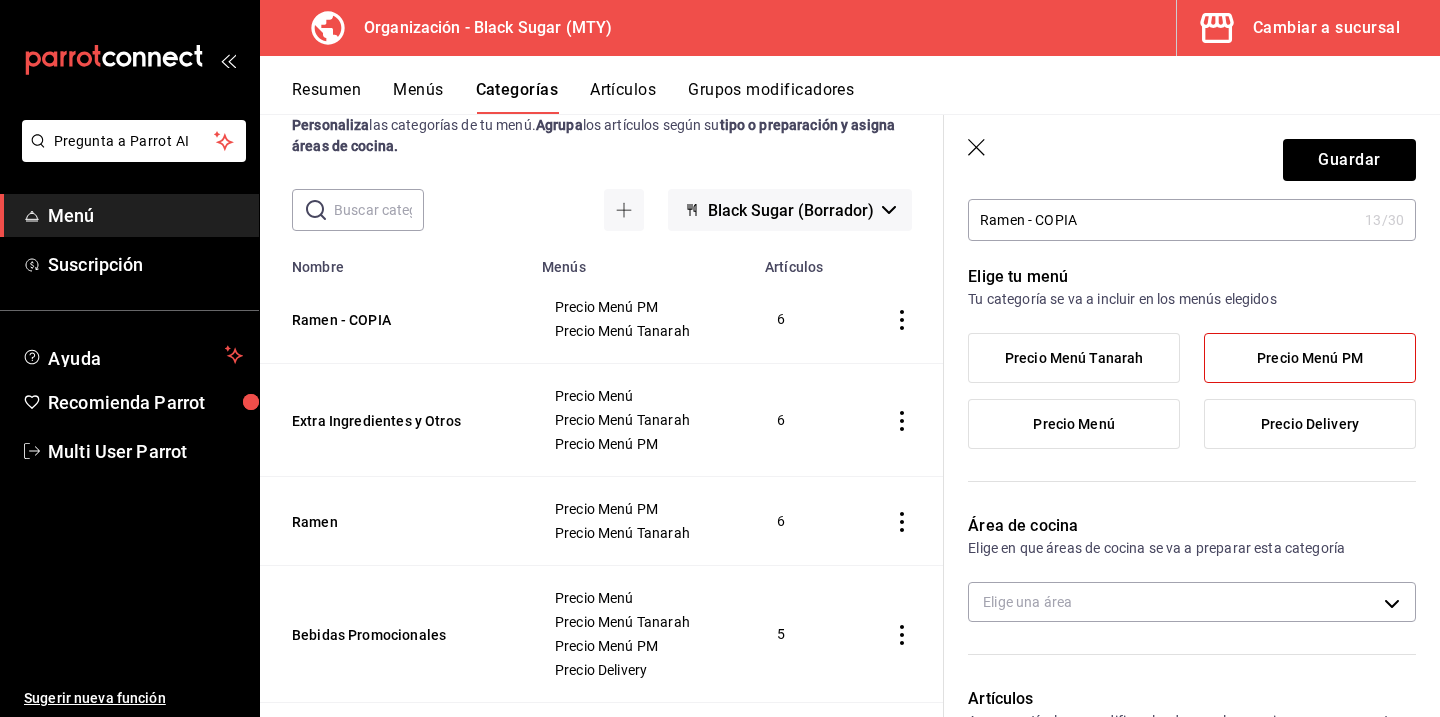 drag, startPoint x: 1100, startPoint y: 227, endPoint x: 1025, endPoint y: 221, distance: 75.23962 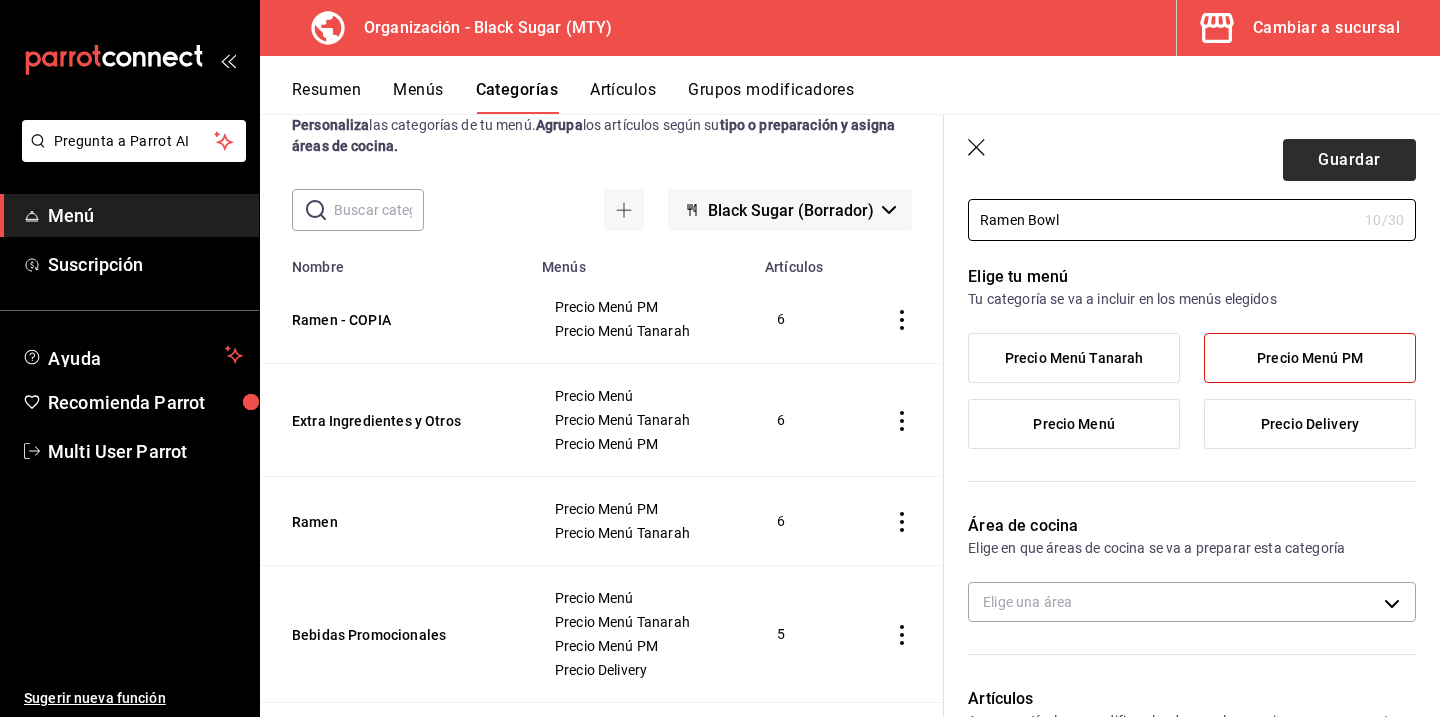 type on "Ramen Bowl" 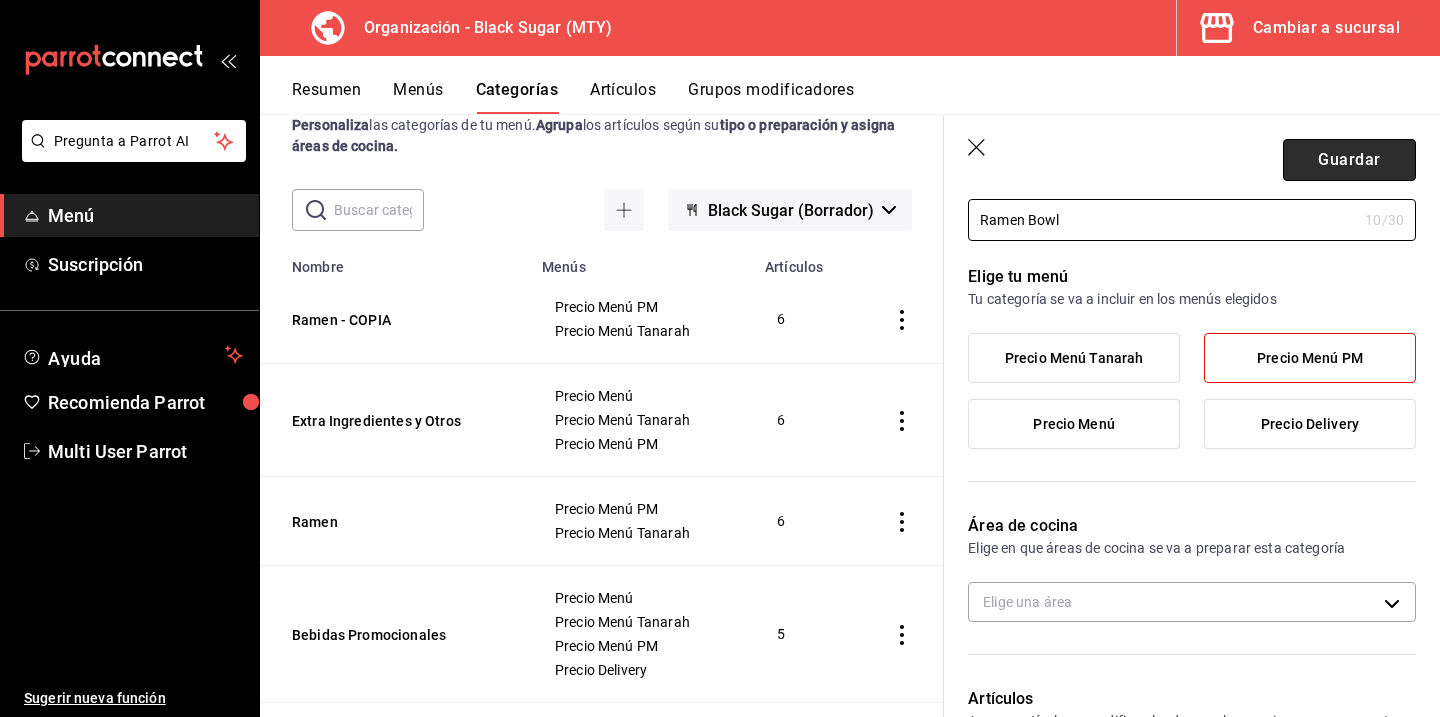 click on "Guardar" at bounding box center (1349, 160) 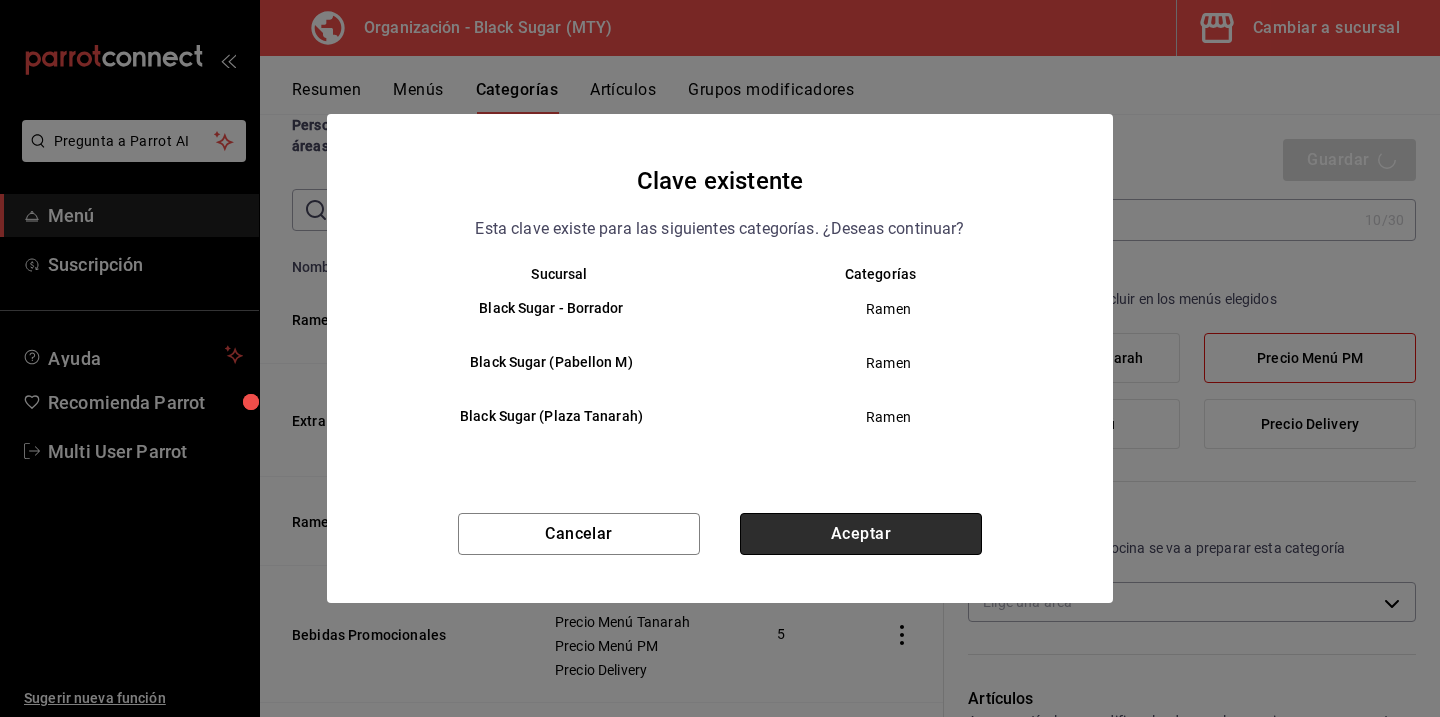 click on "Aceptar" at bounding box center (861, 534) 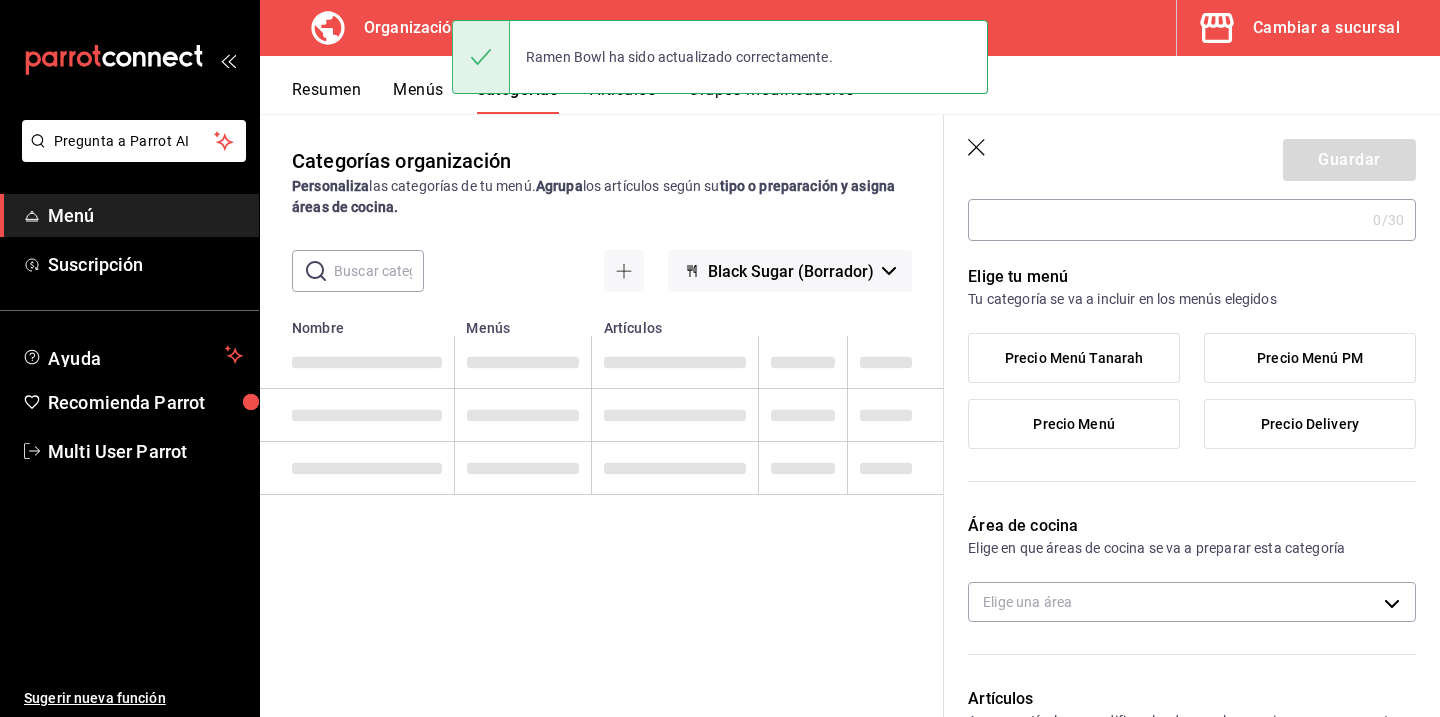 scroll, scrollTop: 0, scrollLeft: 0, axis: both 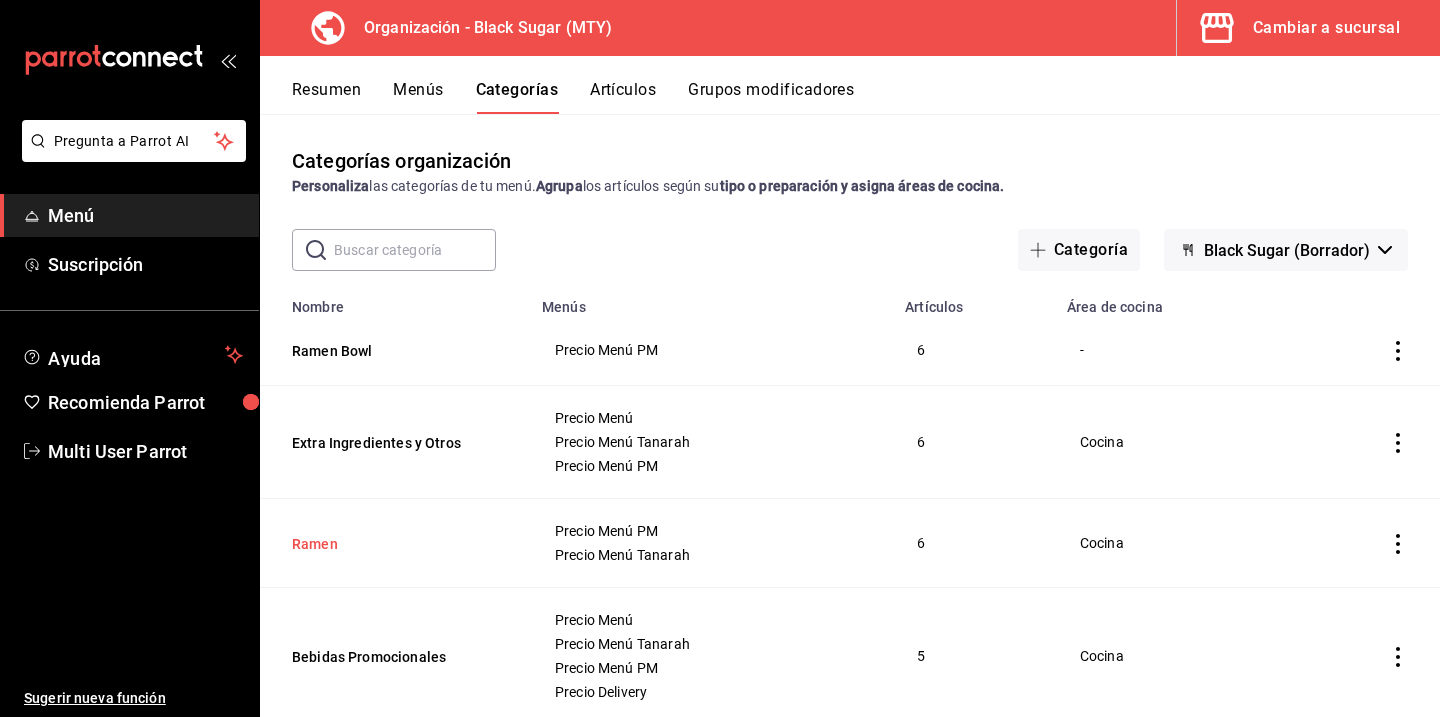 click on "Ramen" at bounding box center (392, 544) 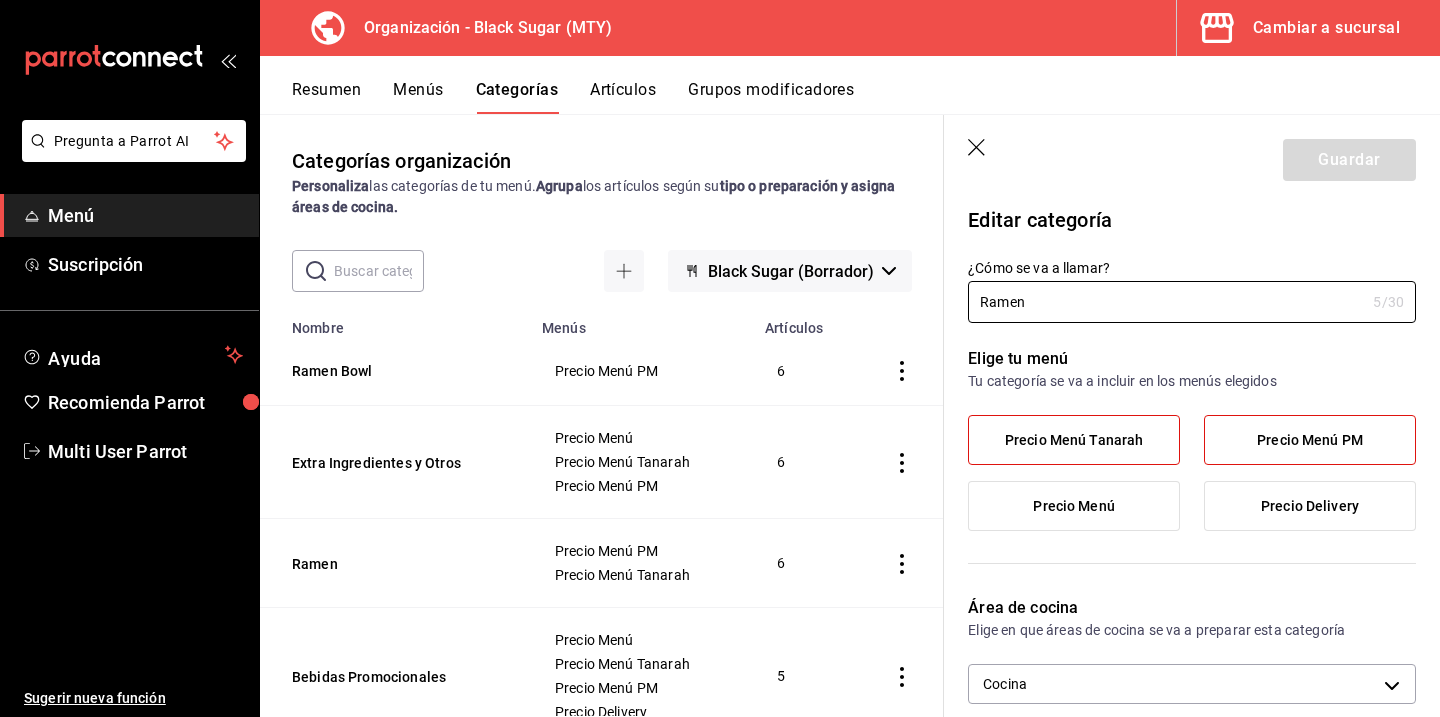 click on "Precio Menú Tanarah" at bounding box center [1074, 440] 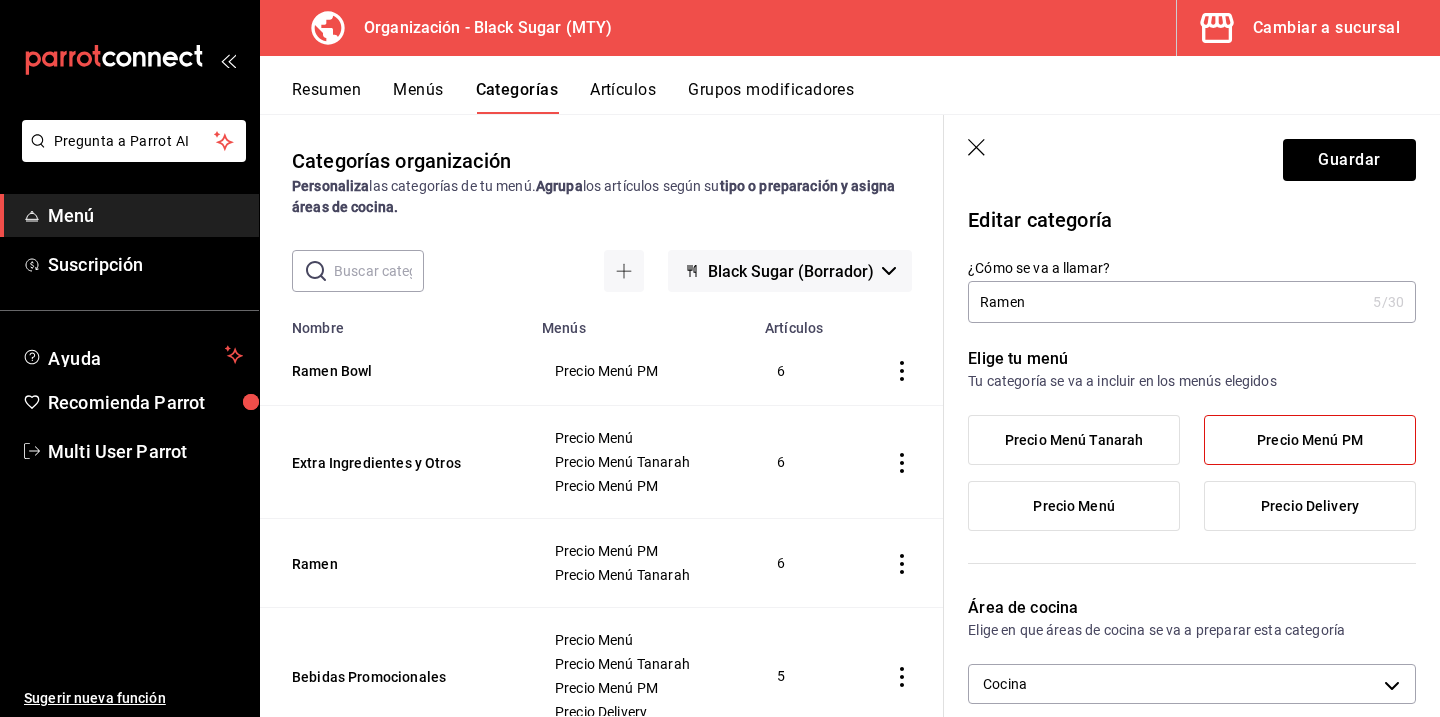 click on "Precio Menú Tanarah" at bounding box center [1074, 440] 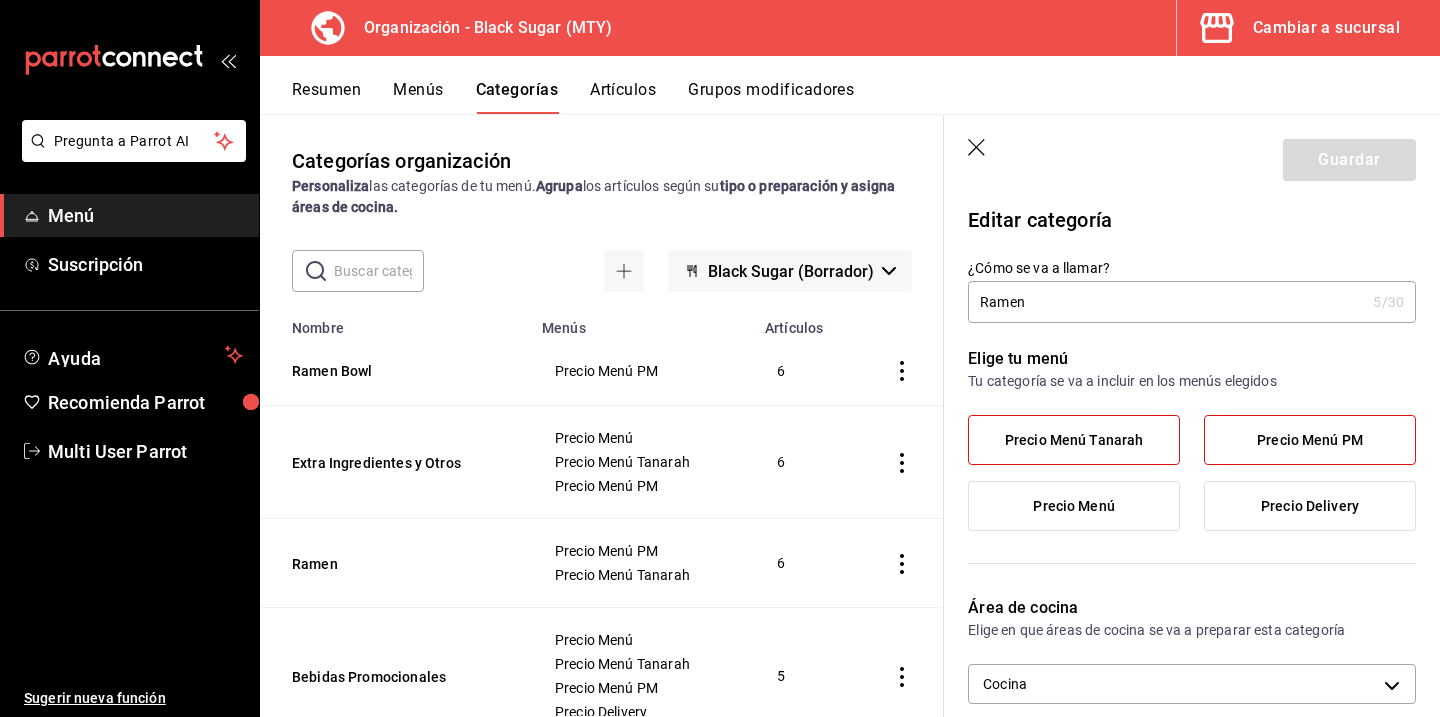click on "Precio Menú PM" at bounding box center [1310, 440] 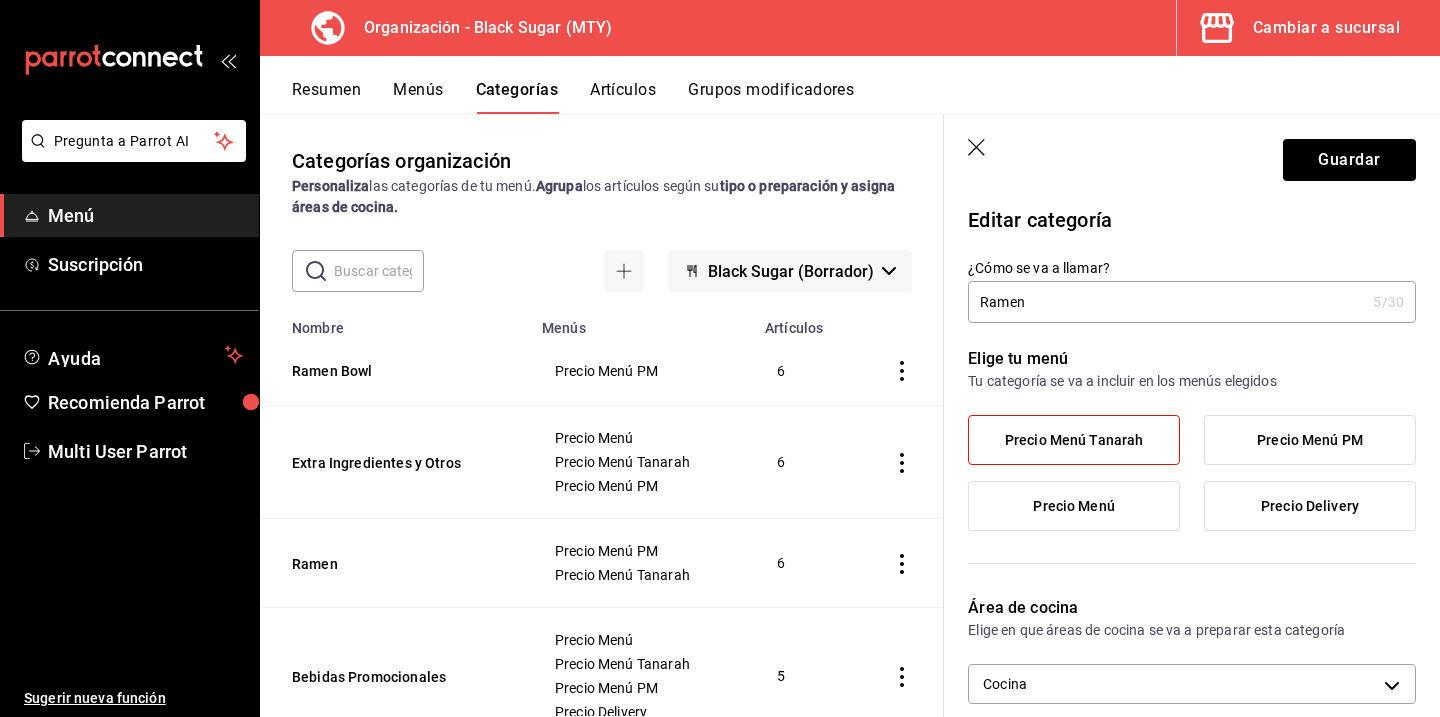 click on "Ramen" at bounding box center [1166, 302] 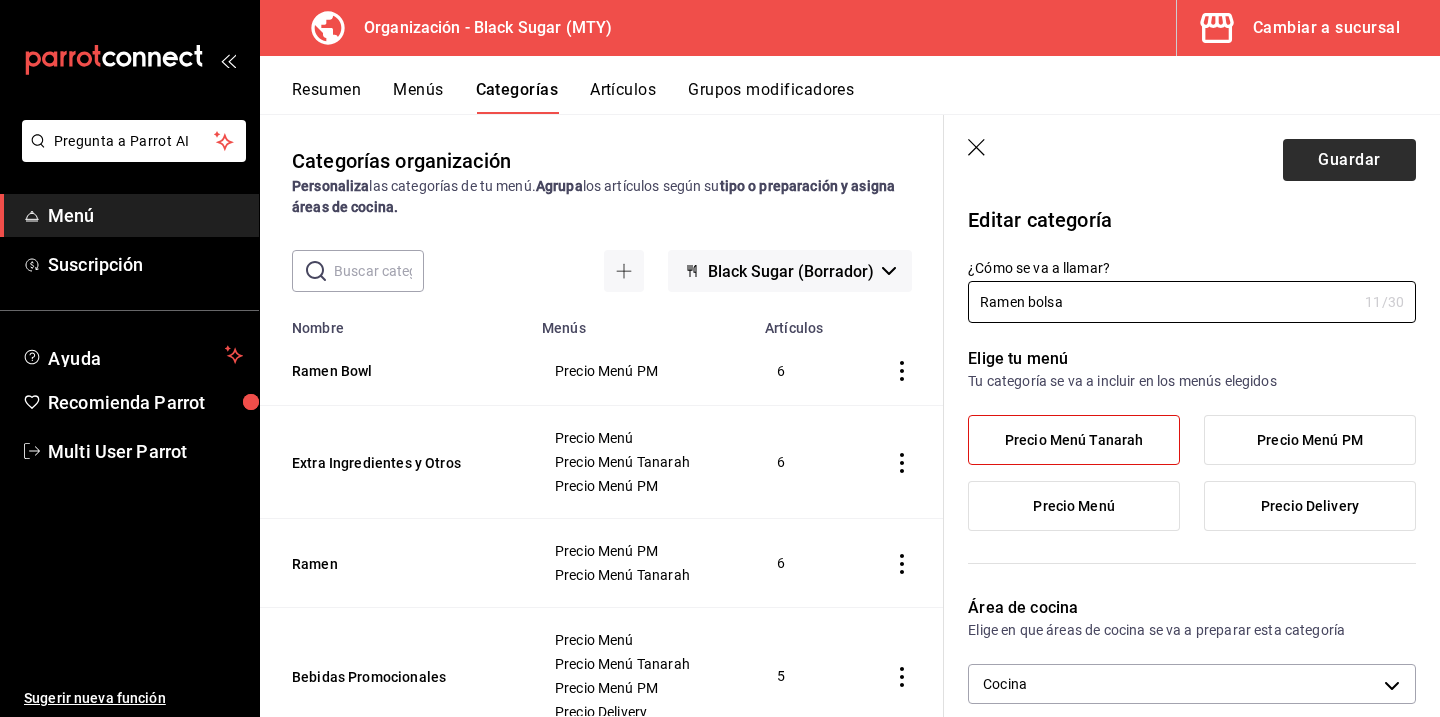 type on "Ramen bolsa" 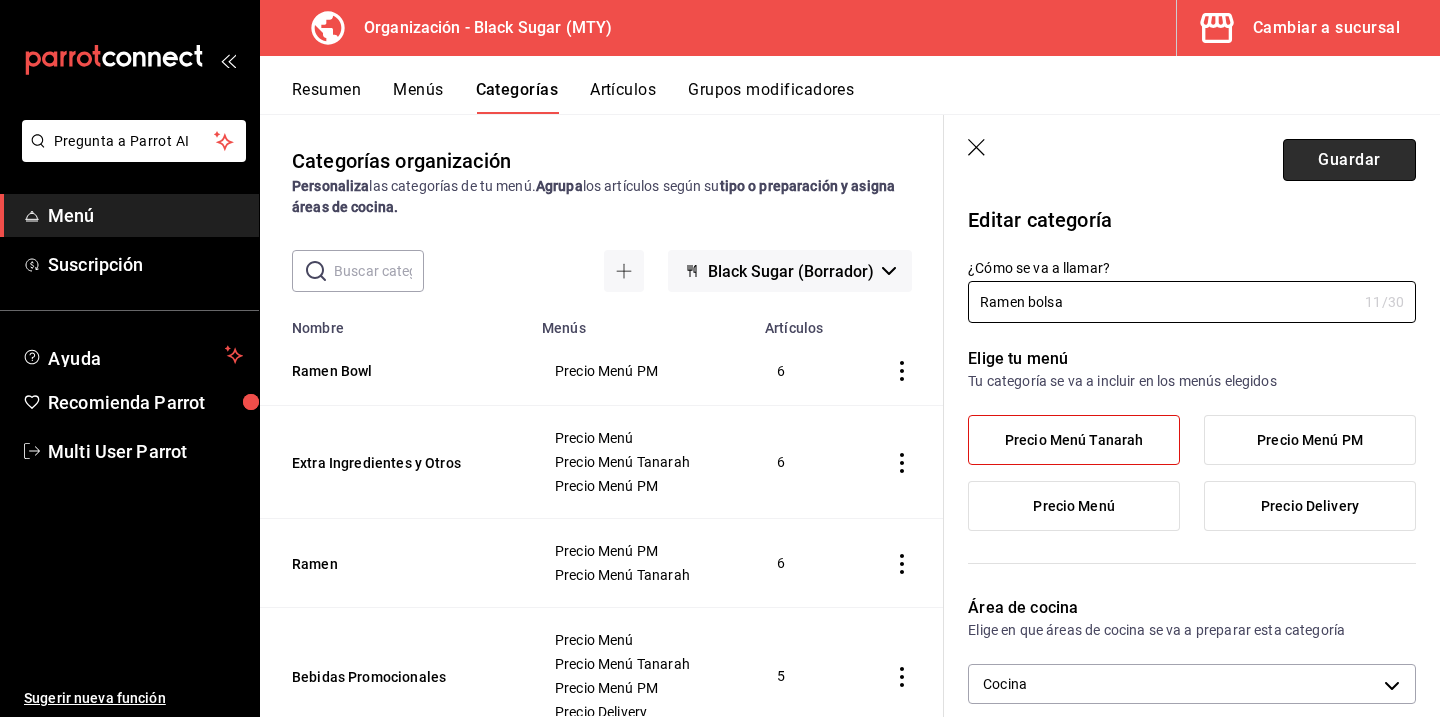 click on "Guardar" at bounding box center [1349, 160] 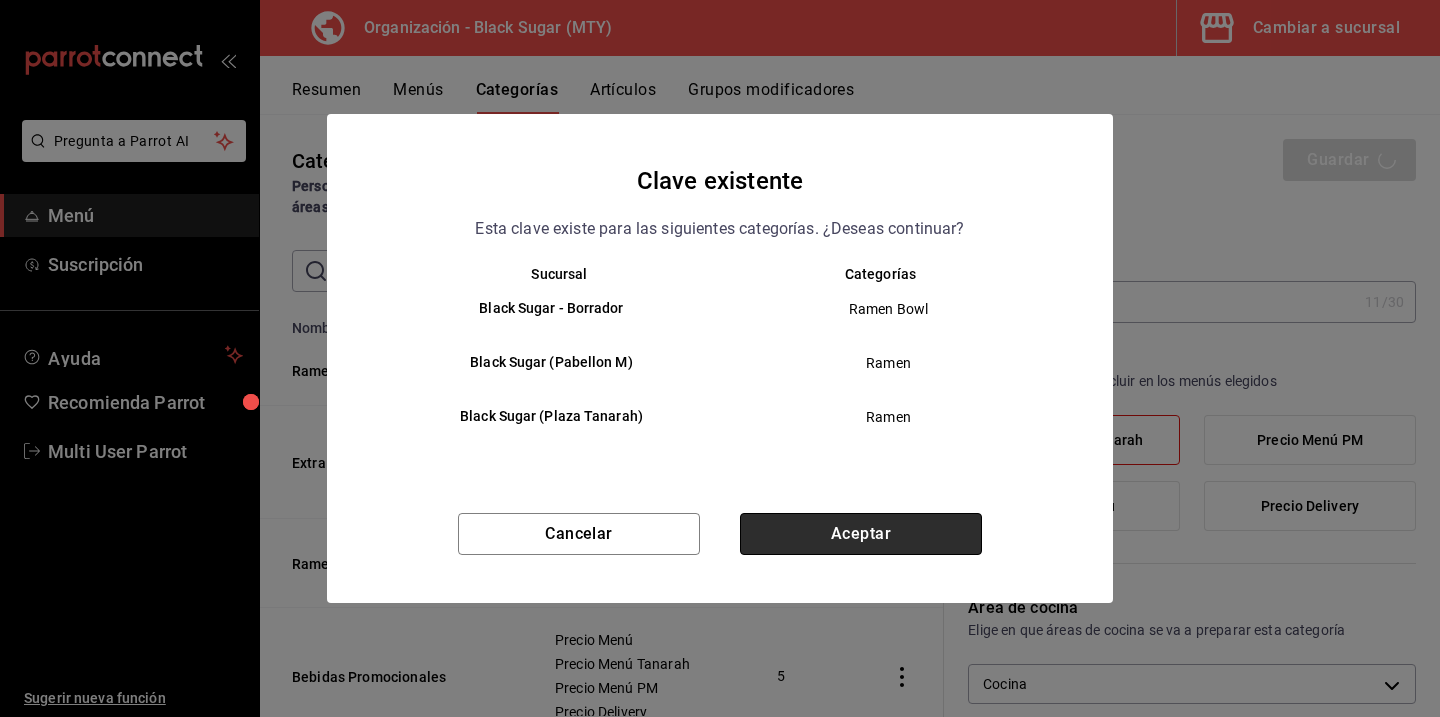 click on "Aceptar" at bounding box center (861, 534) 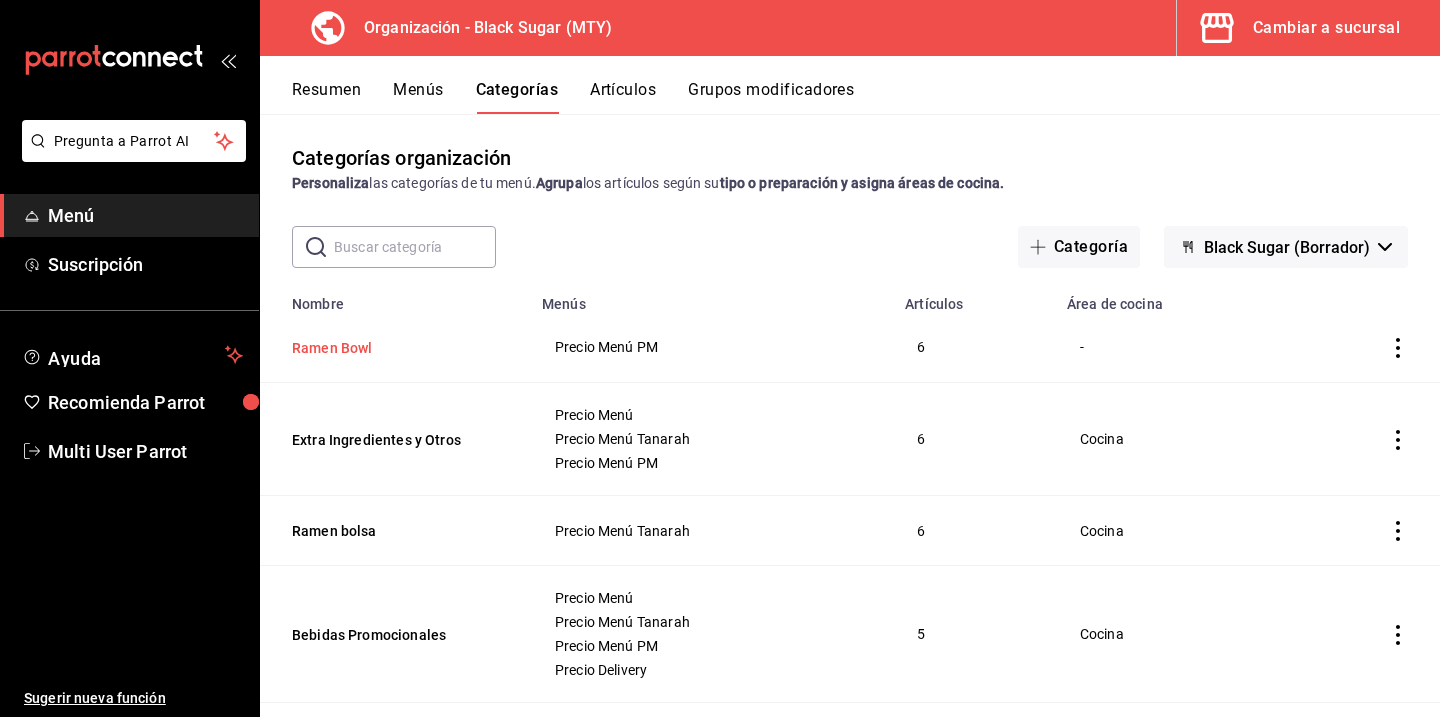 scroll, scrollTop: 0, scrollLeft: 0, axis: both 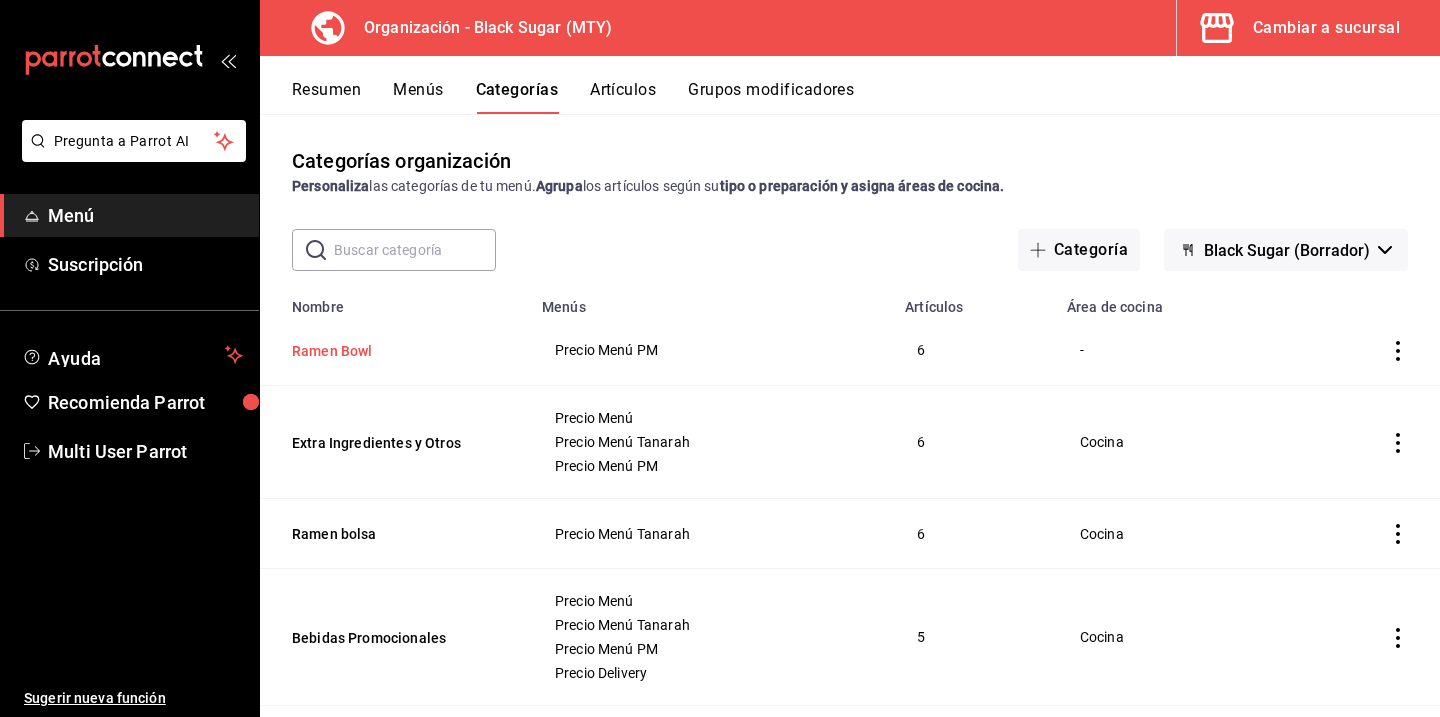 click on "Ramen Bowl" at bounding box center [392, 351] 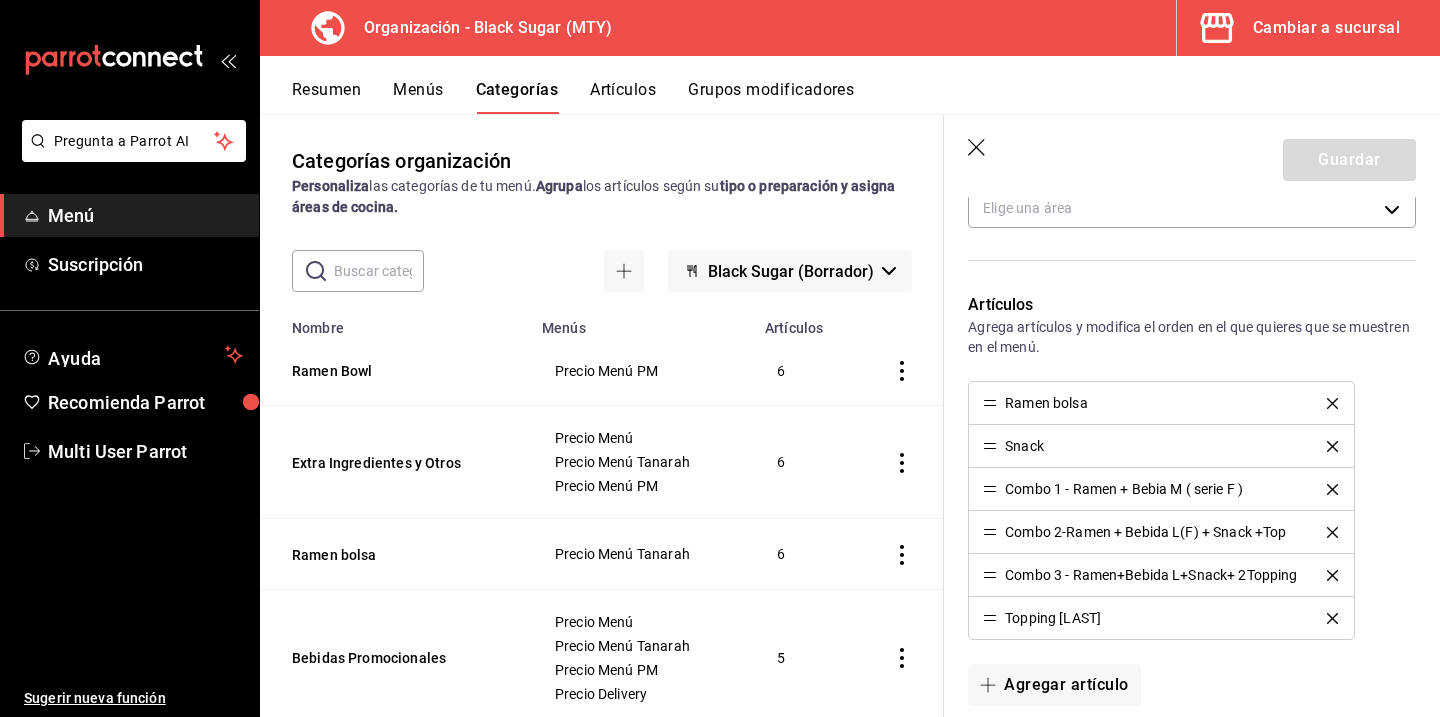 scroll, scrollTop: 478, scrollLeft: 0, axis: vertical 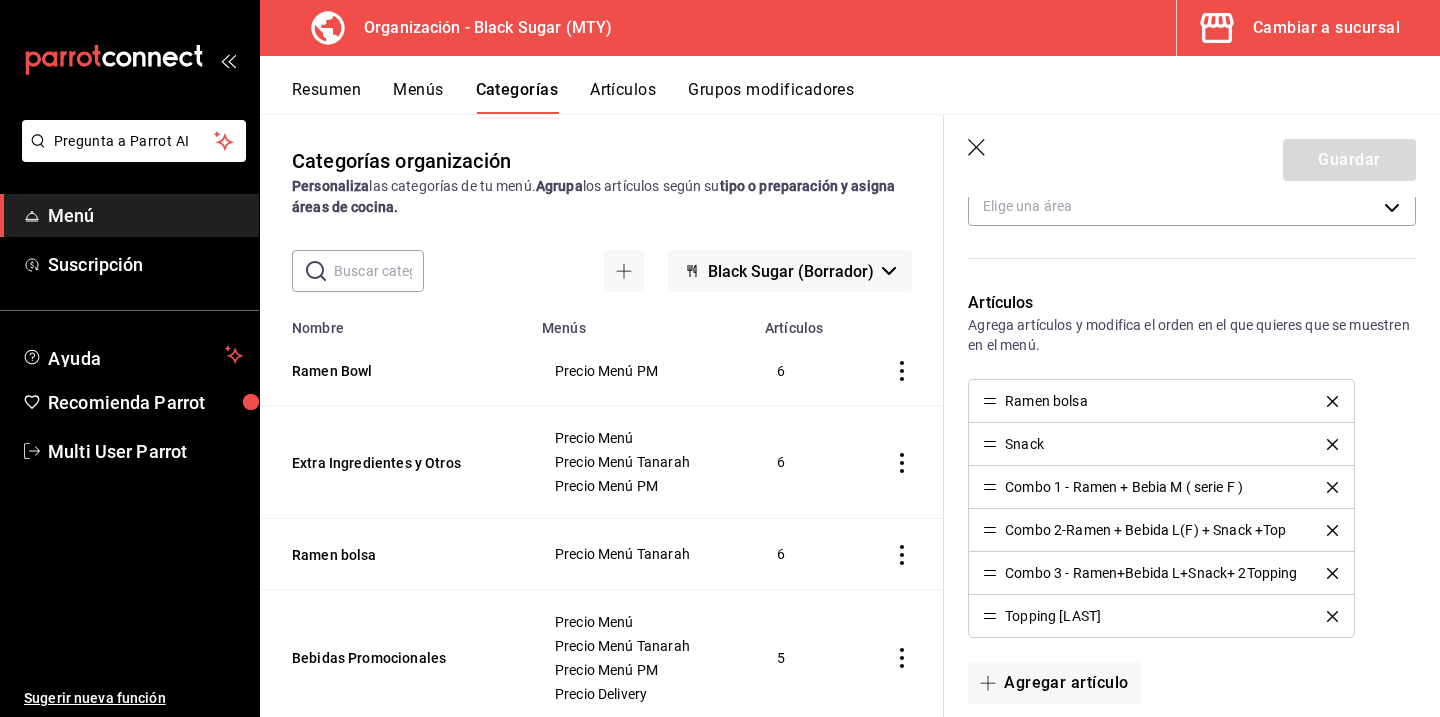 click 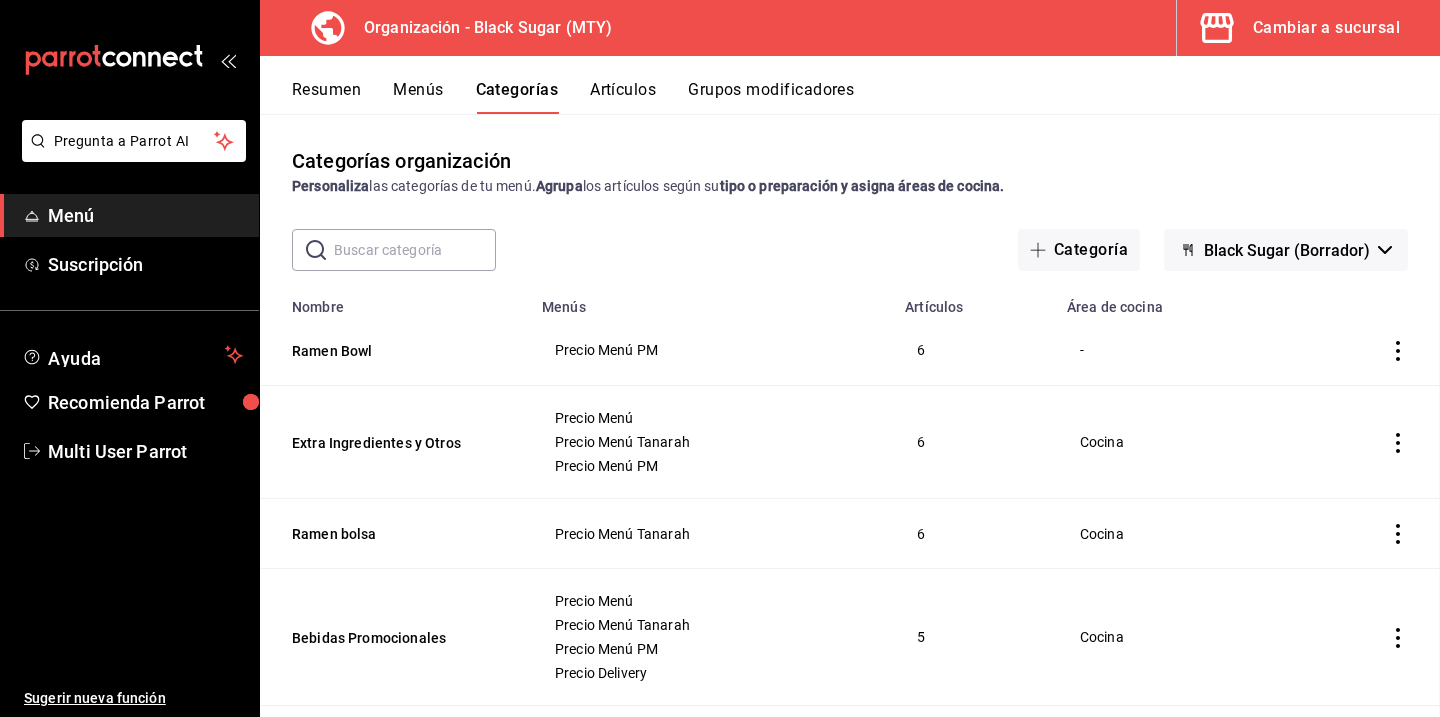 scroll, scrollTop: 0, scrollLeft: 0, axis: both 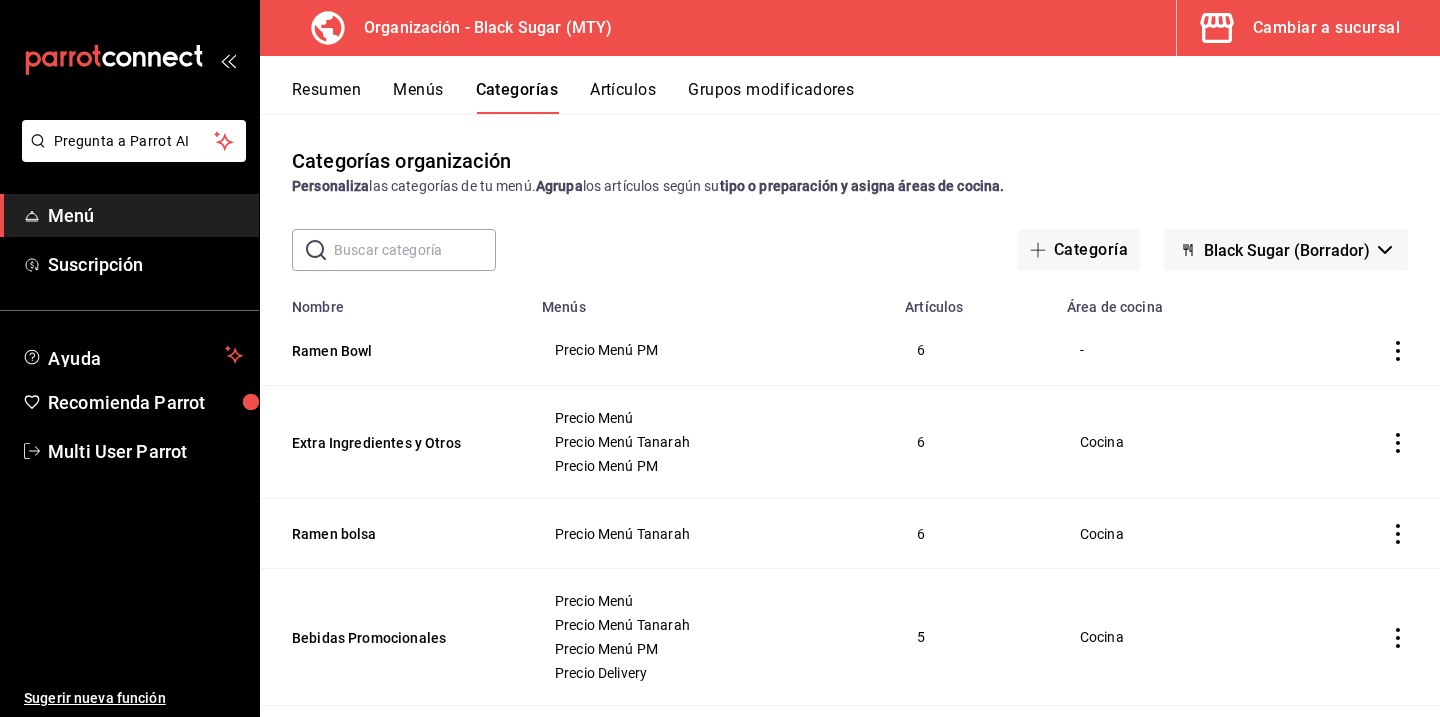 click on "Menús" at bounding box center [418, 97] 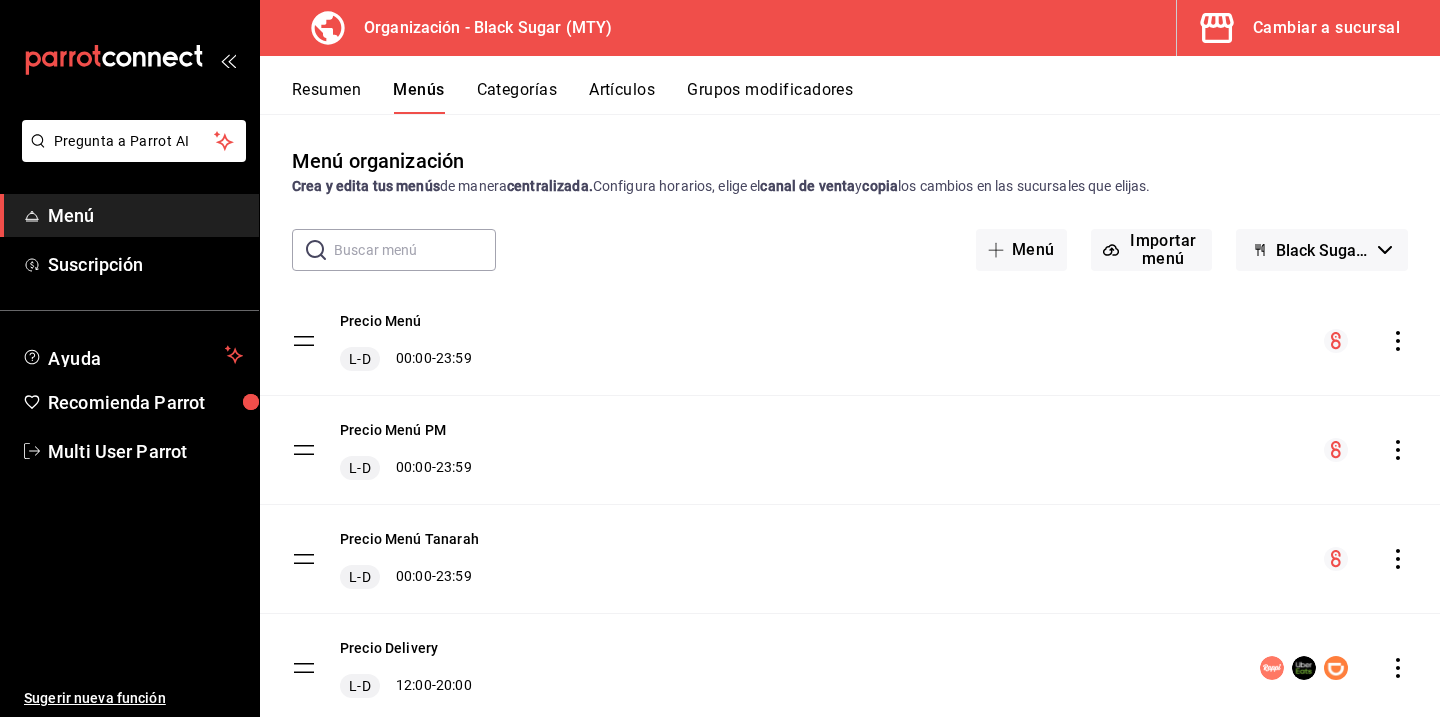 click on "Resumen" at bounding box center (326, 97) 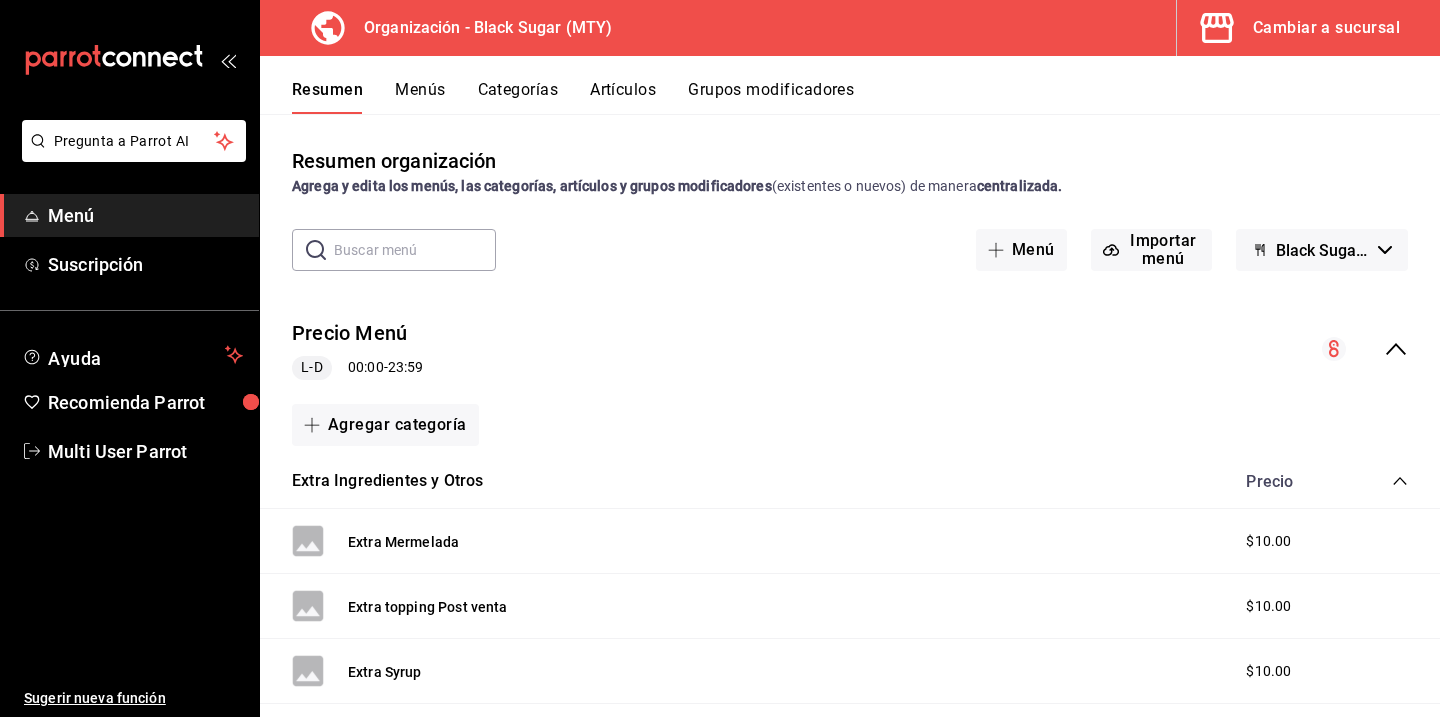 click at bounding box center [415, 250] 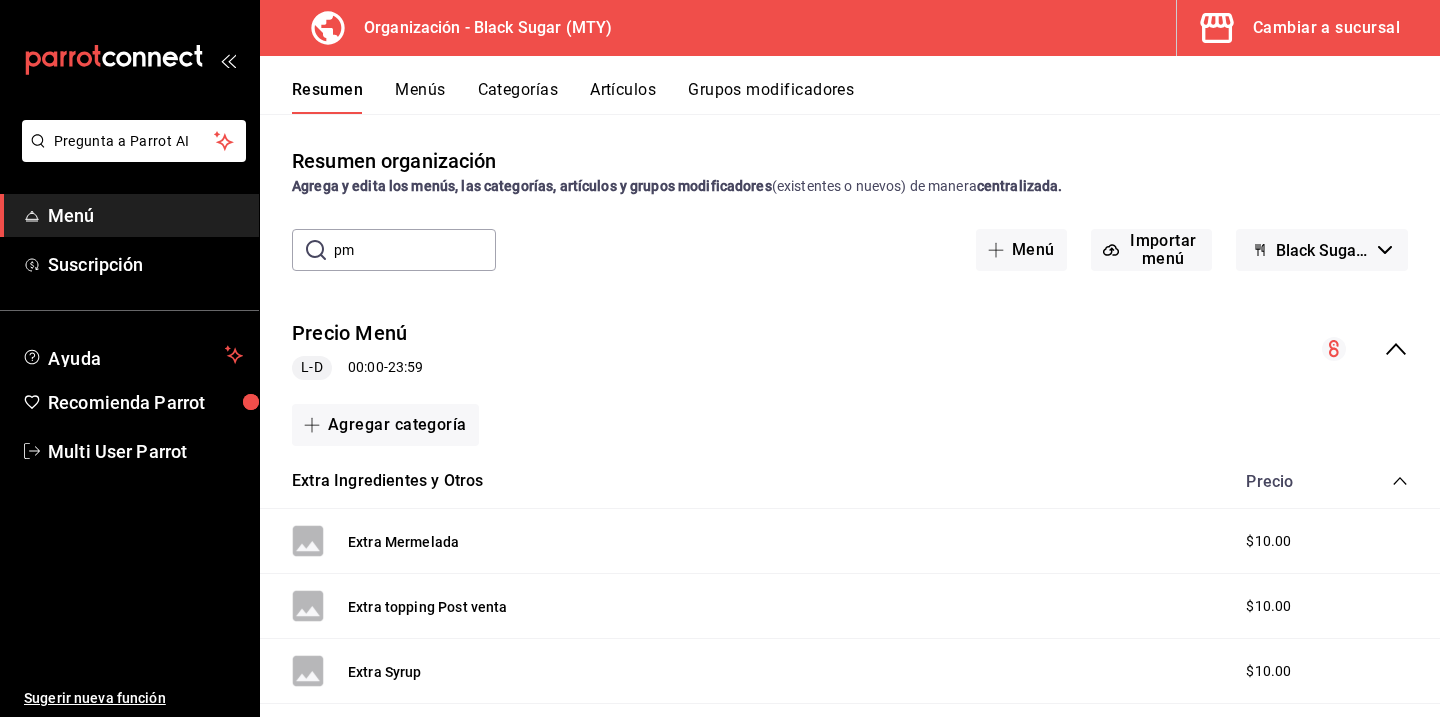 type on "p" 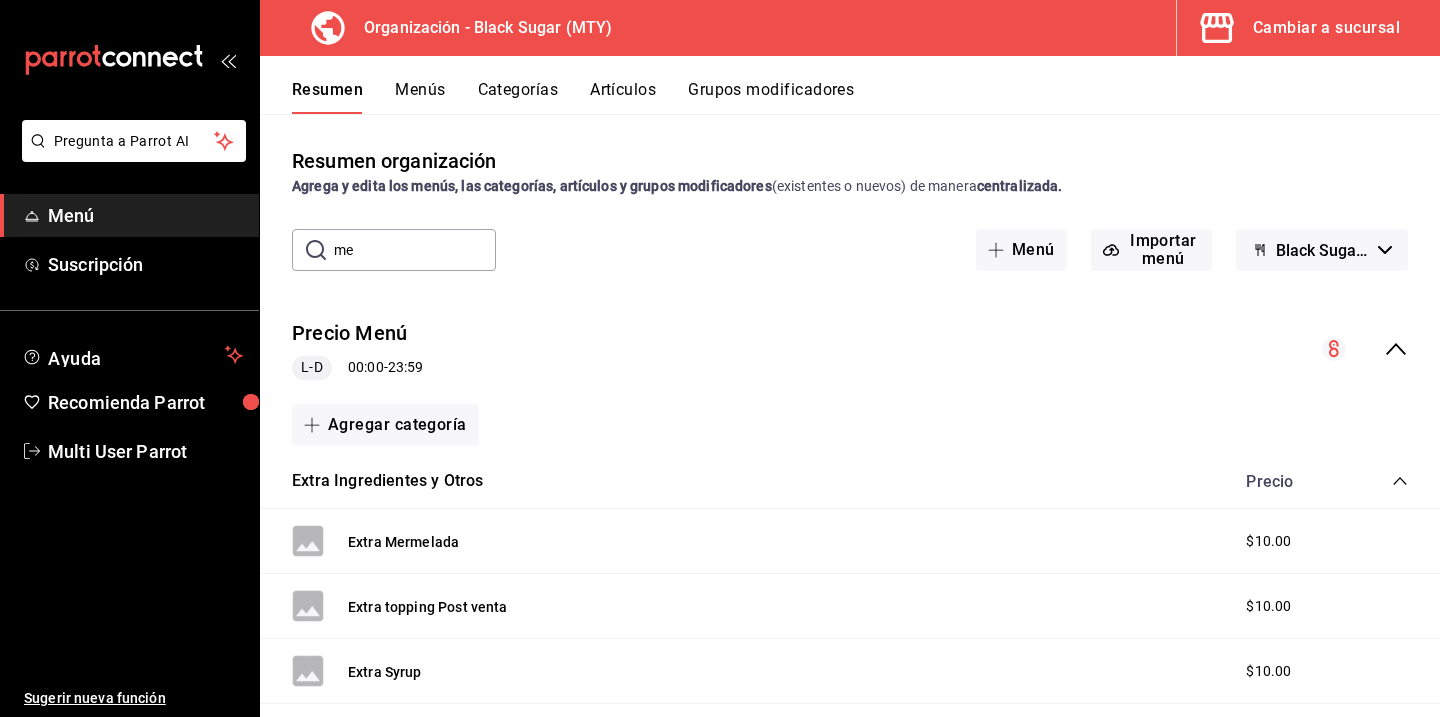 type on "m" 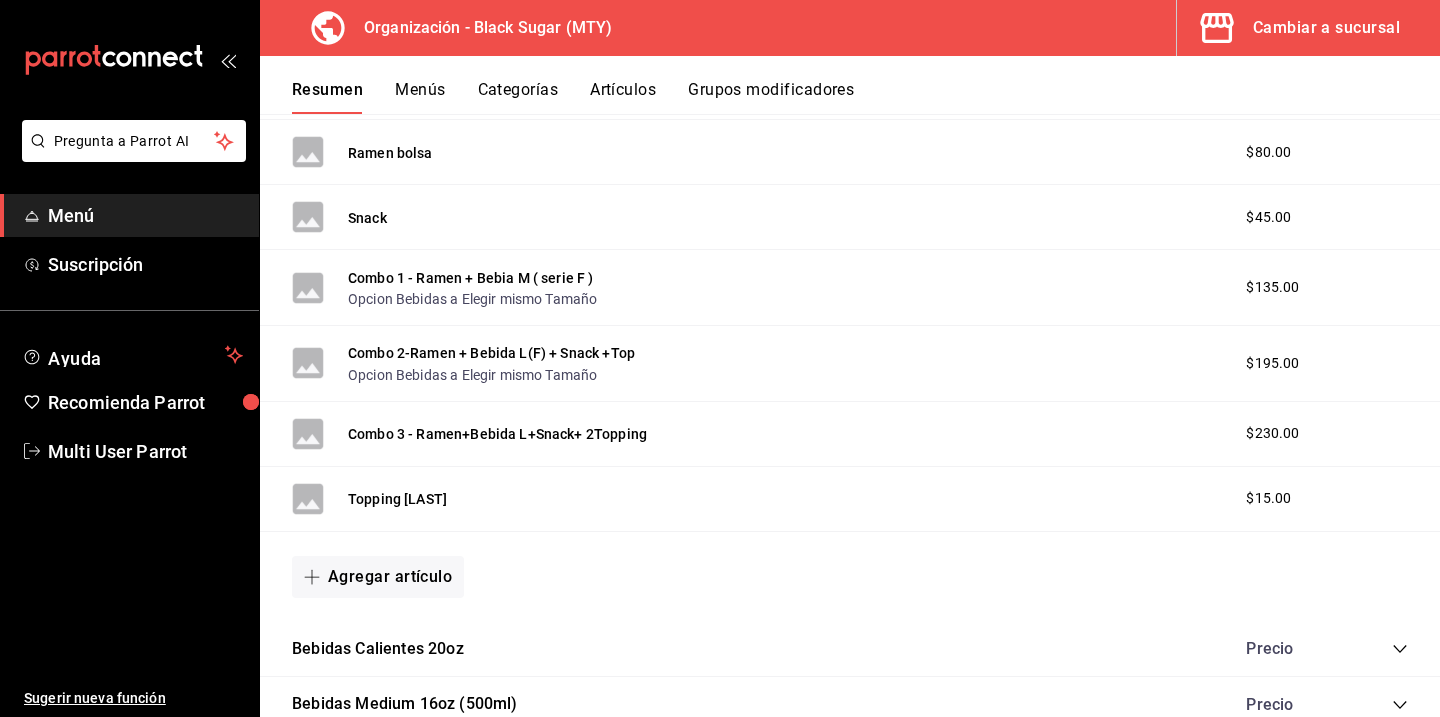 scroll, scrollTop: 944, scrollLeft: 0, axis: vertical 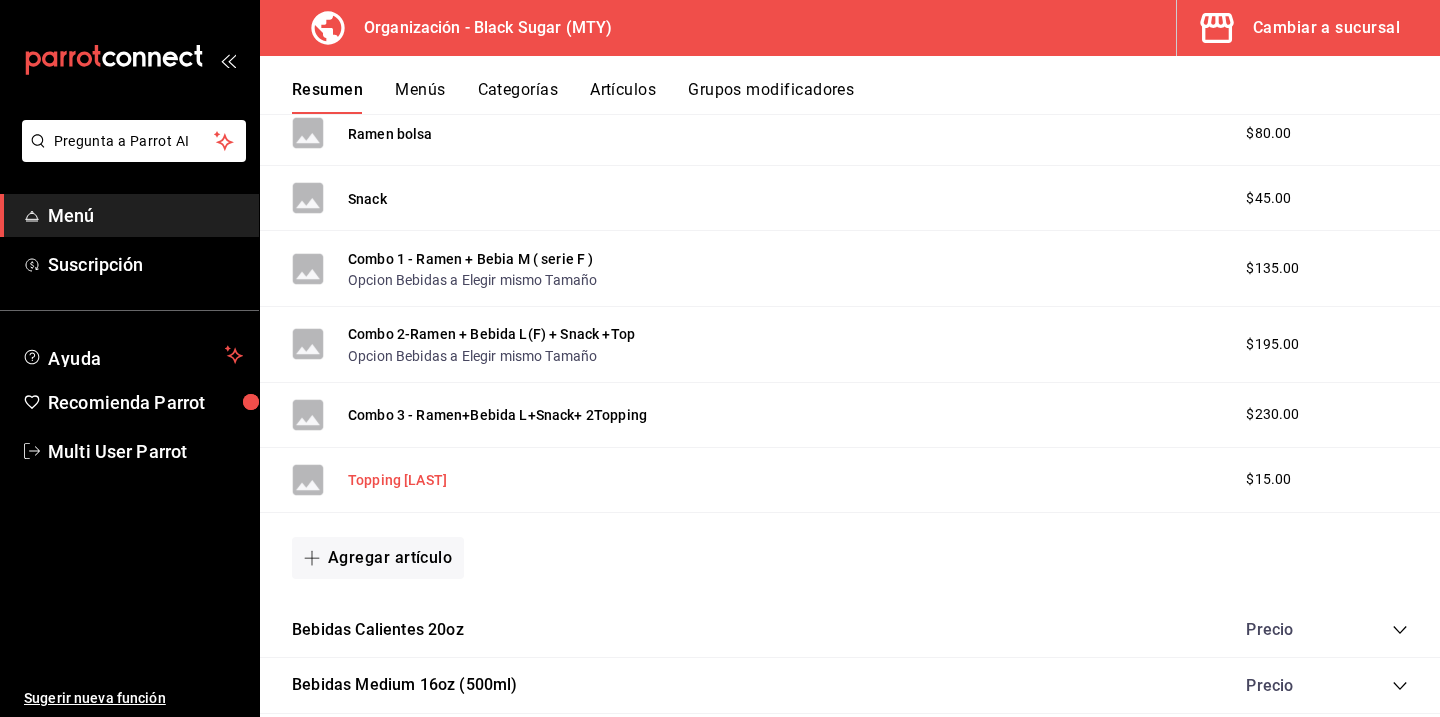 type on "tana" 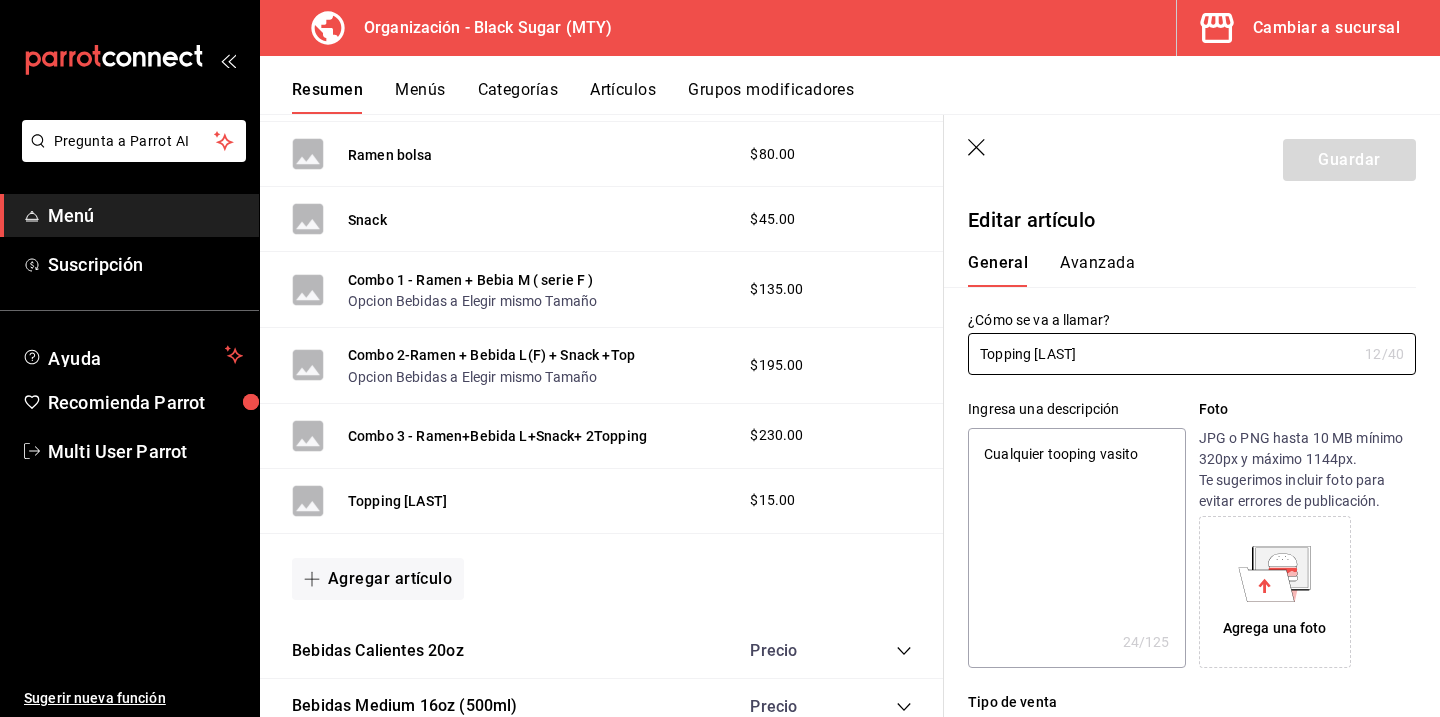 type on "x" 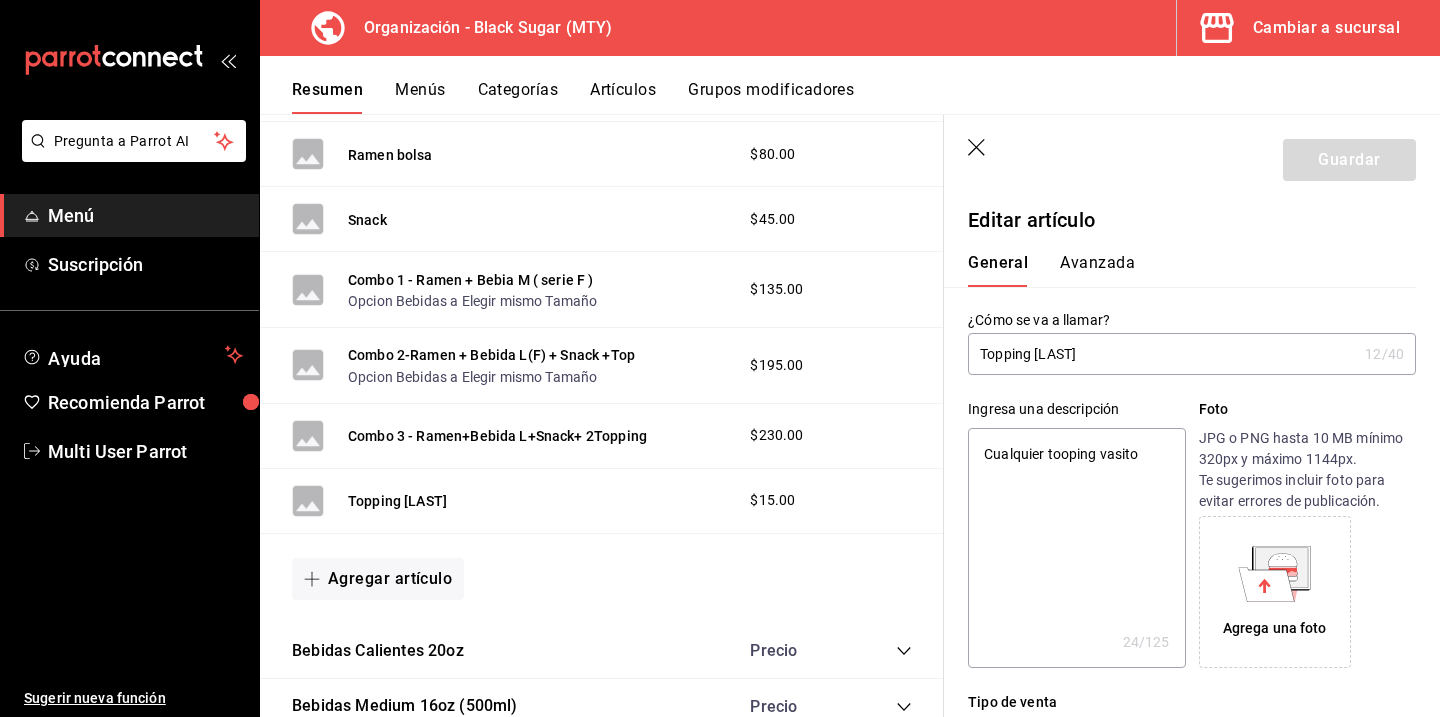 click on "Cualquier tooping vasito" at bounding box center (1076, 548) 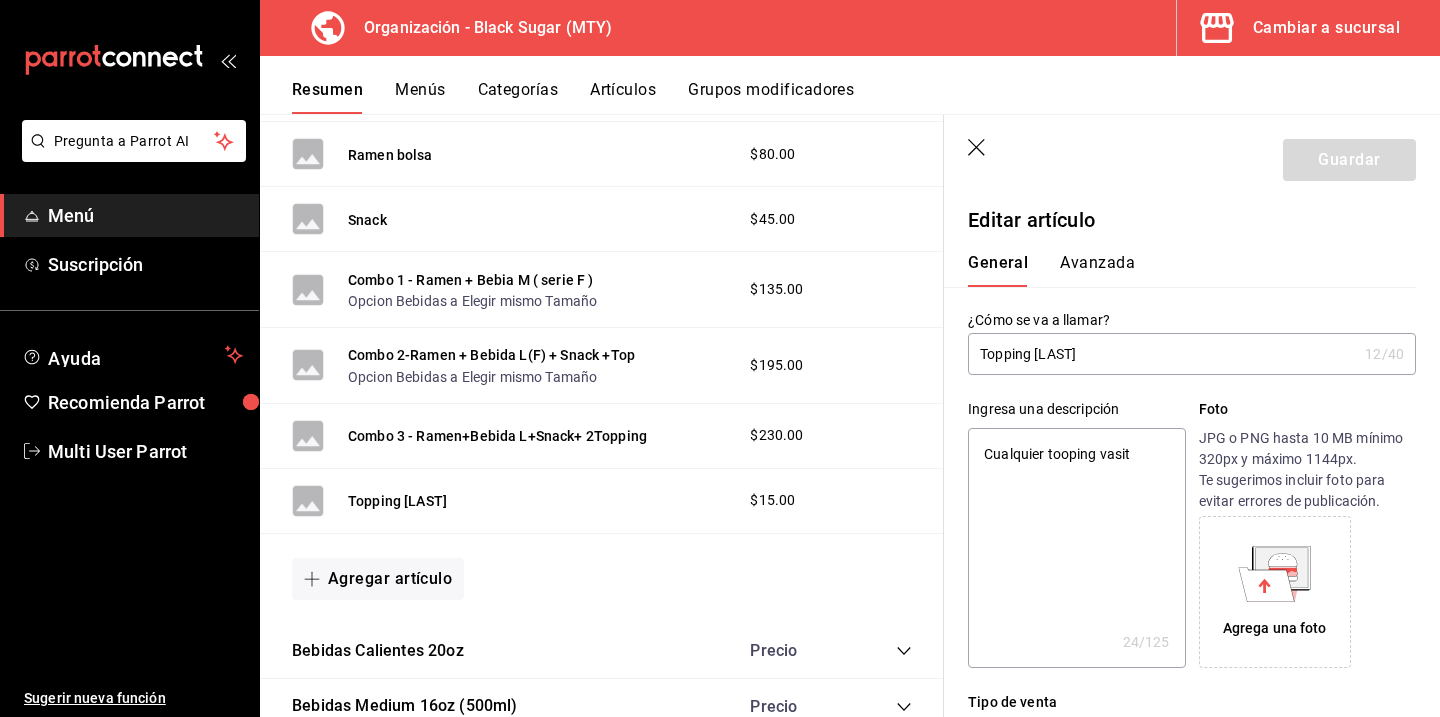 type on "x" 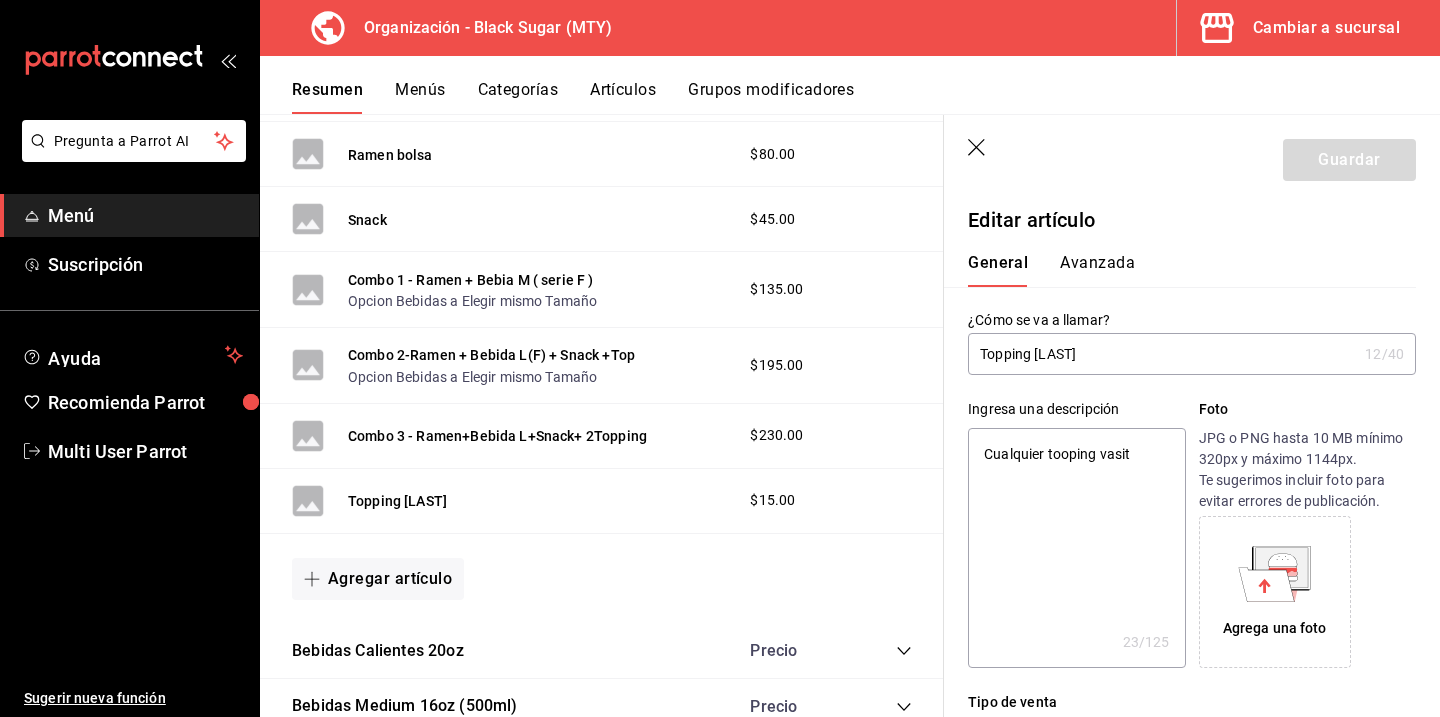 type on "Cualquier tooping vasi" 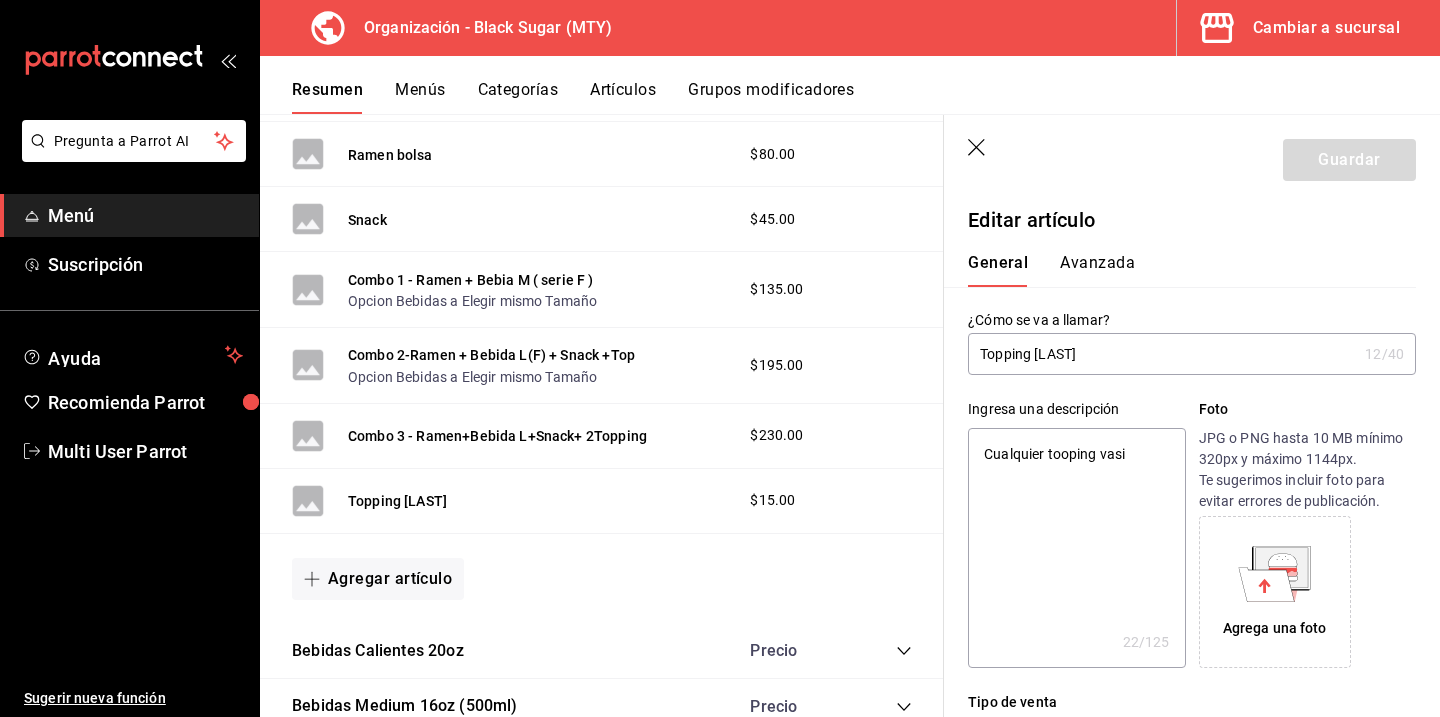 type on "Cualquier tooping vas" 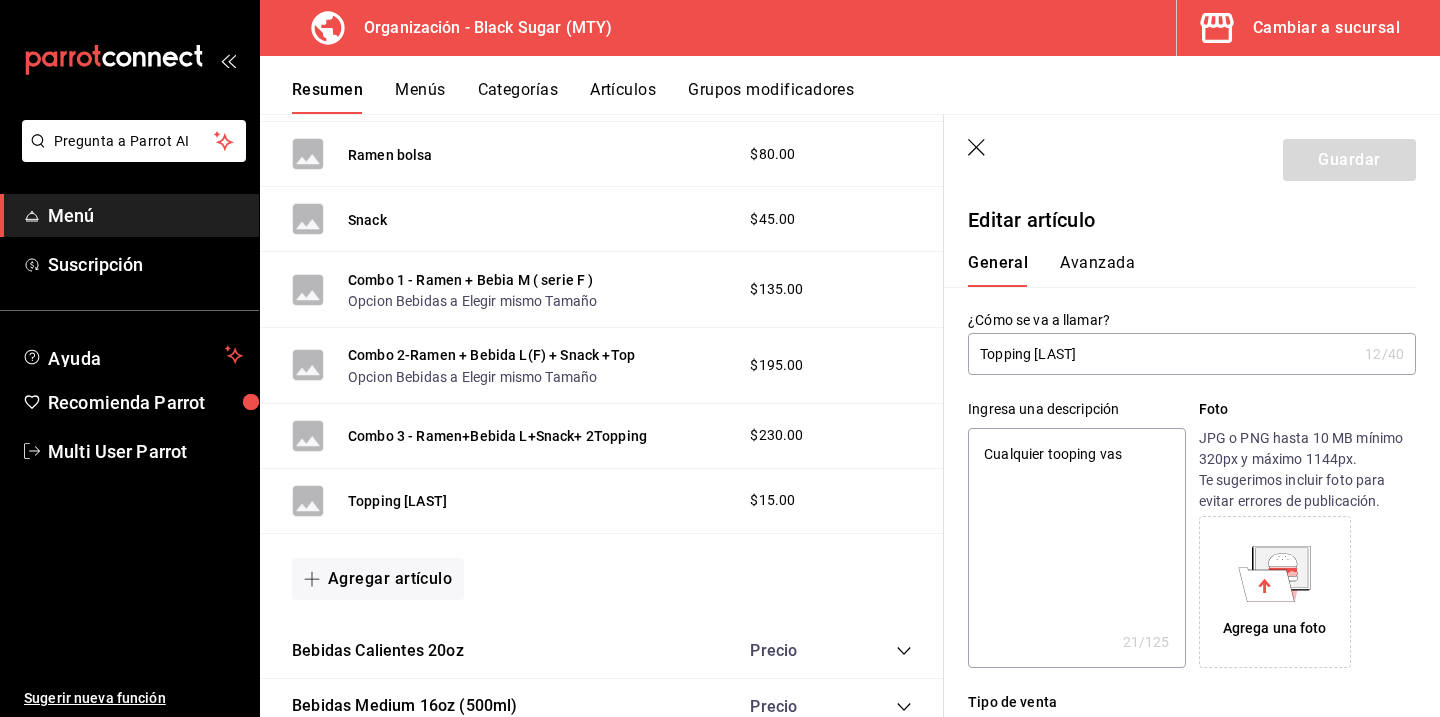 type on "Cualquier tooping vaso" 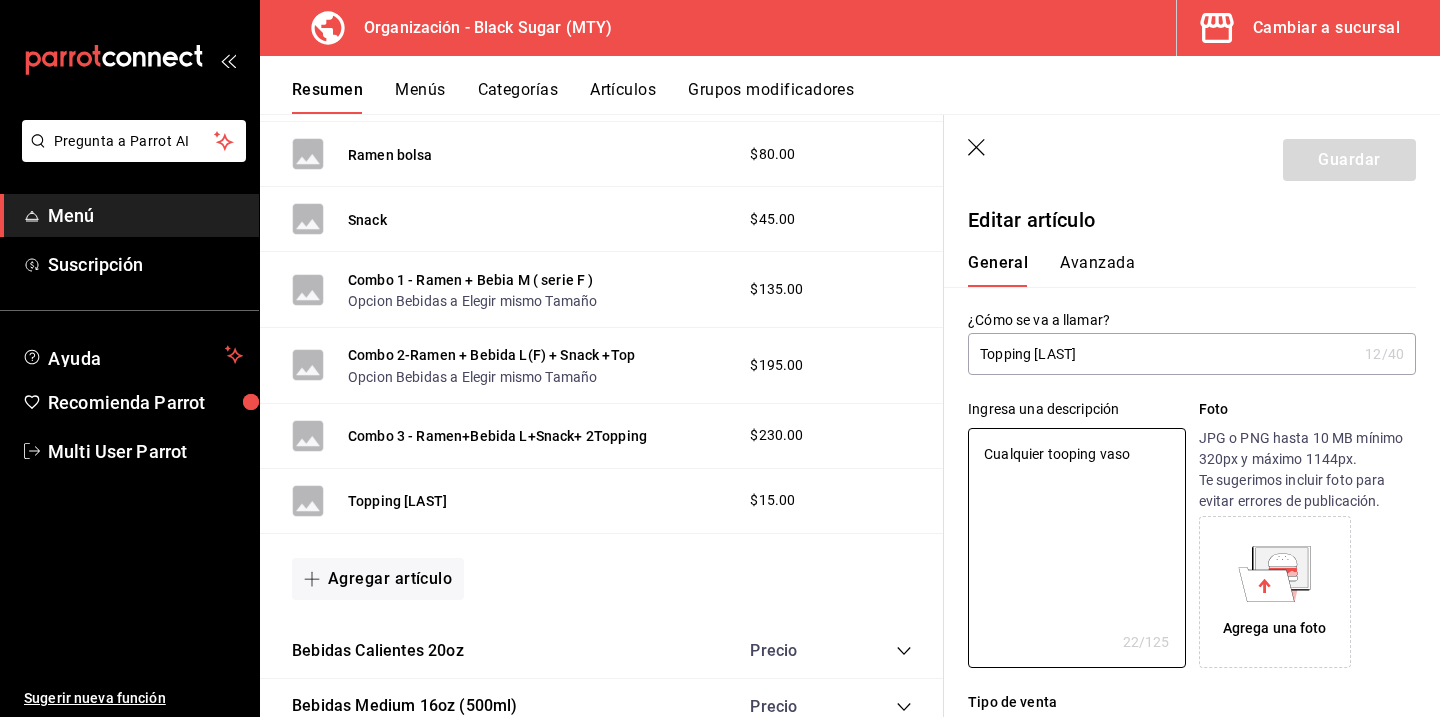 type on "Cualquier tooping vaso" 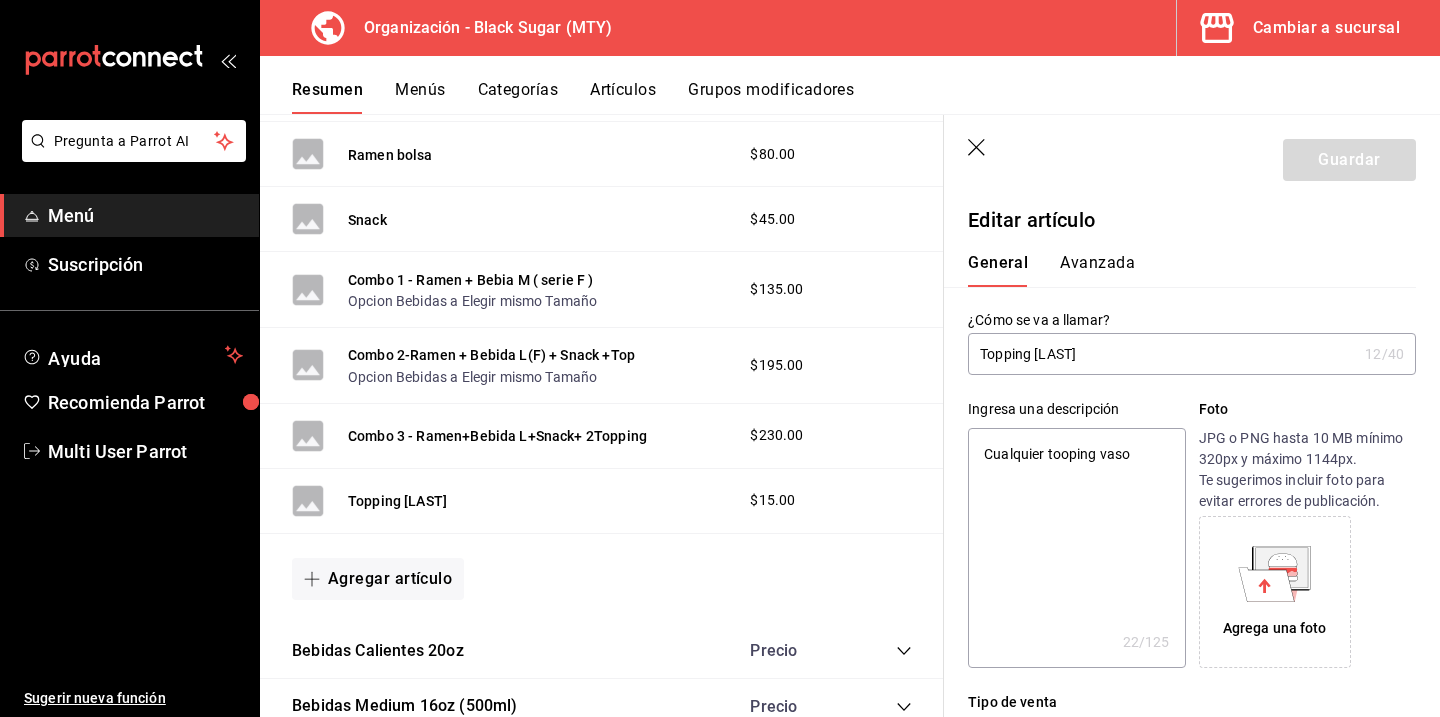 click on "Topping [LAST]" at bounding box center (1162, 354) 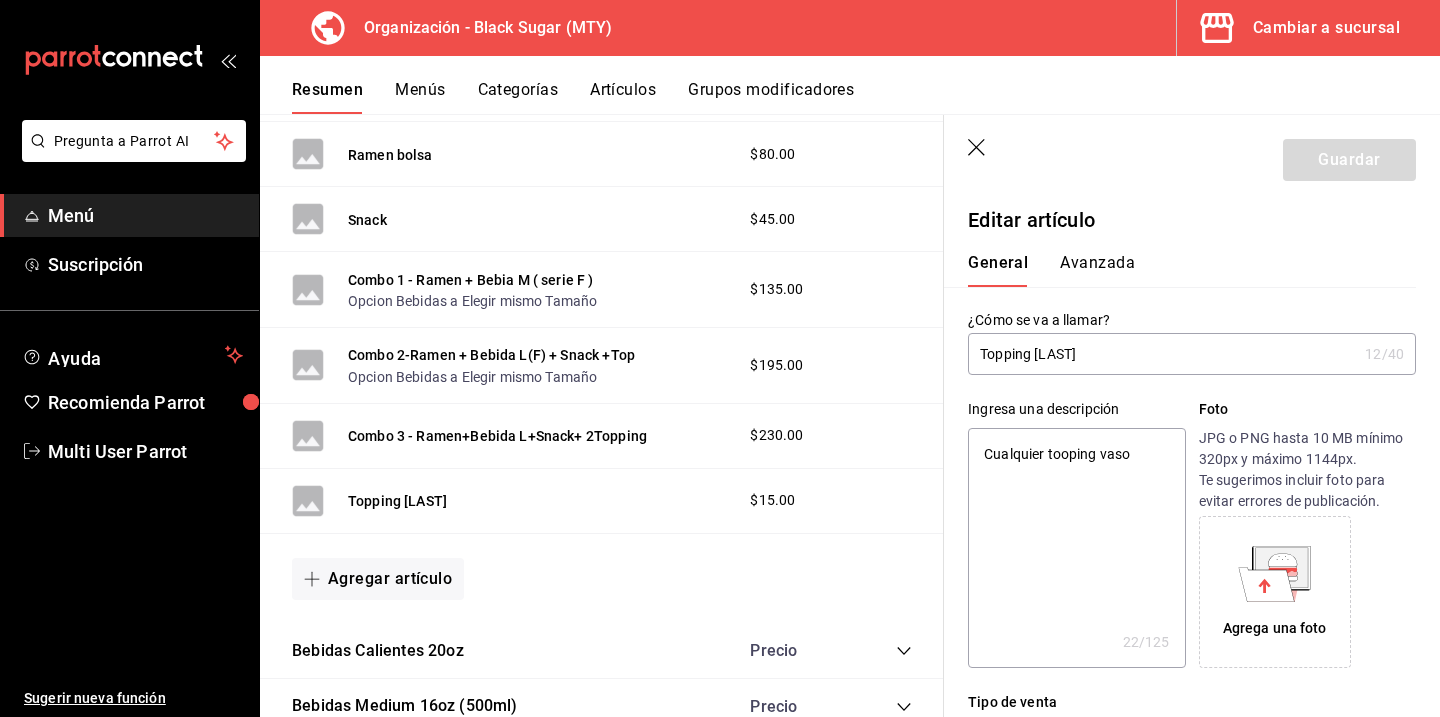 type on "Topping [LAST]" 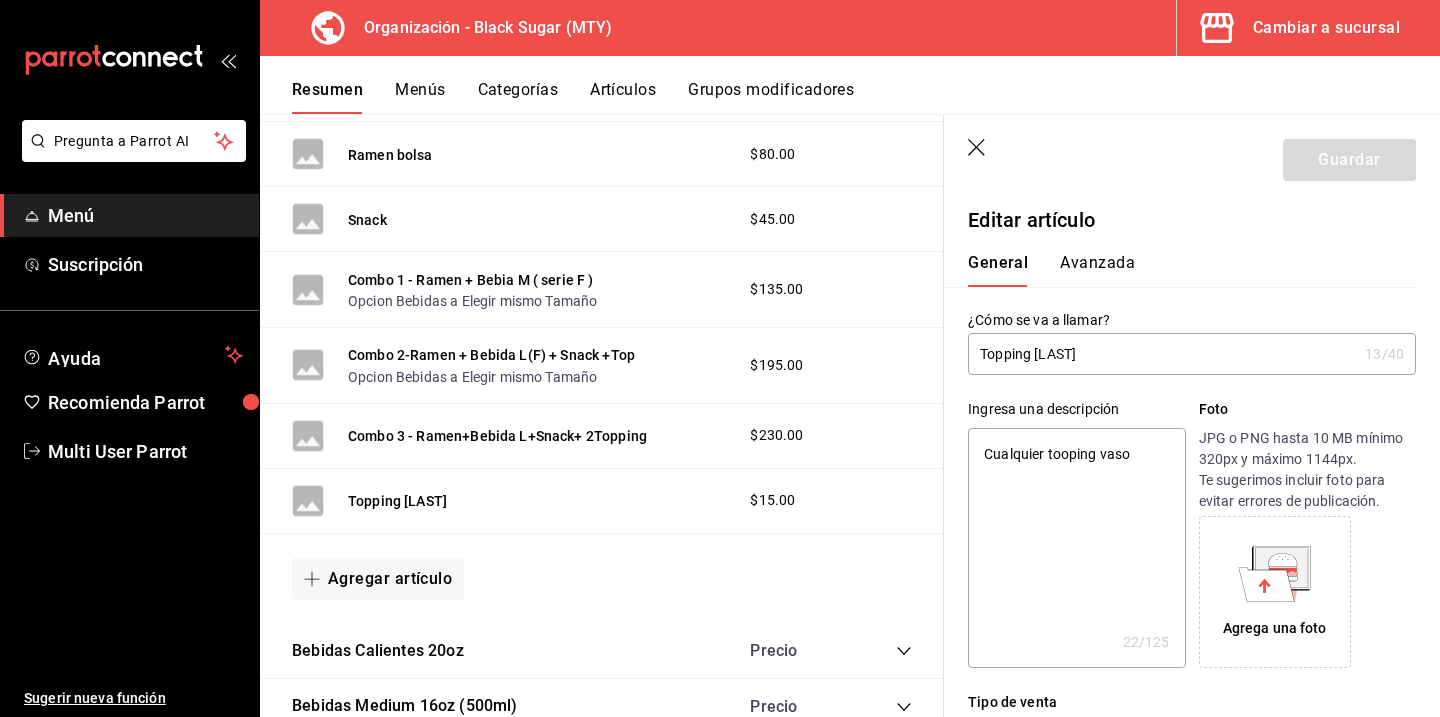 type on "Topping [LAST]" 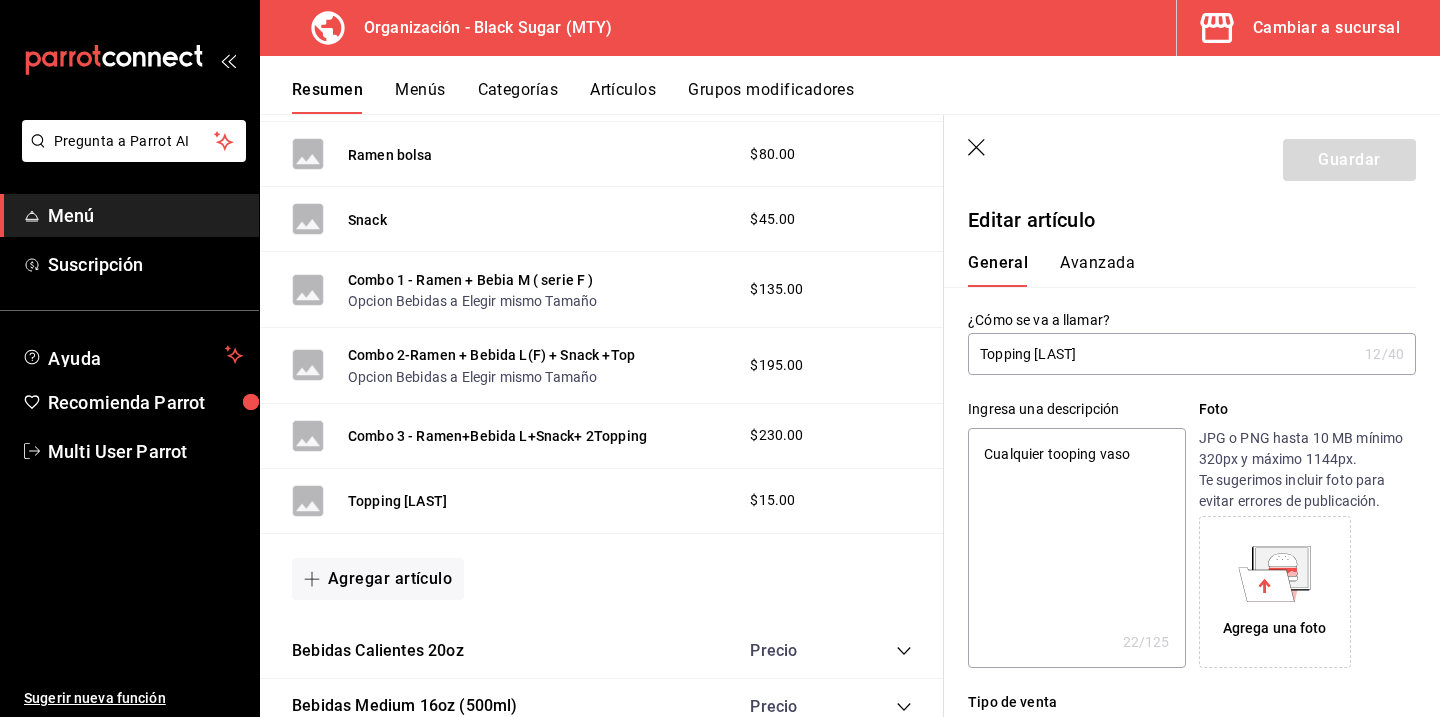 type on "Topping [LAST]." 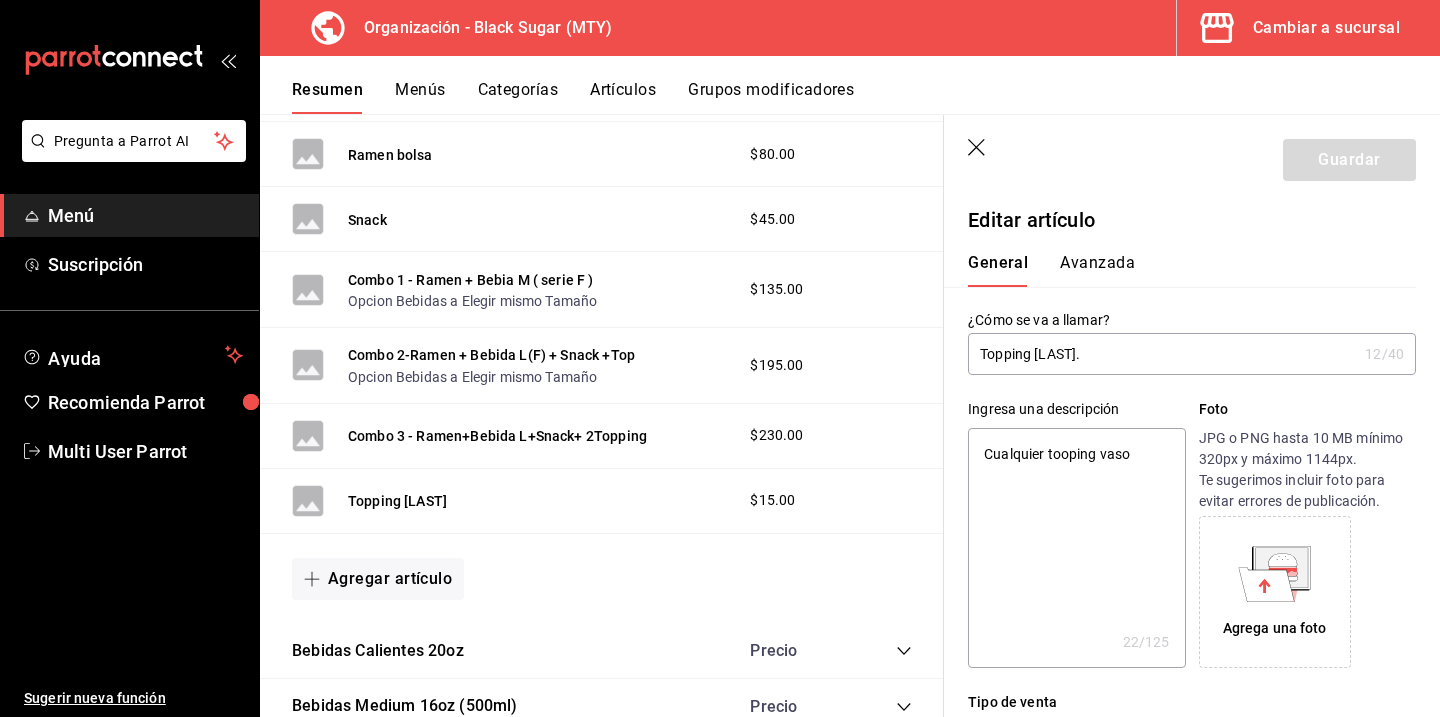 type on "x" 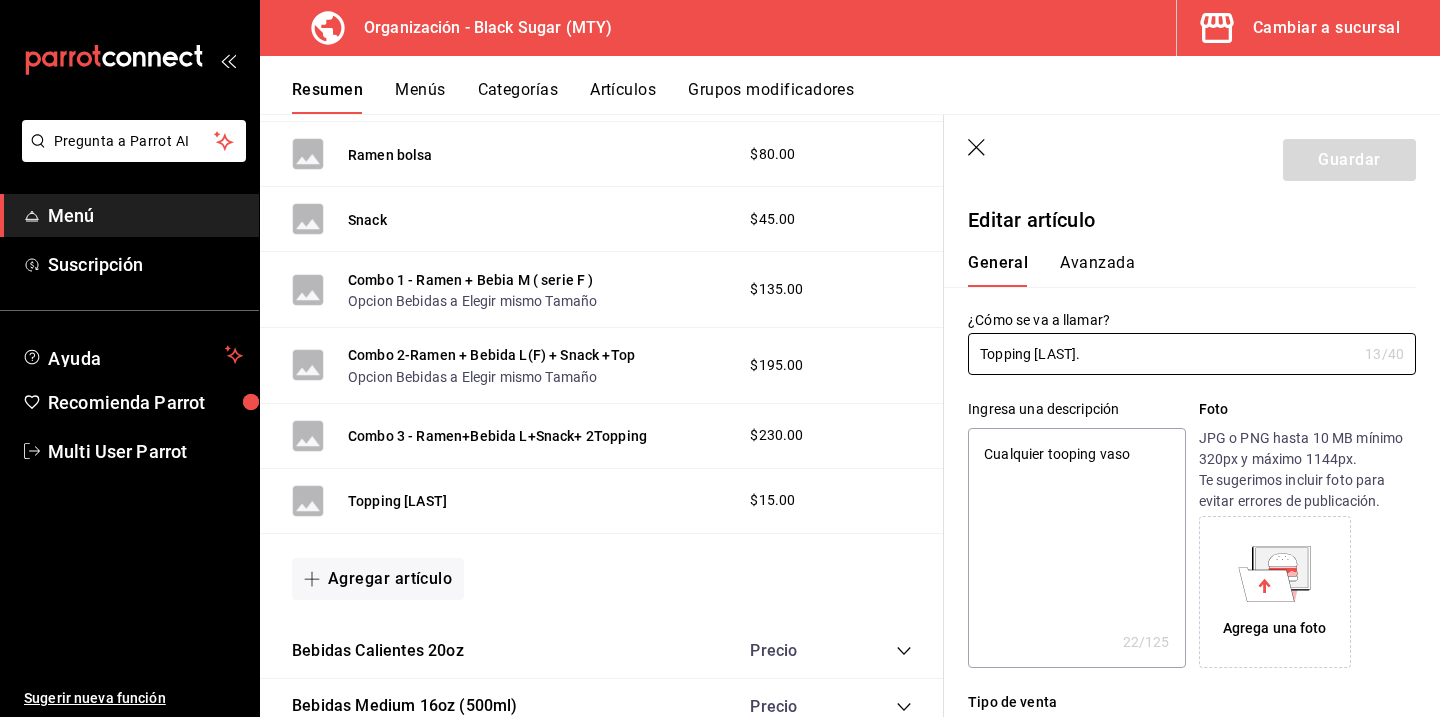 click on "General Avanzada" at bounding box center (1180, 270) 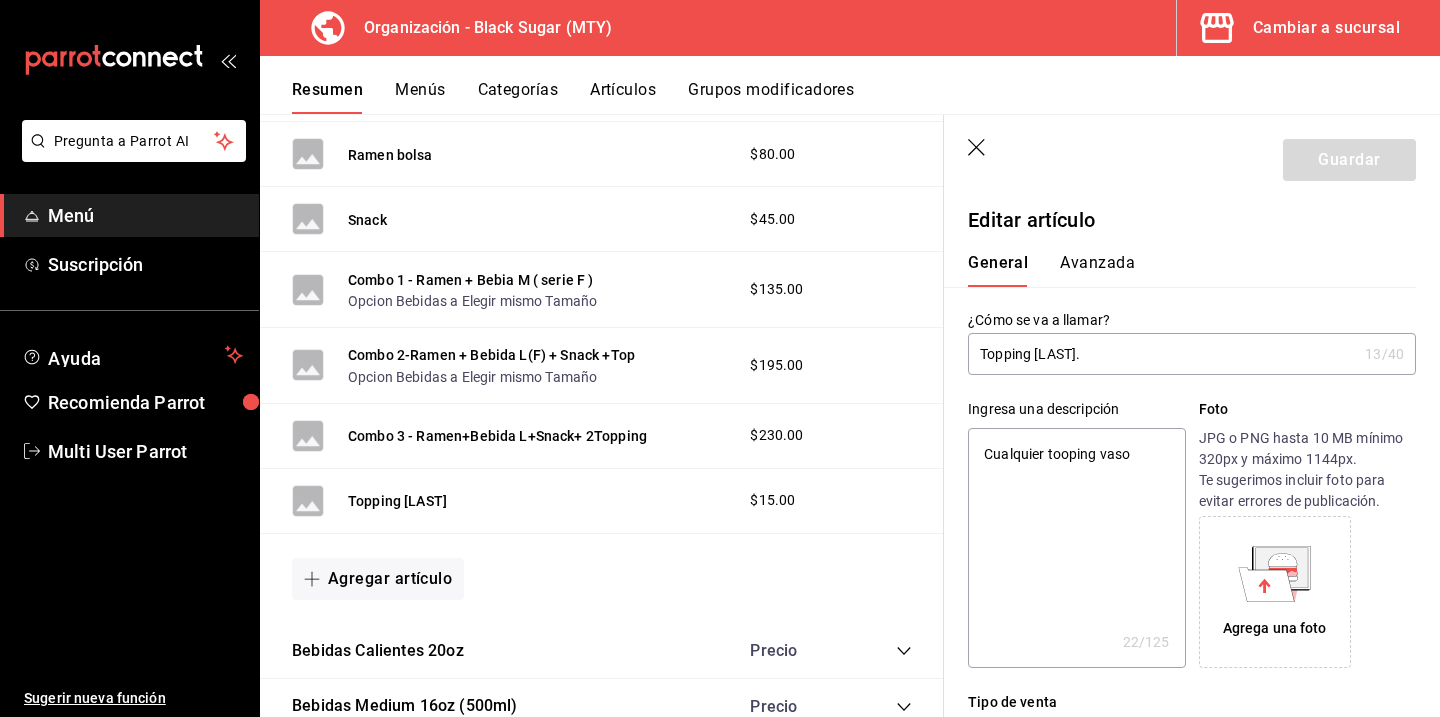 click on "Topping [LAST]." at bounding box center [1162, 354] 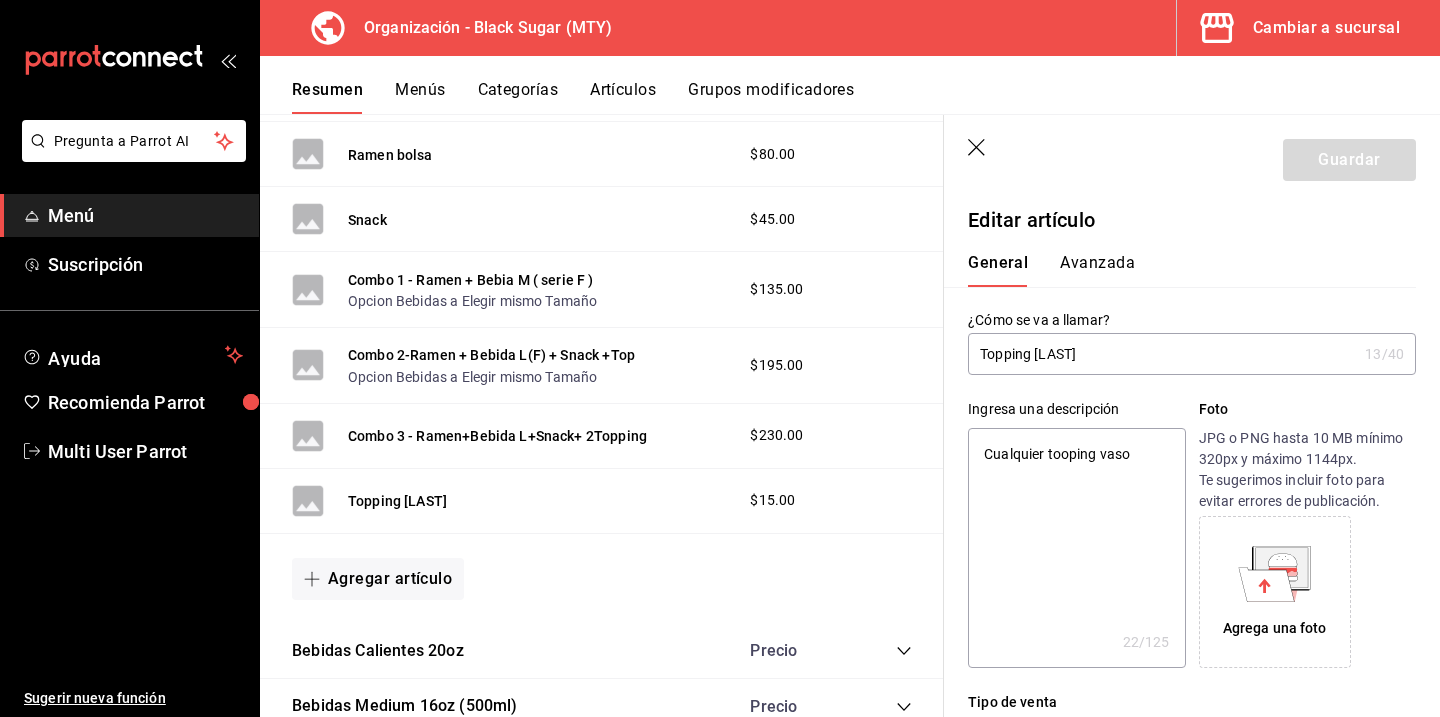 type on "x" 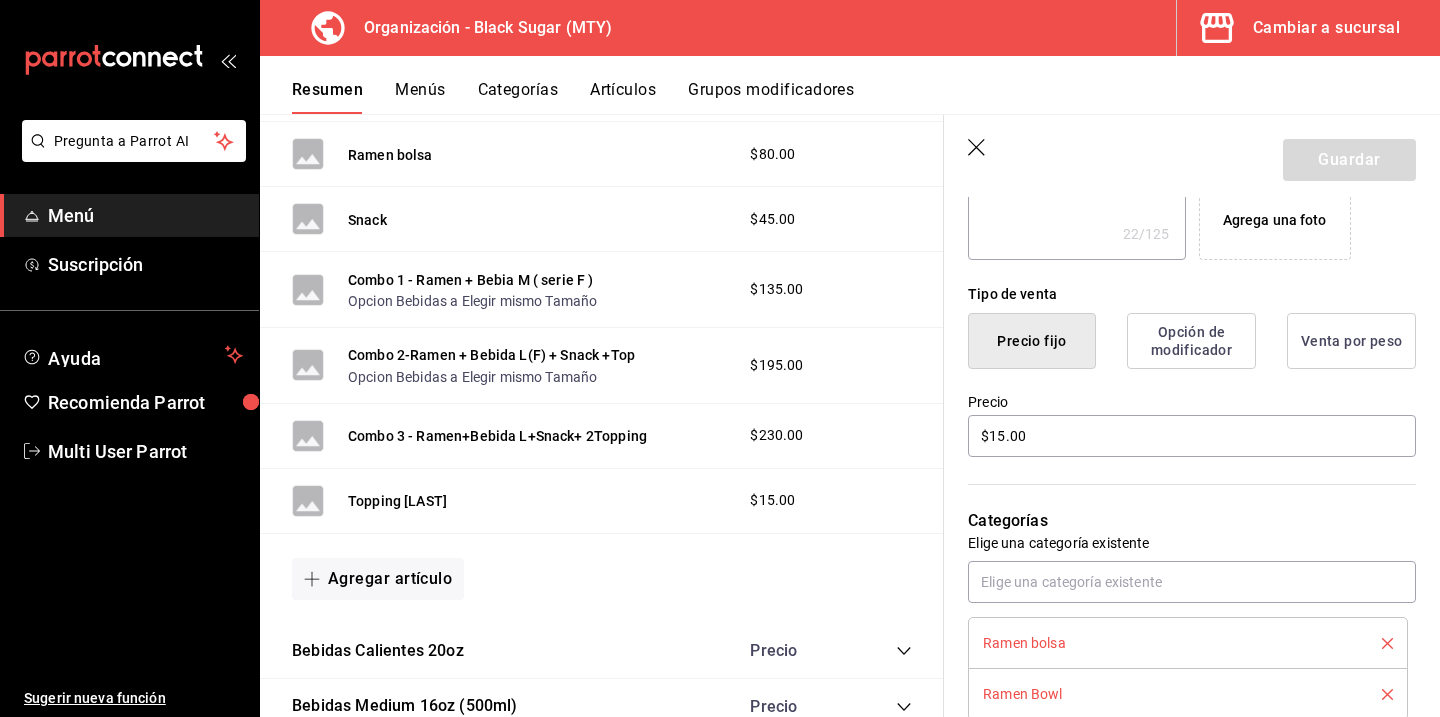 scroll, scrollTop: 0, scrollLeft: 0, axis: both 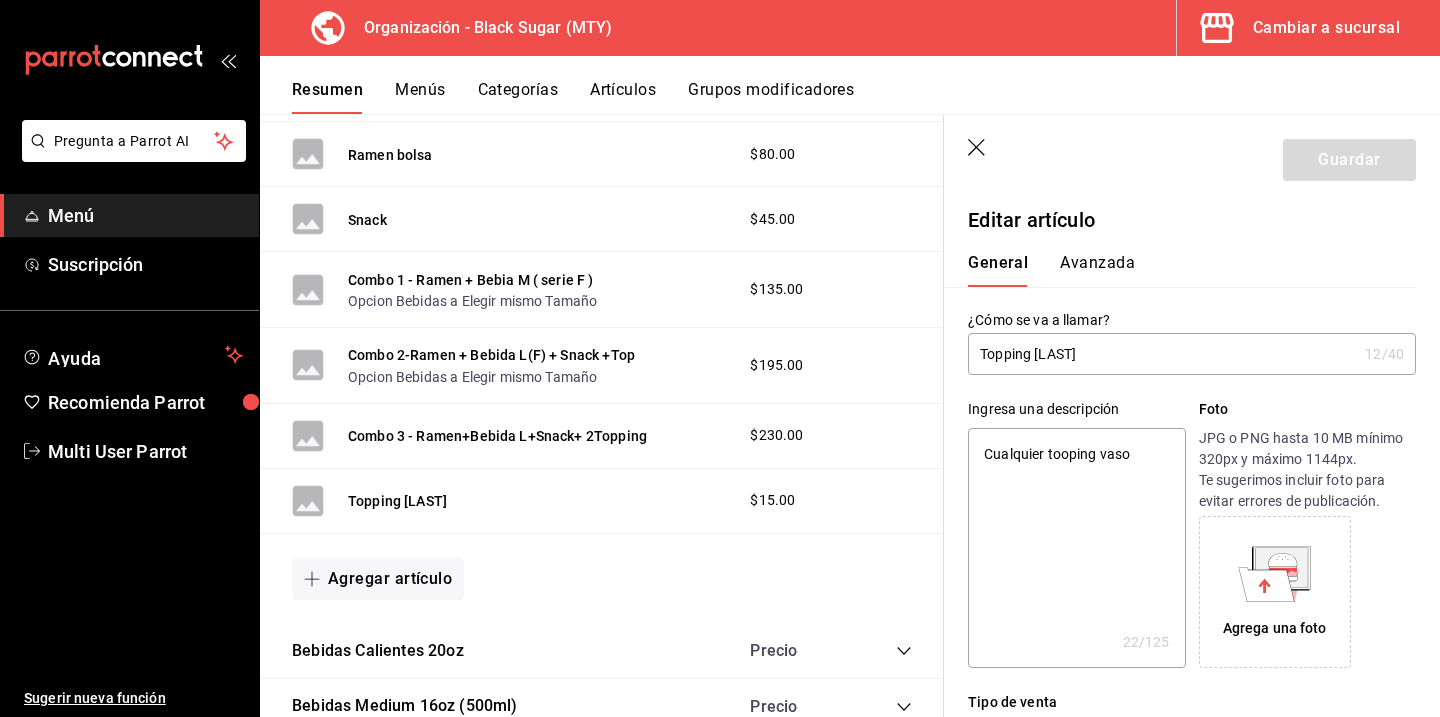 type on "Topping [LAST]" 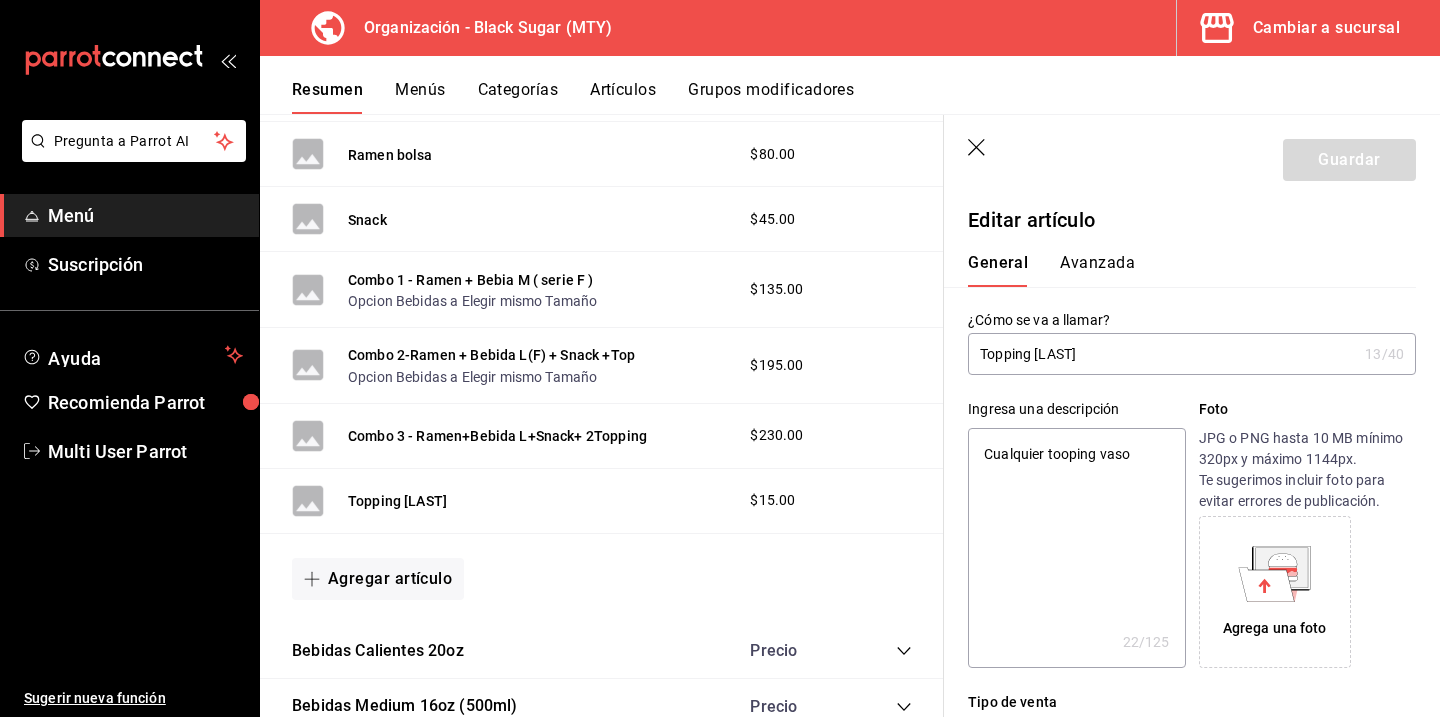 type on "Topping [LAST]" 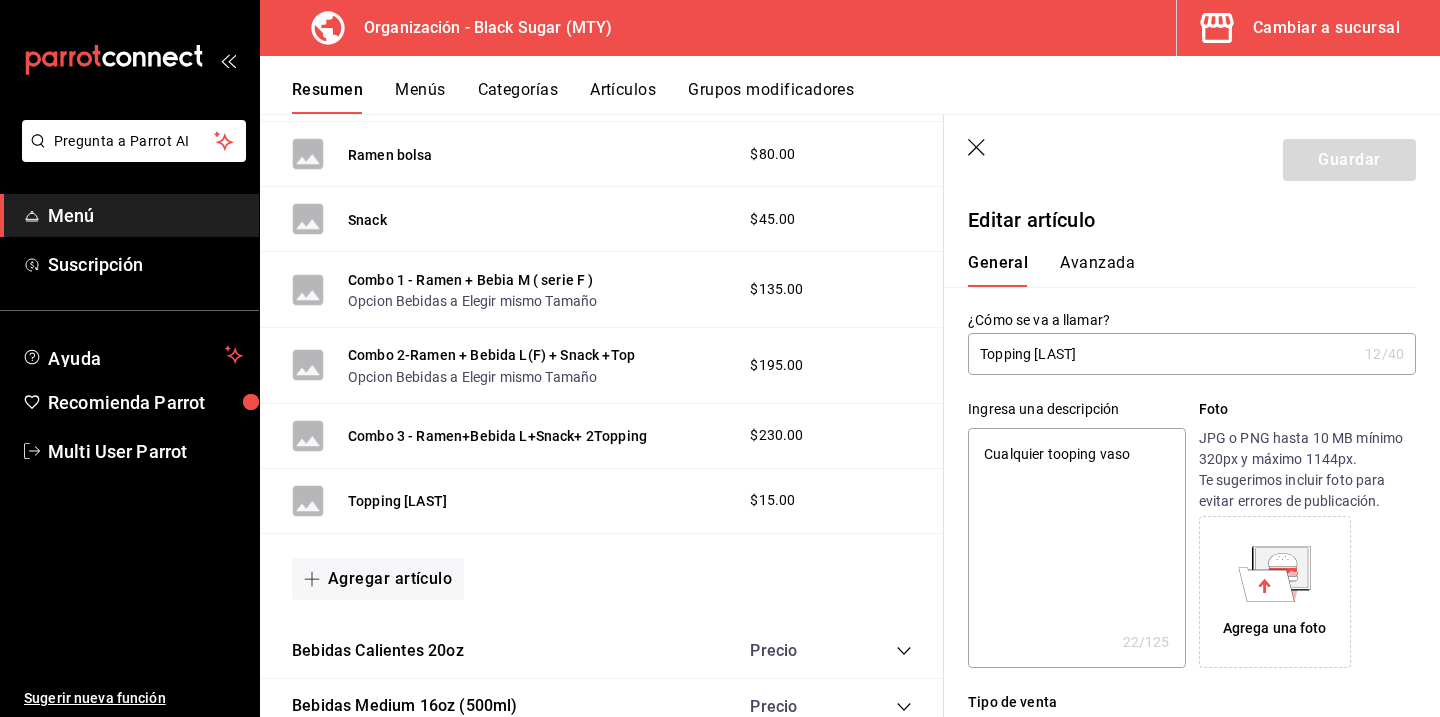 type on "Topping Vas" 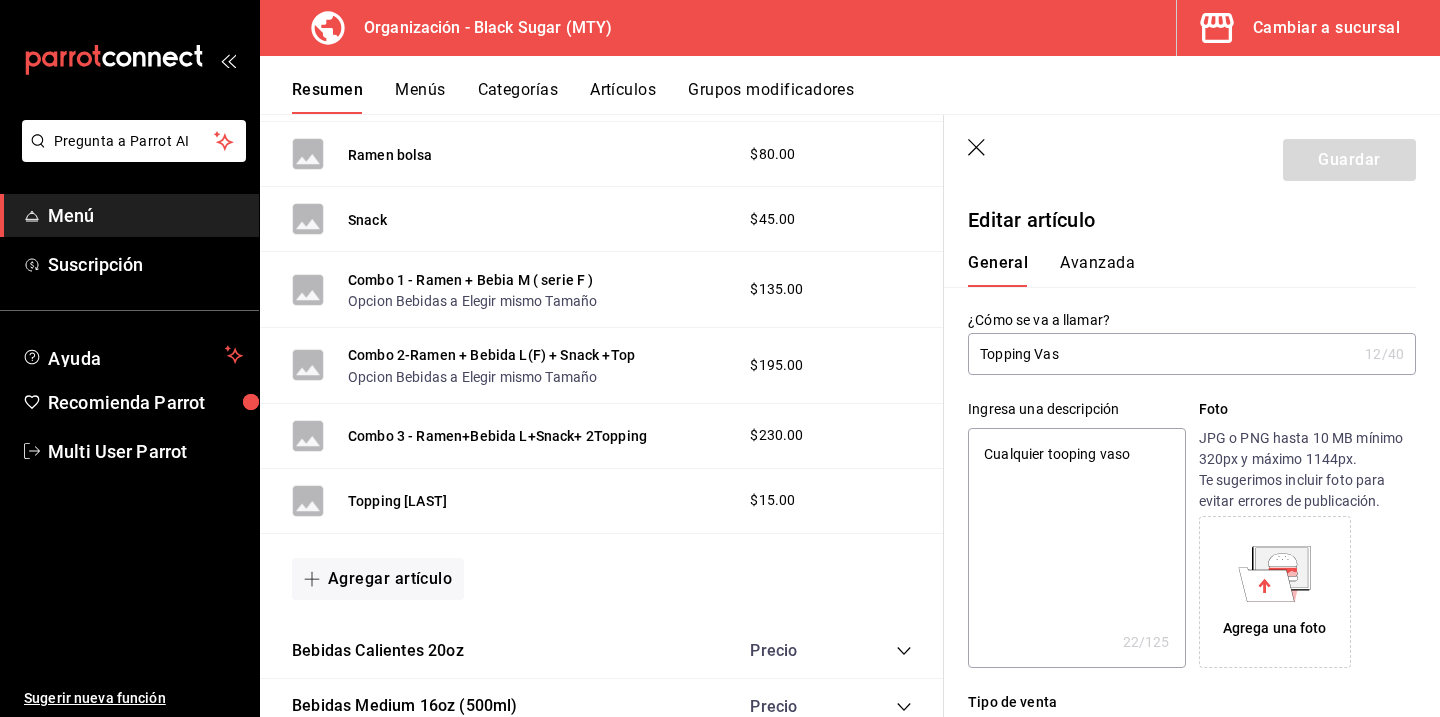 type on "x" 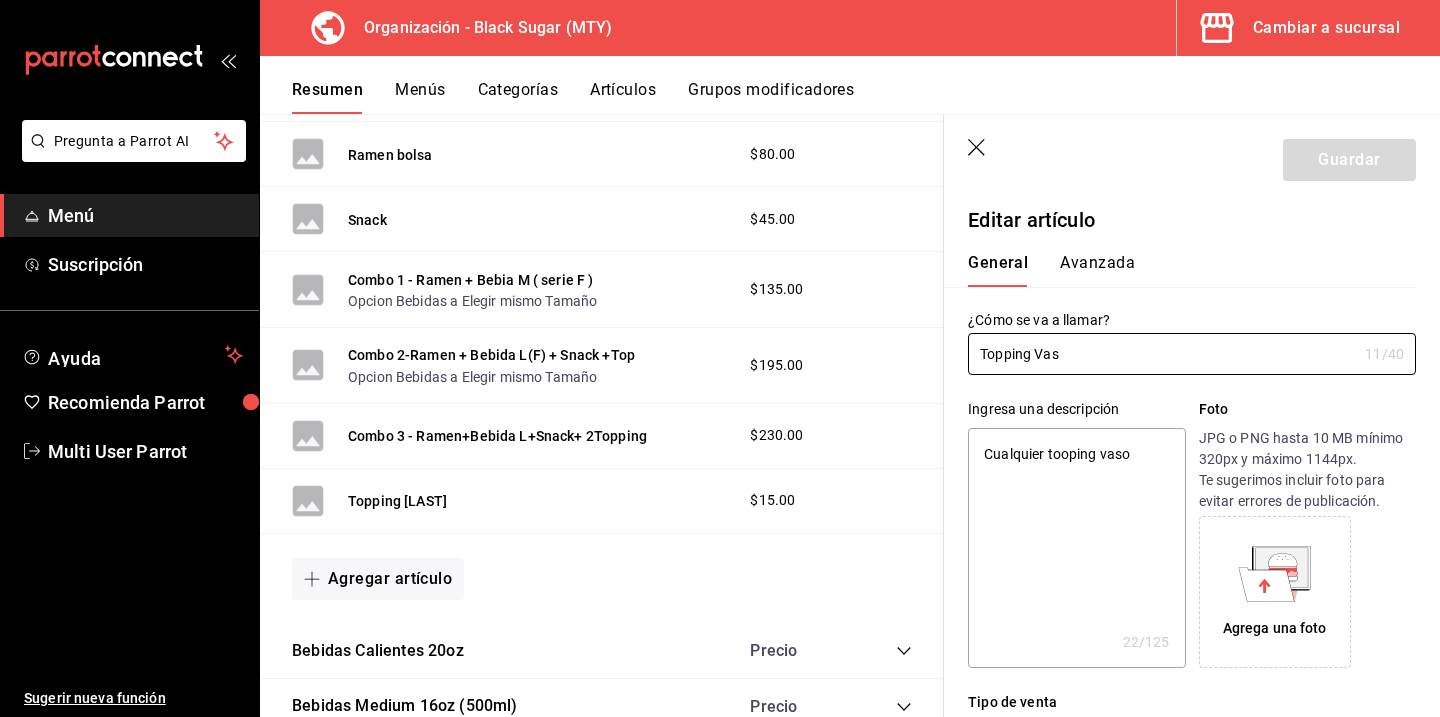 type on "Topping [LAST]" 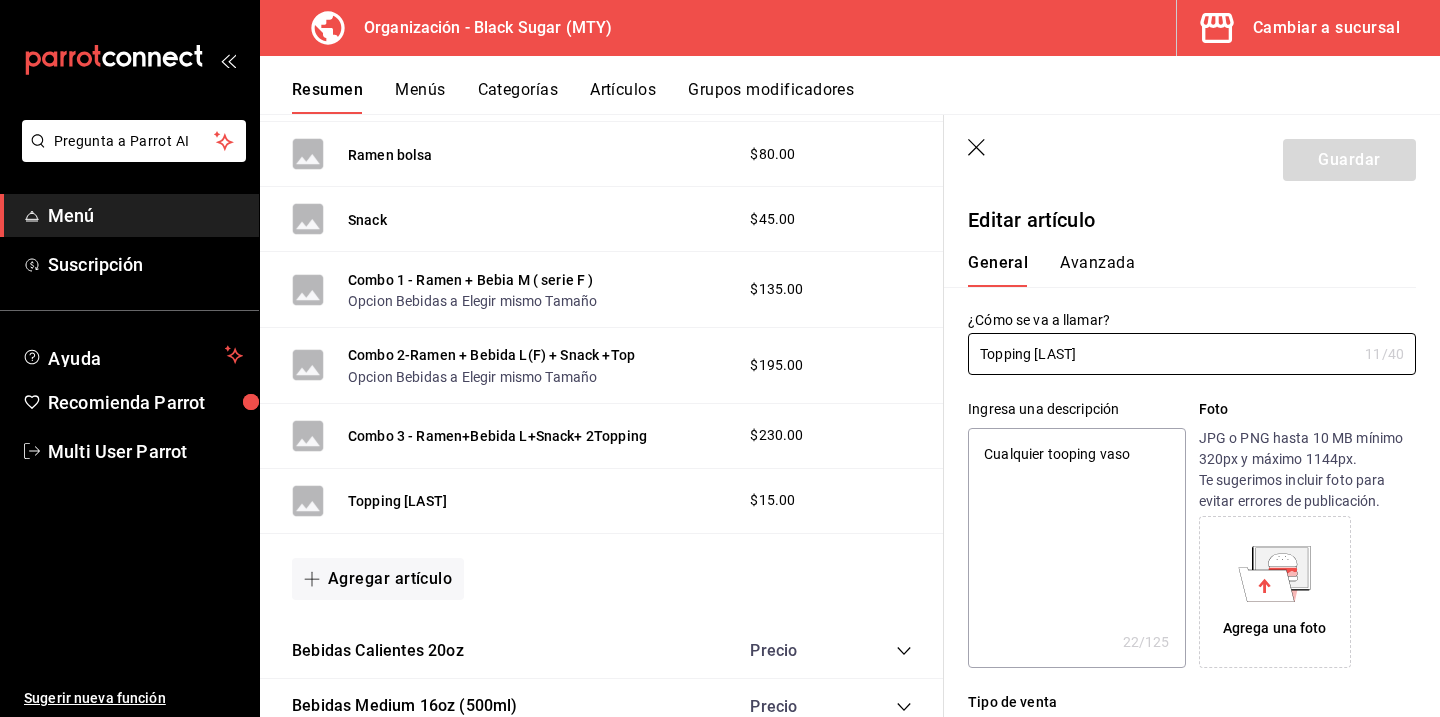 type on "x" 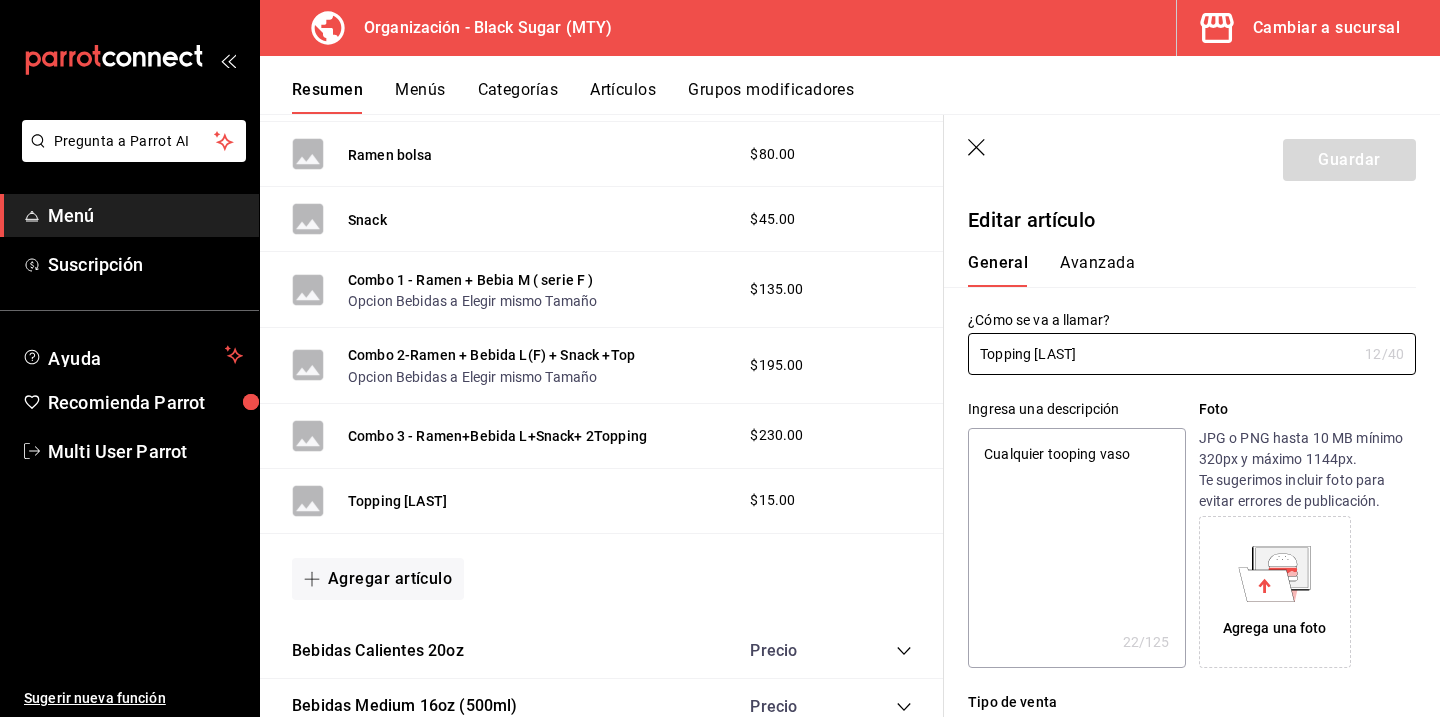 type on "Topping [LAST]" 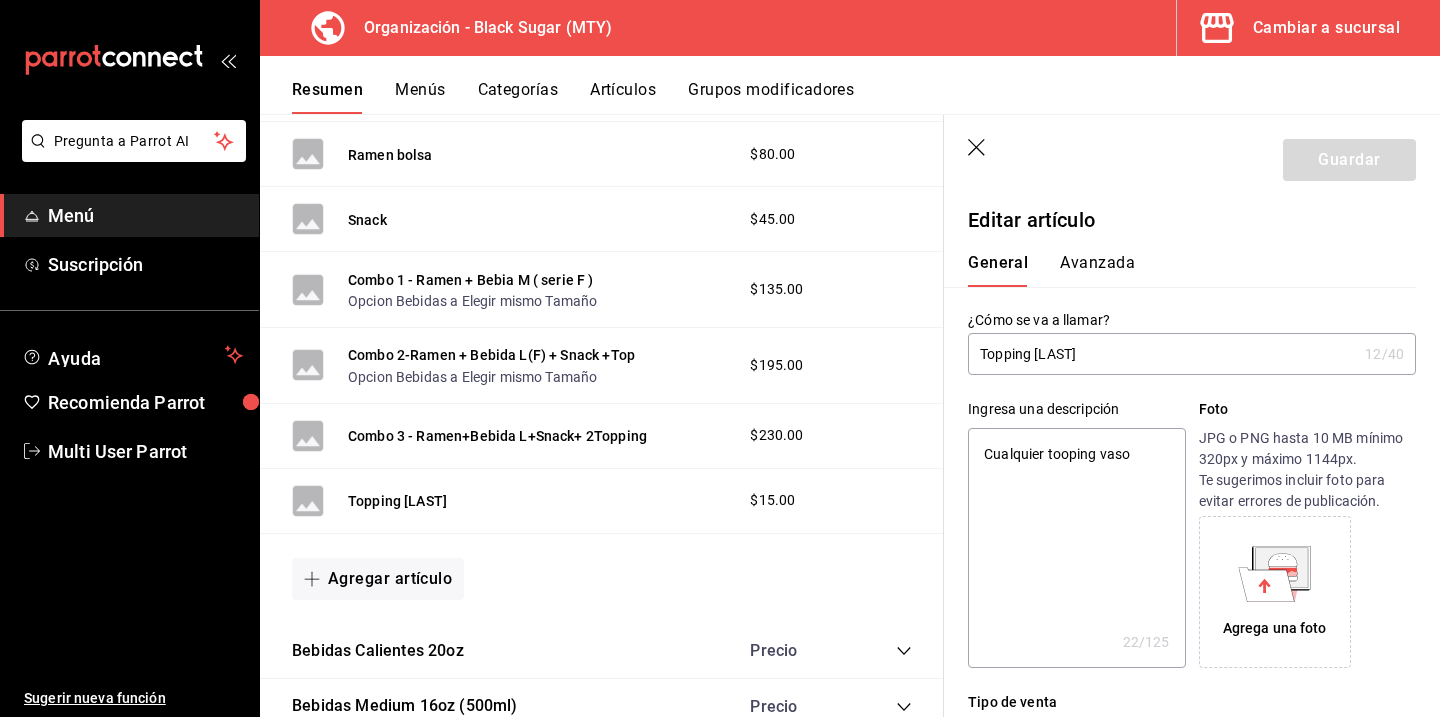 click 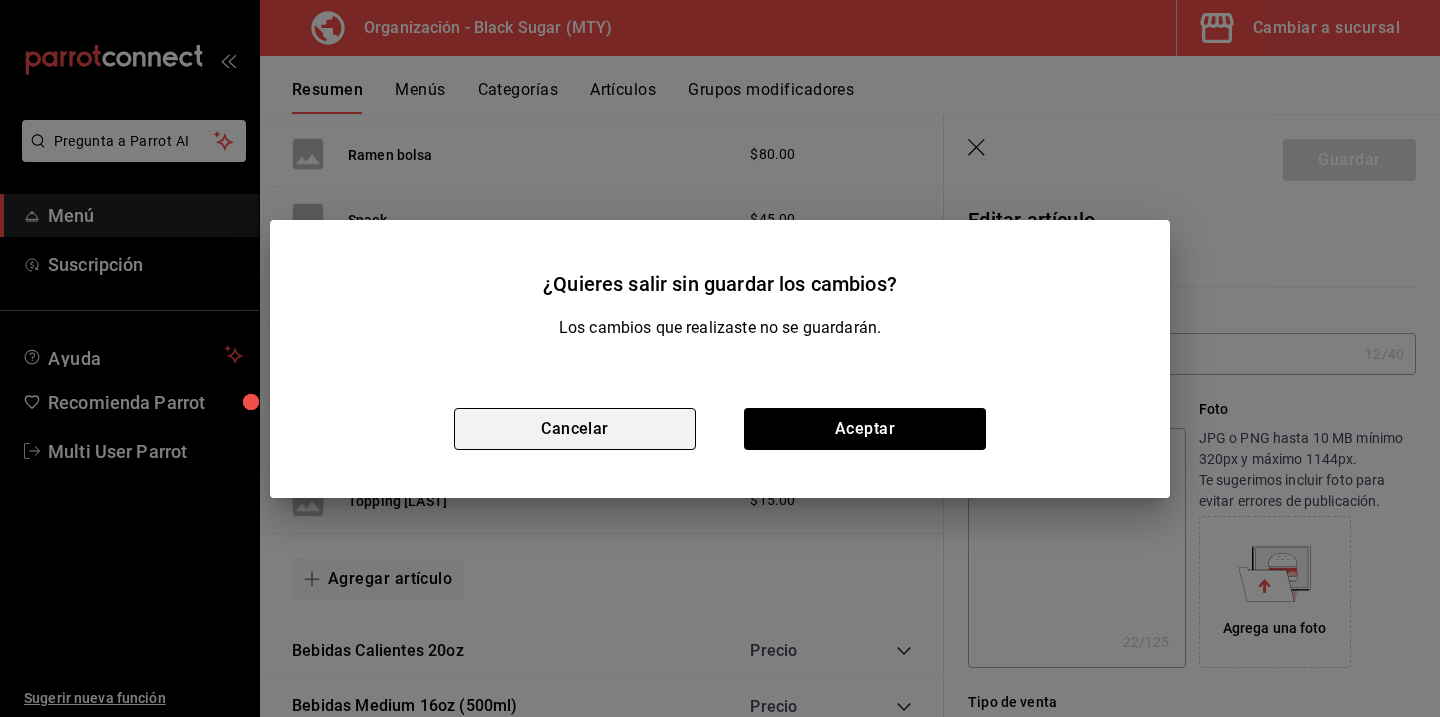 click on "Cancelar" at bounding box center (575, 429) 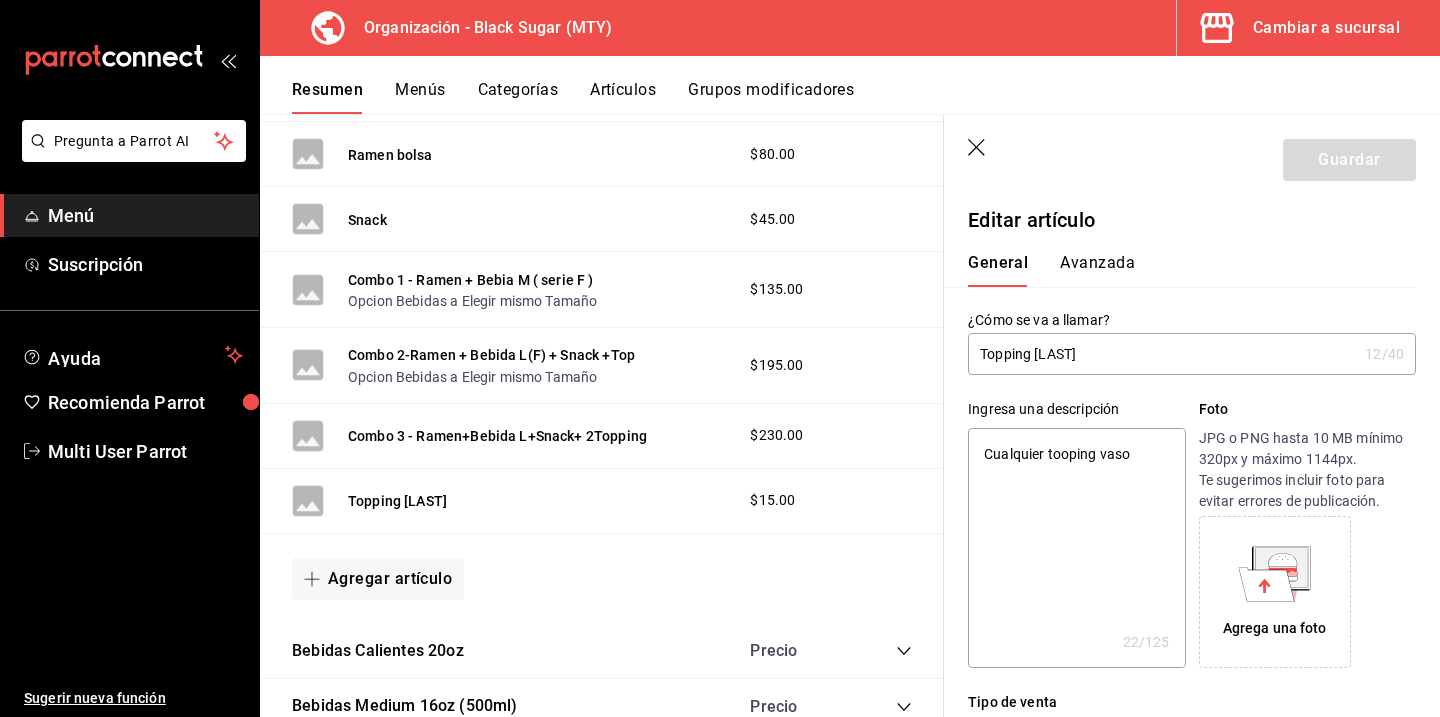click on "Topping [LAST]" at bounding box center [1162, 354] 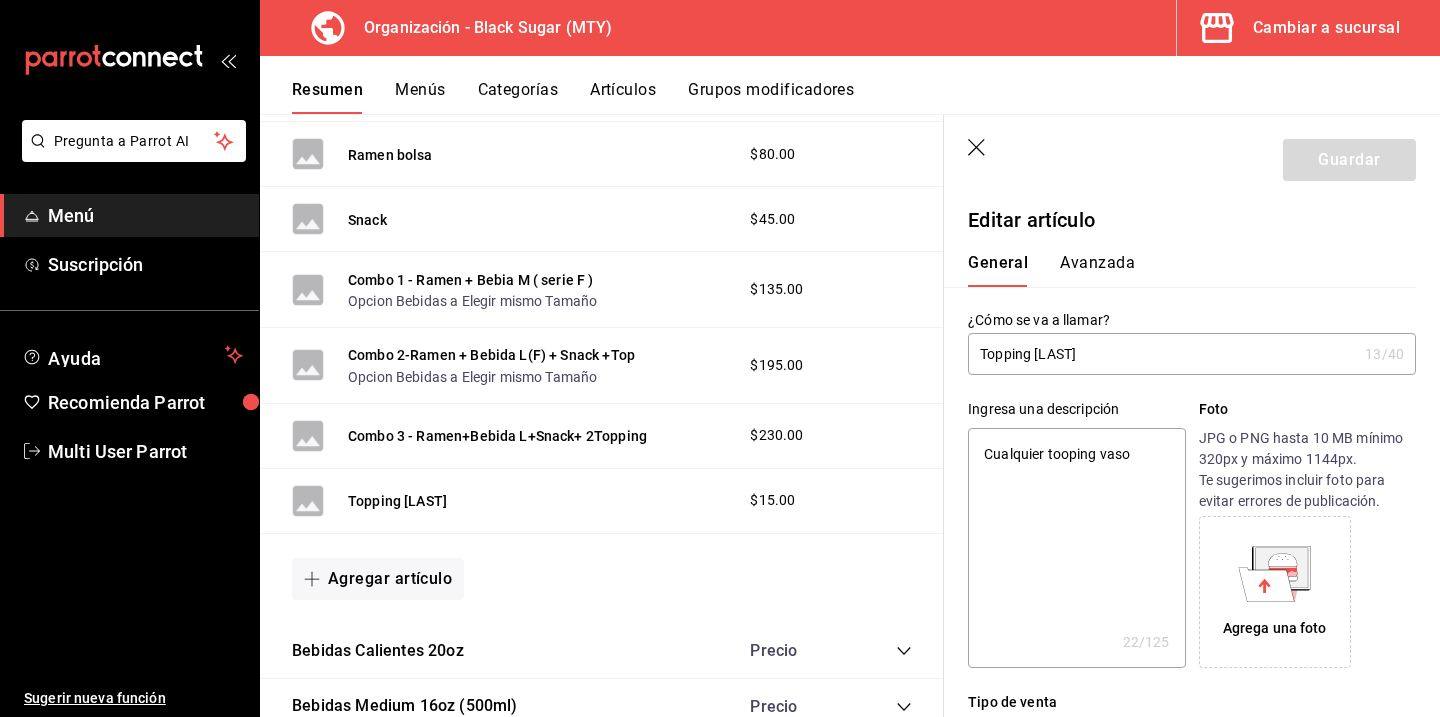 type on "Topping [LAST]" 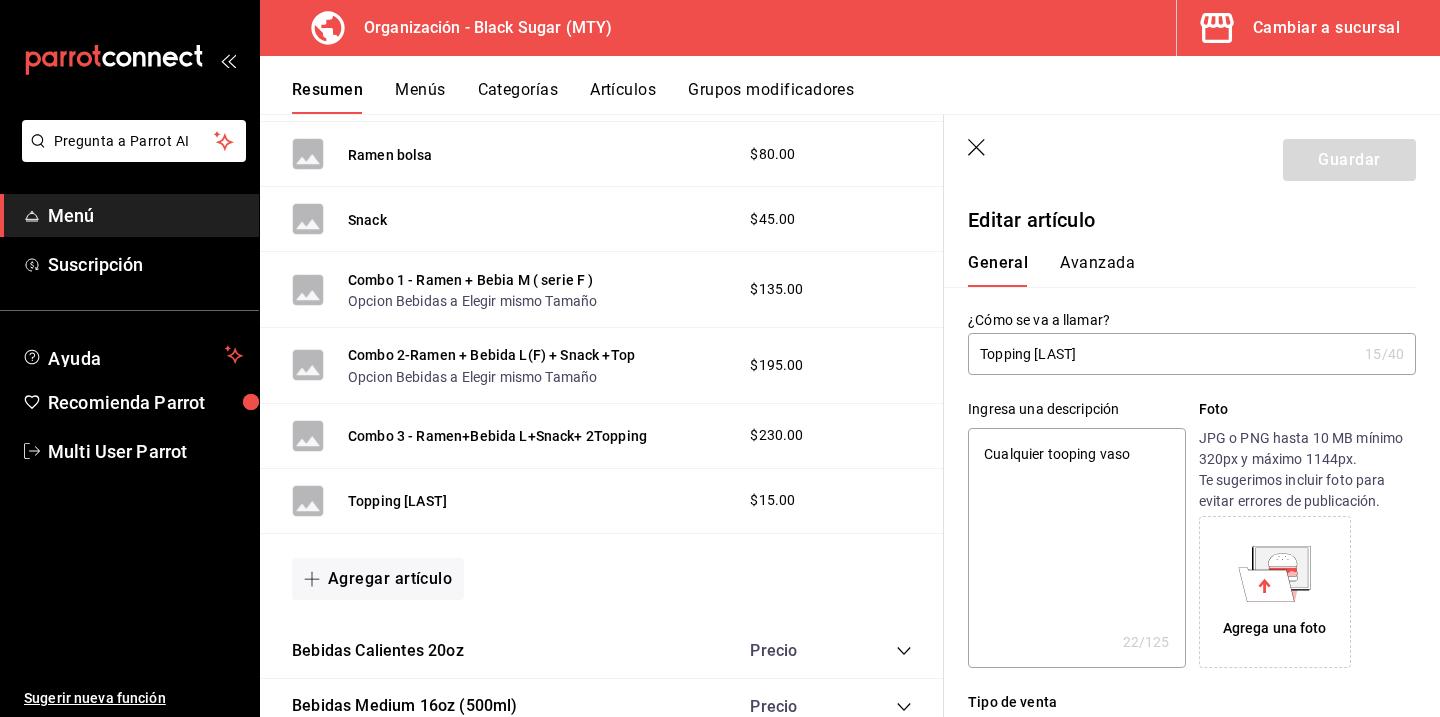type on "Topping [LAST]" 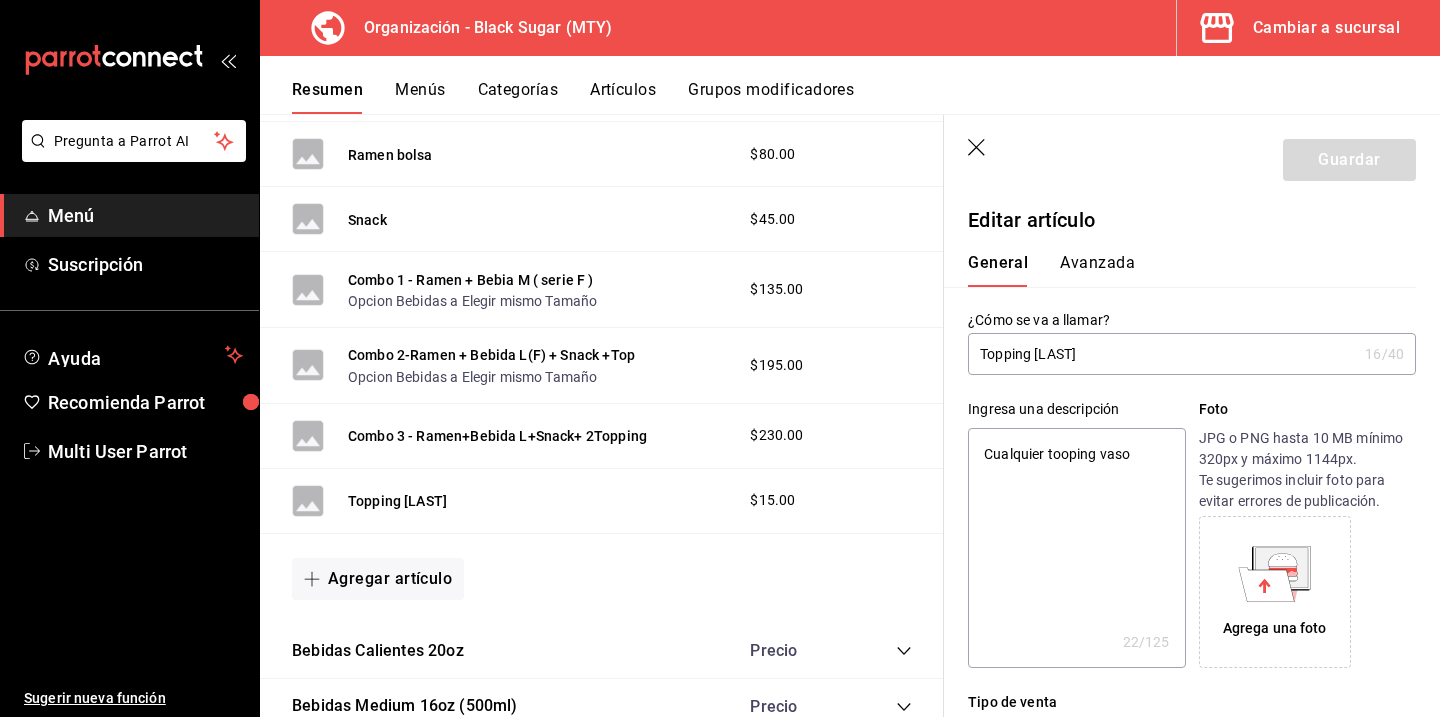 type on "Topping [LAST]" 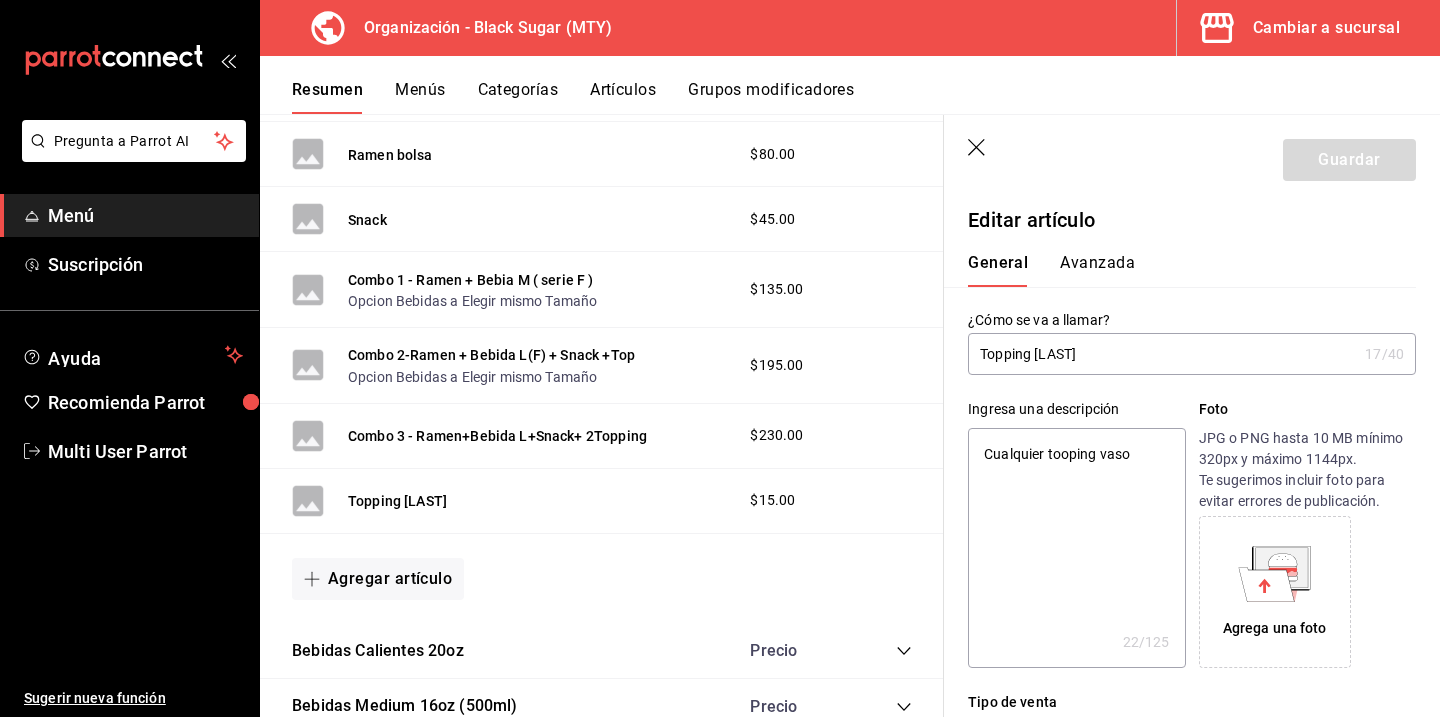type on "Topping [LAST]" 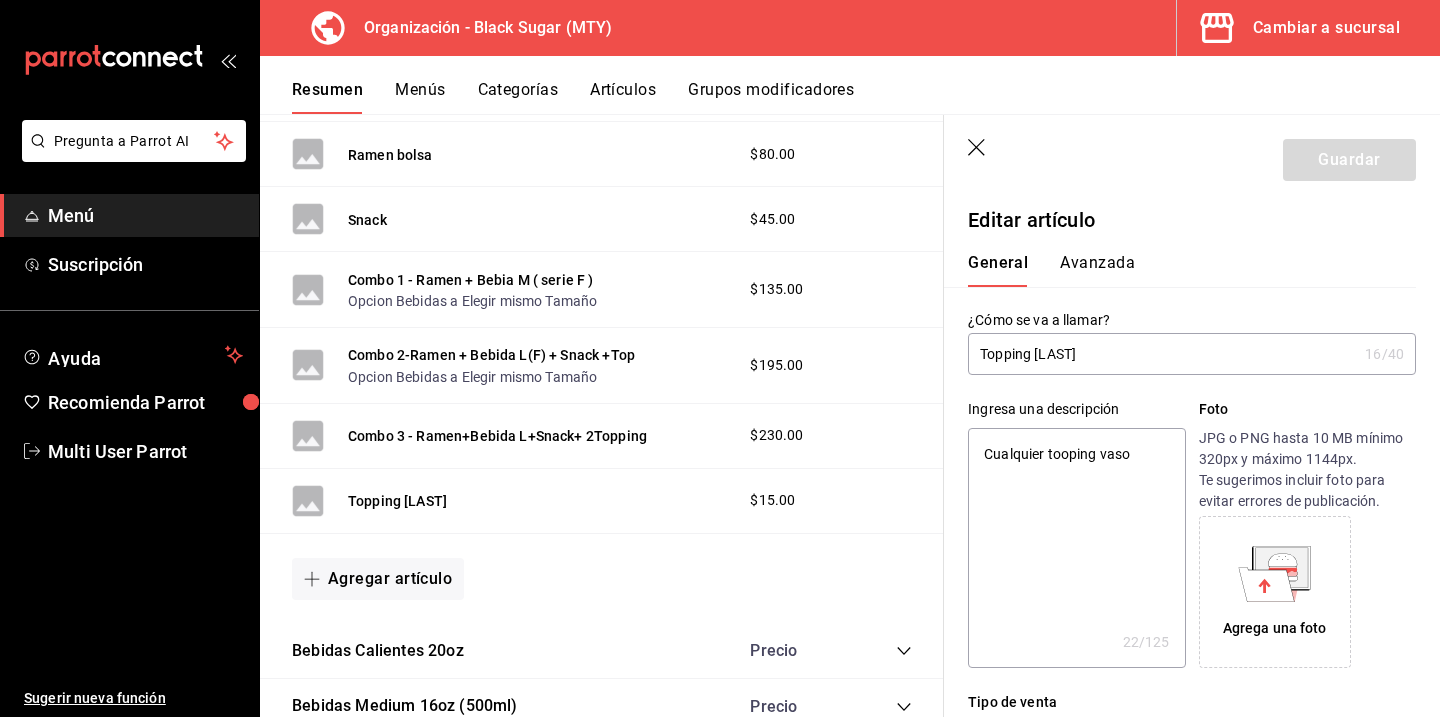type on "Topping [LAST]" 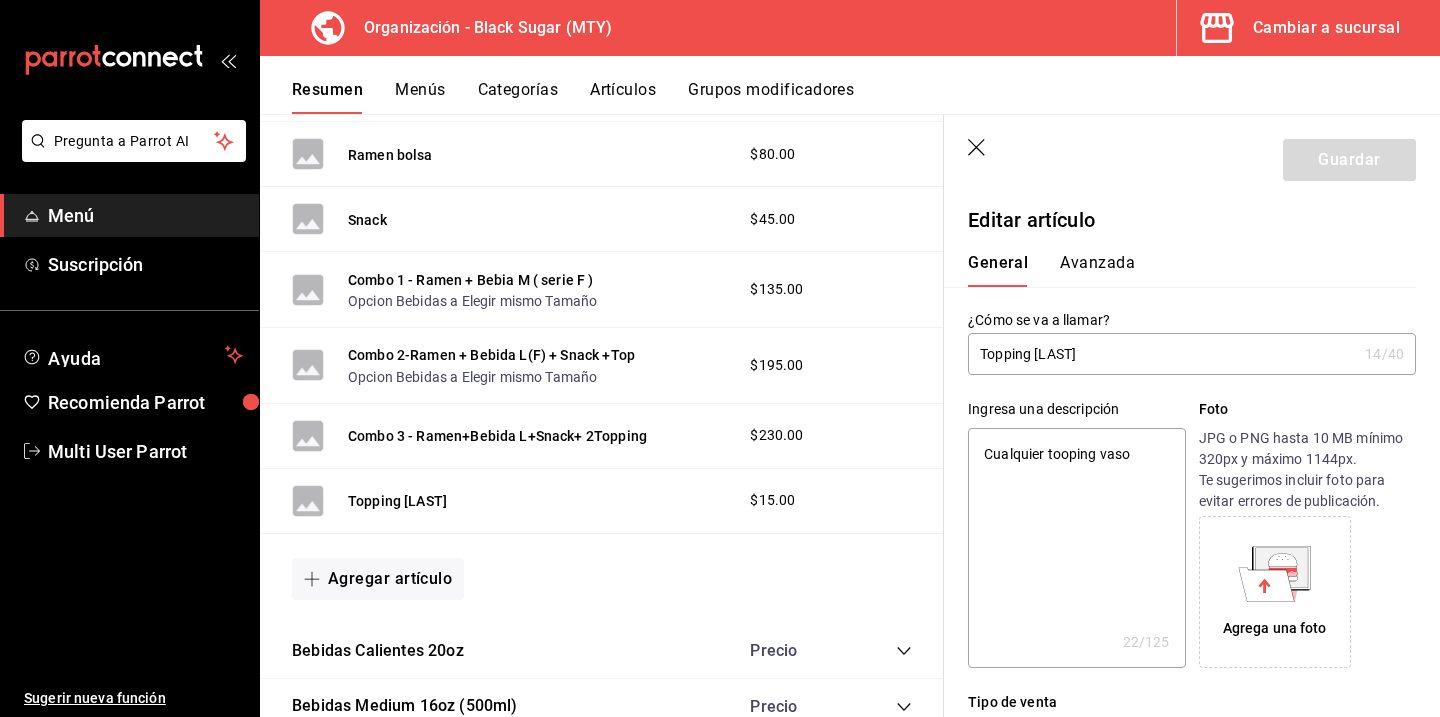 type on "Topping [LAST]" 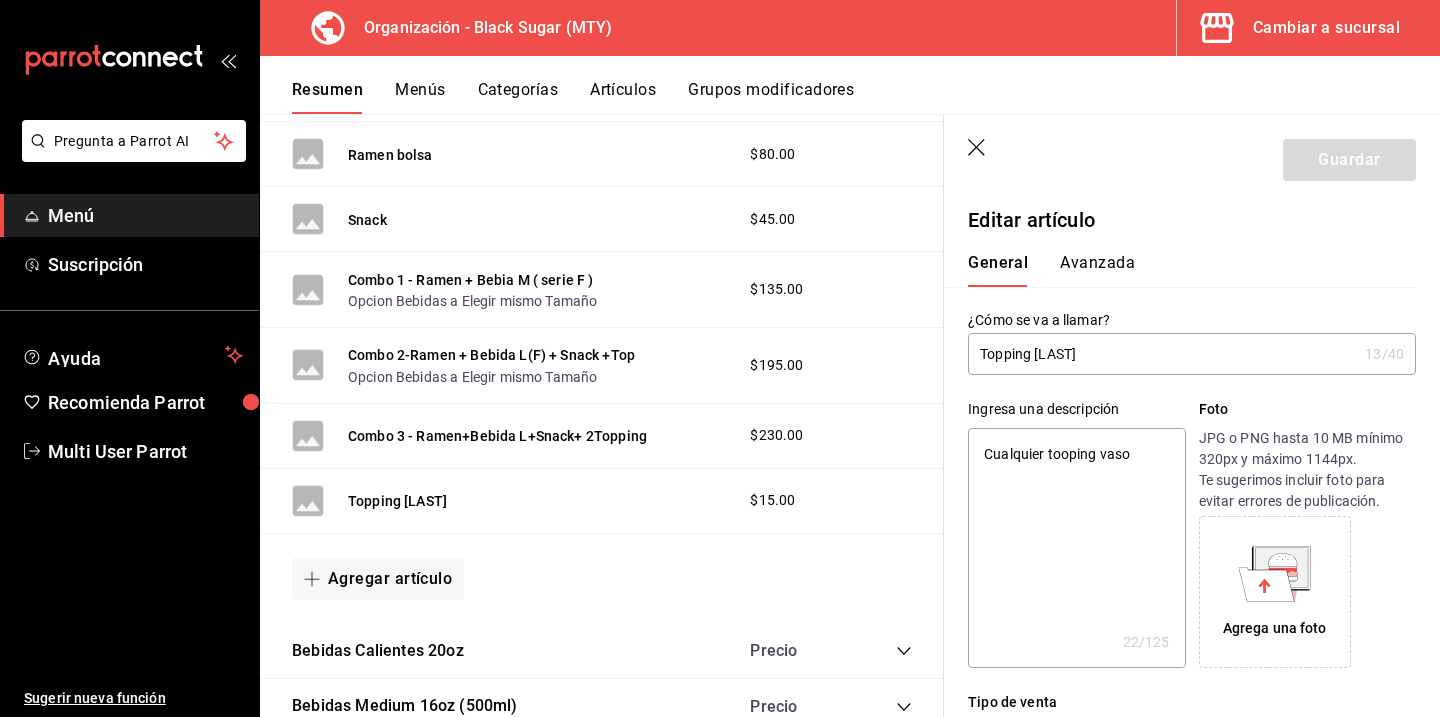 type on "Topping [LAST]" 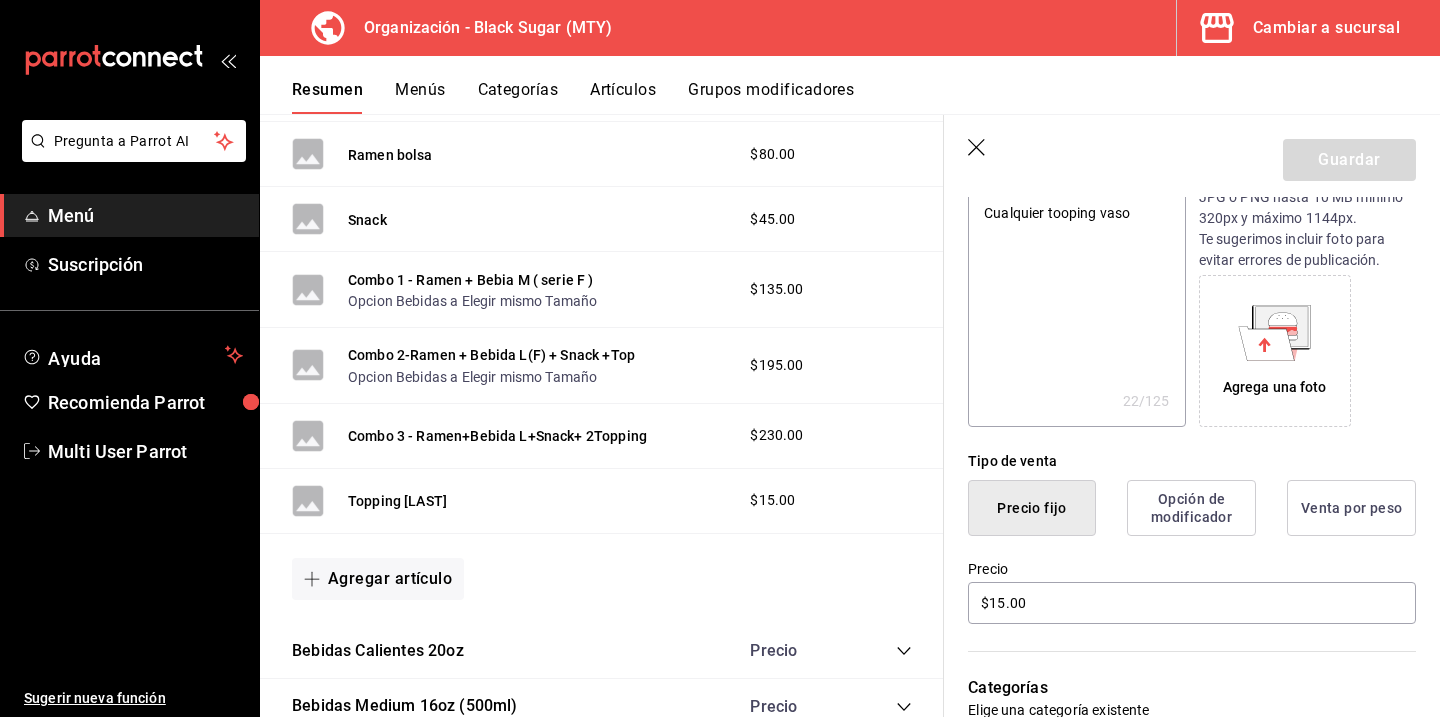 scroll, scrollTop: 0, scrollLeft: 0, axis: both 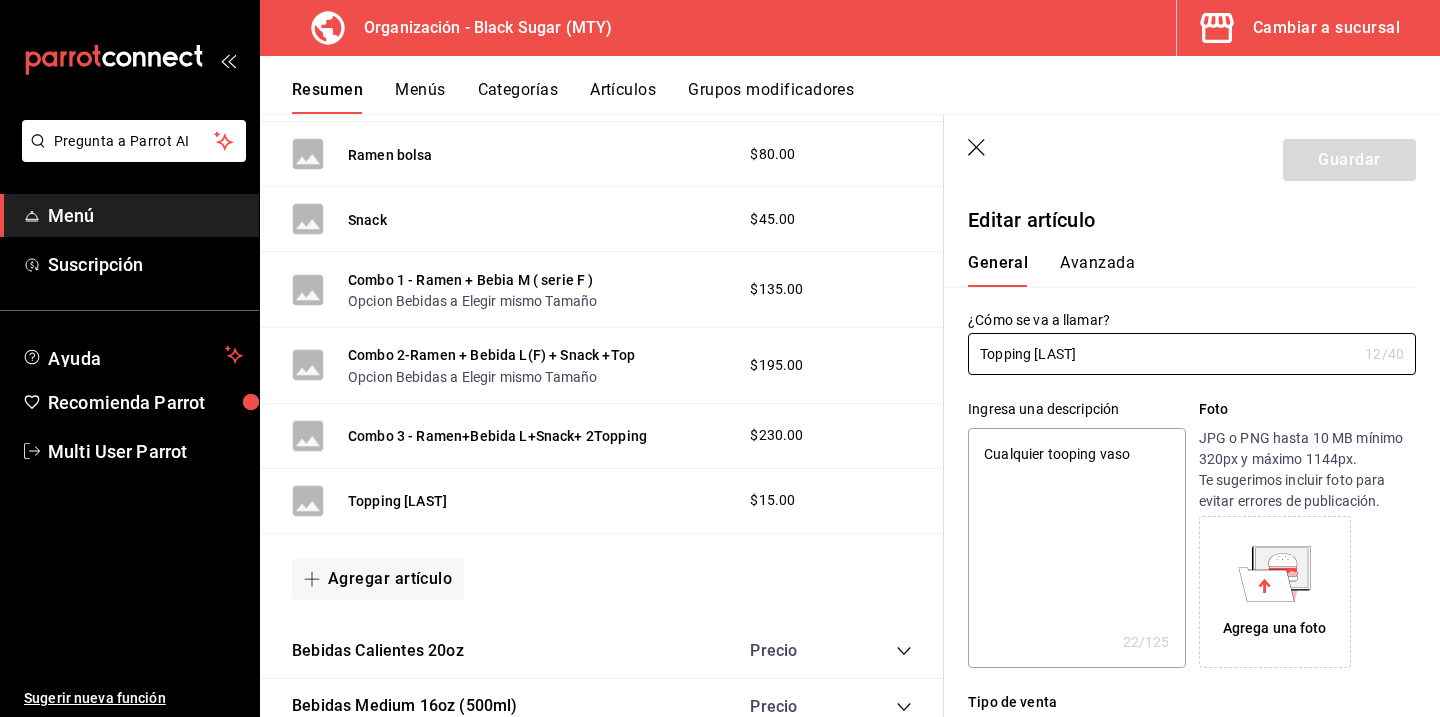 click on "Guardar" at bounding box center [1349, 160] 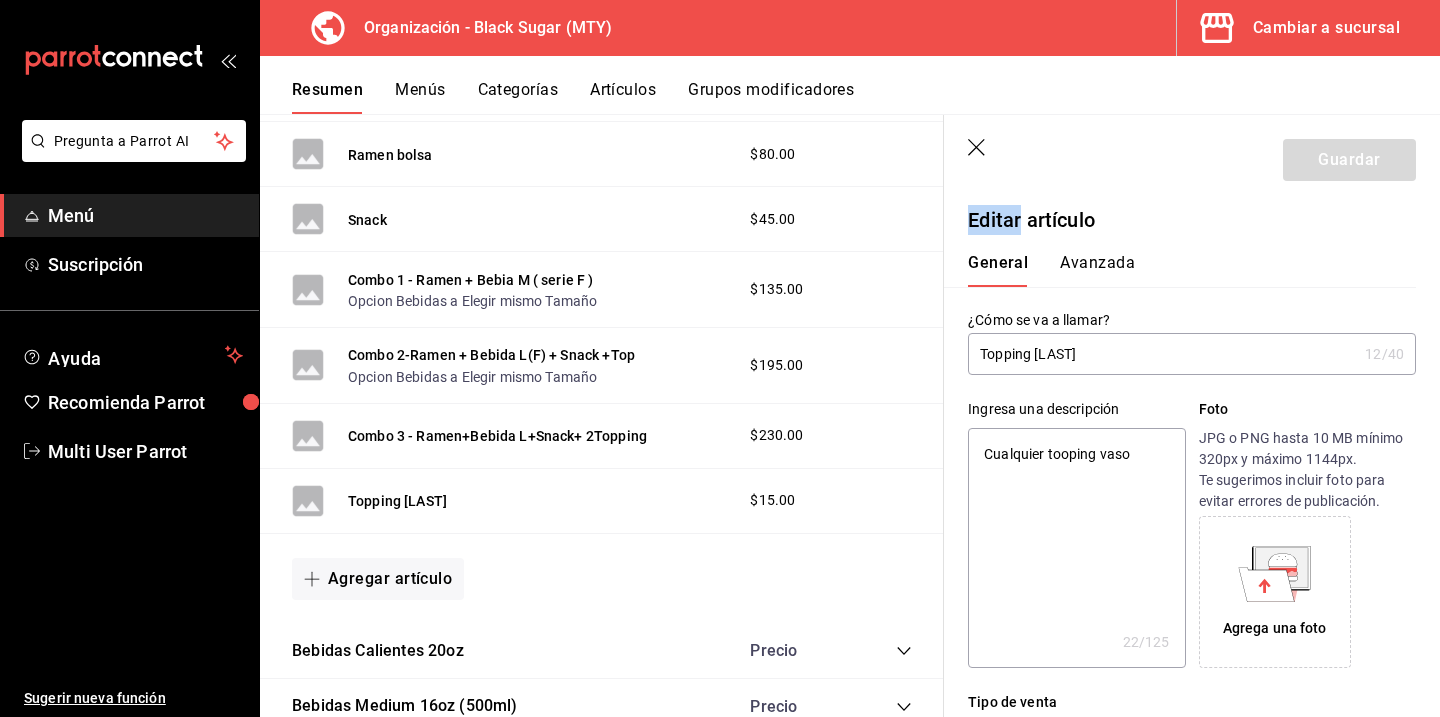 click on "Guardar" at bounding box center (1349, 160) 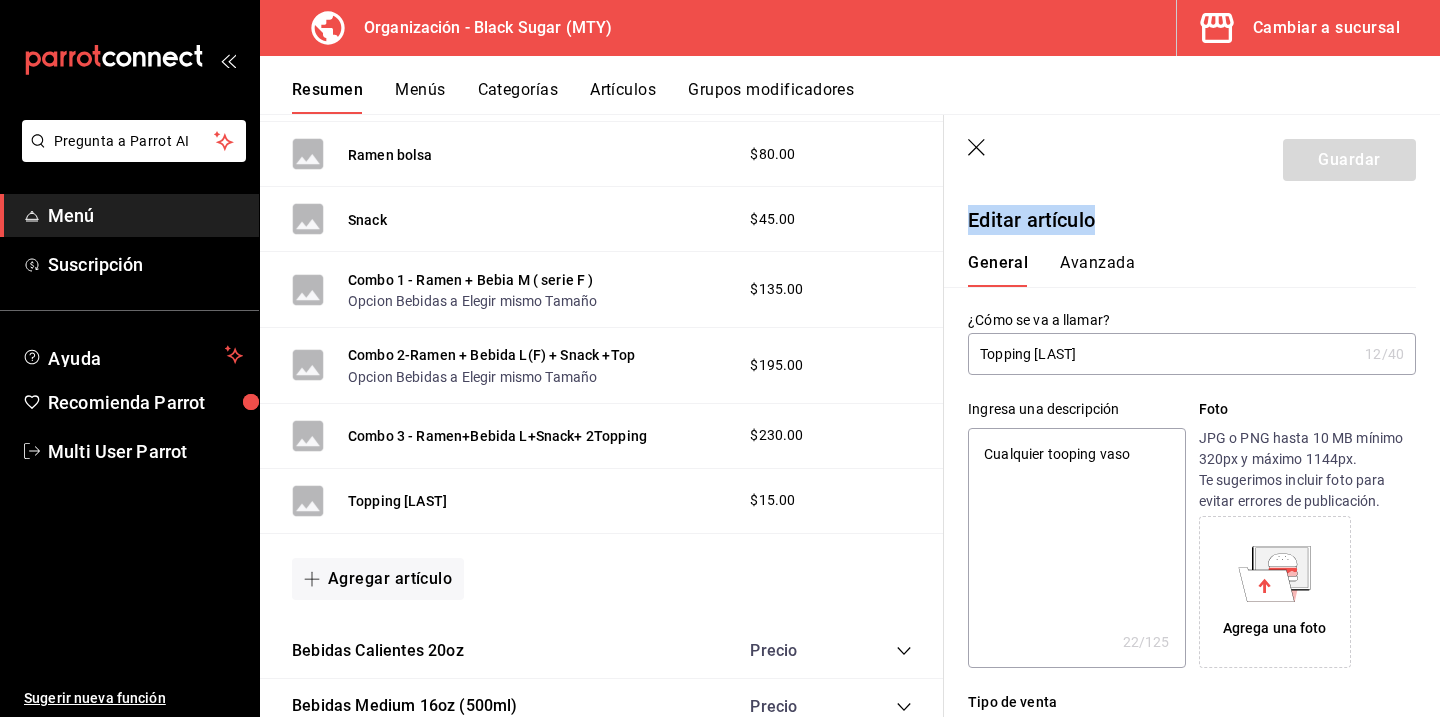 click on "Guardar" at bounding box center (1349, 160) 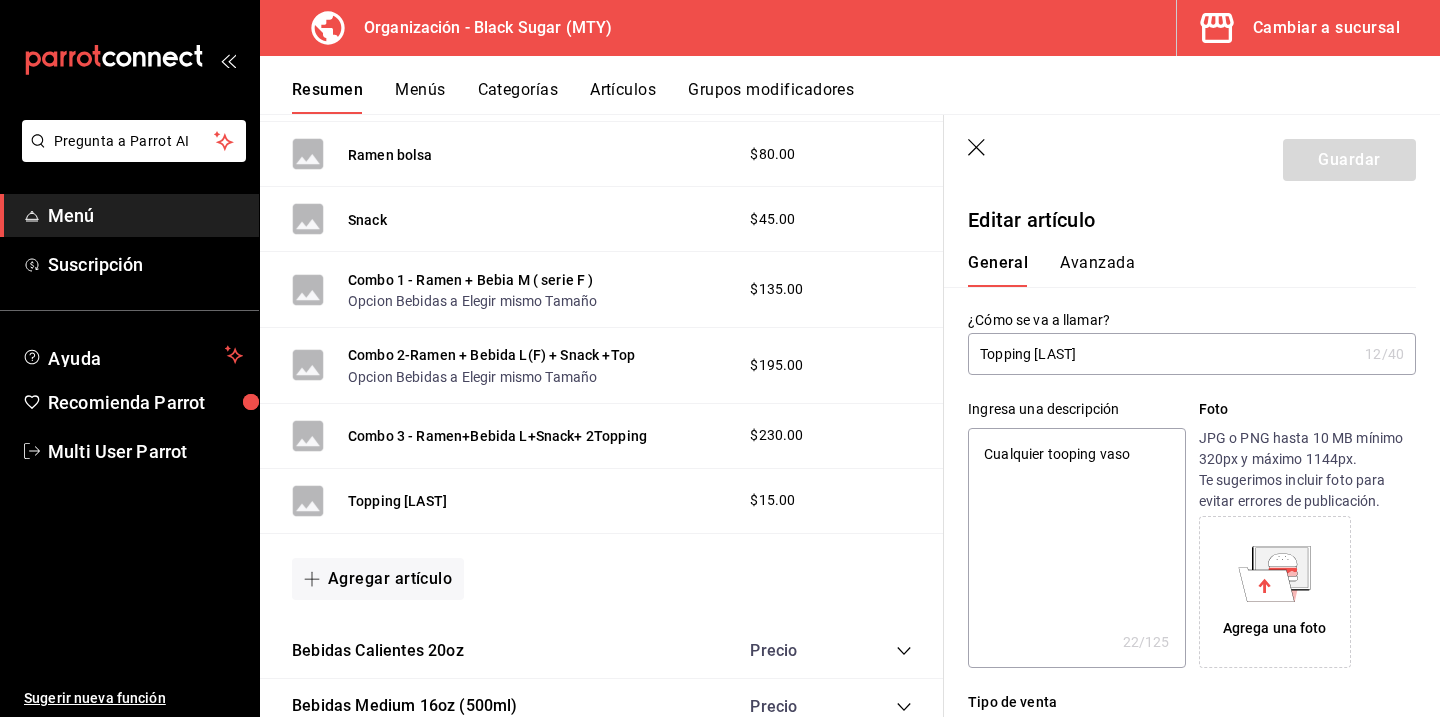 click on "Guardar" at bounding box center (1349, 160) 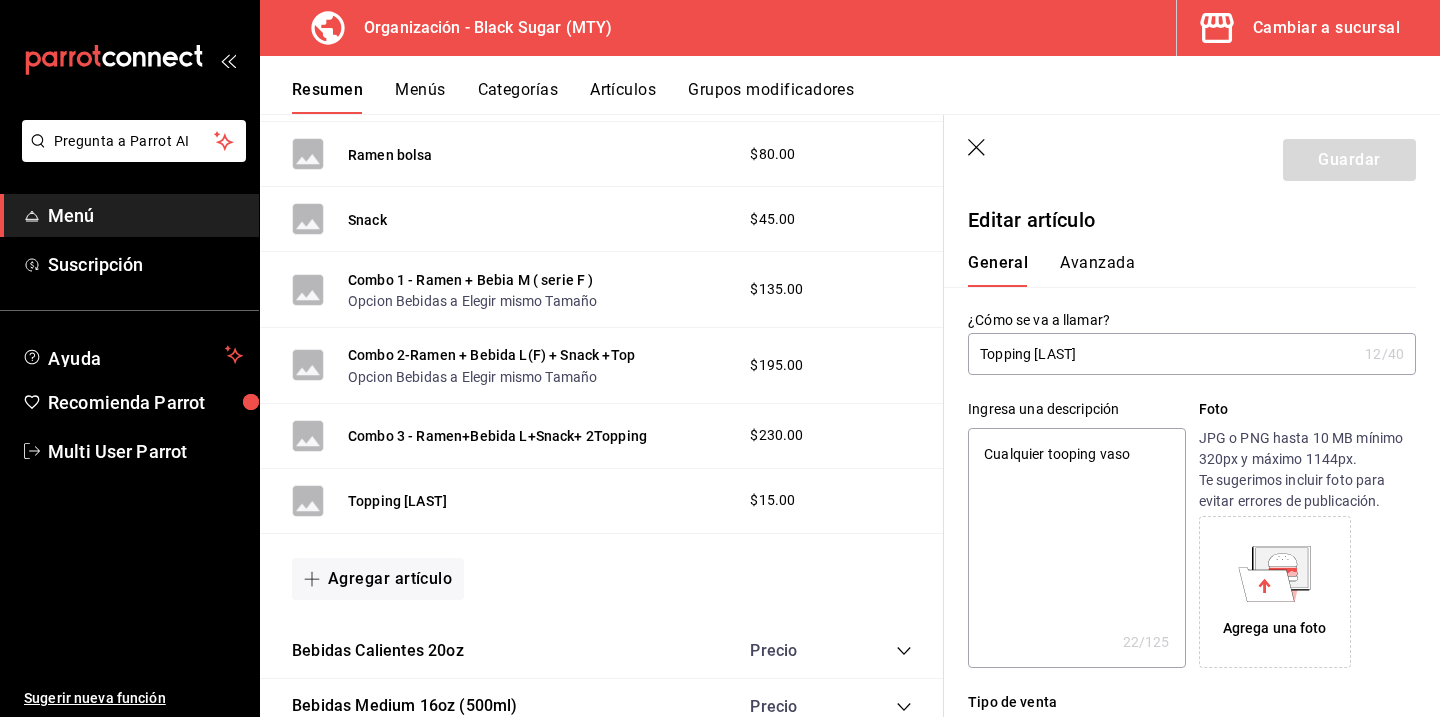 click on "Avanzada" at bounding box center (1097, 270) 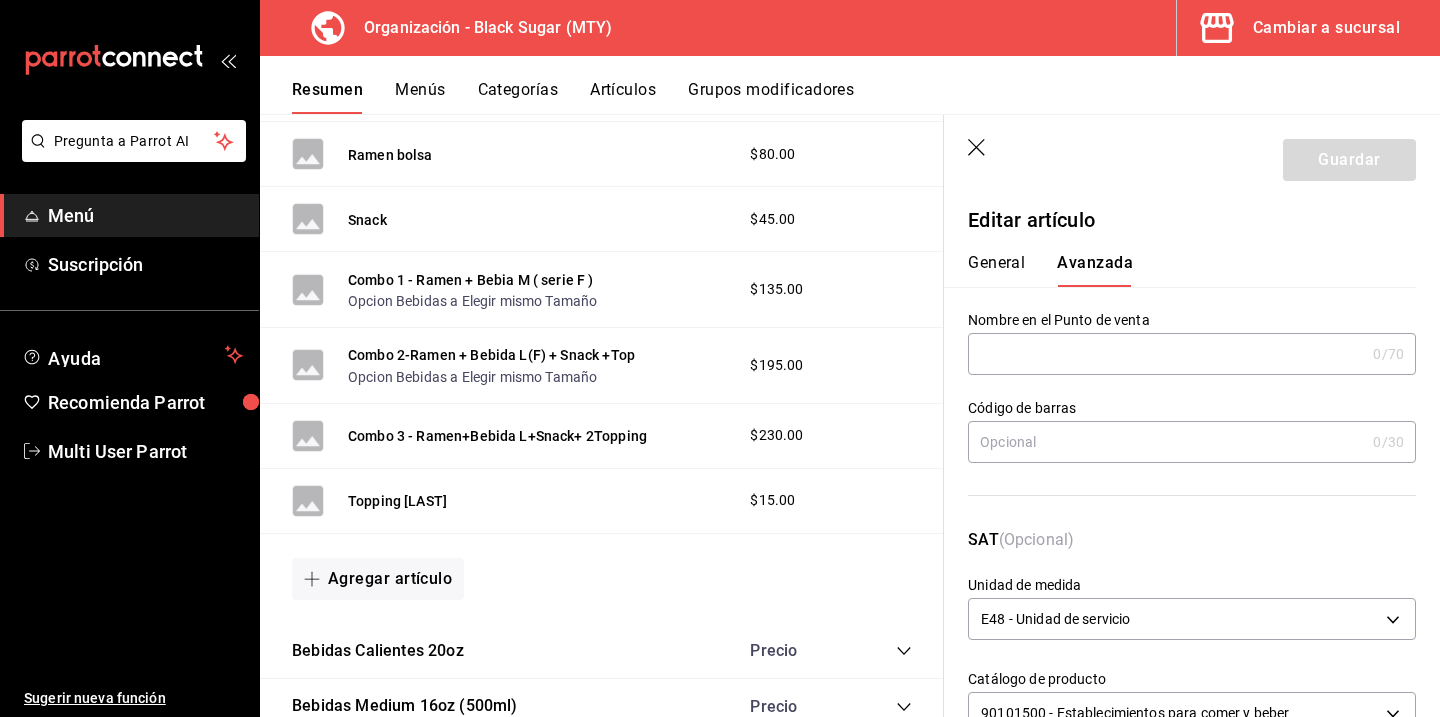 click on "General Avanzada" at bounding box center (1180, 261) 